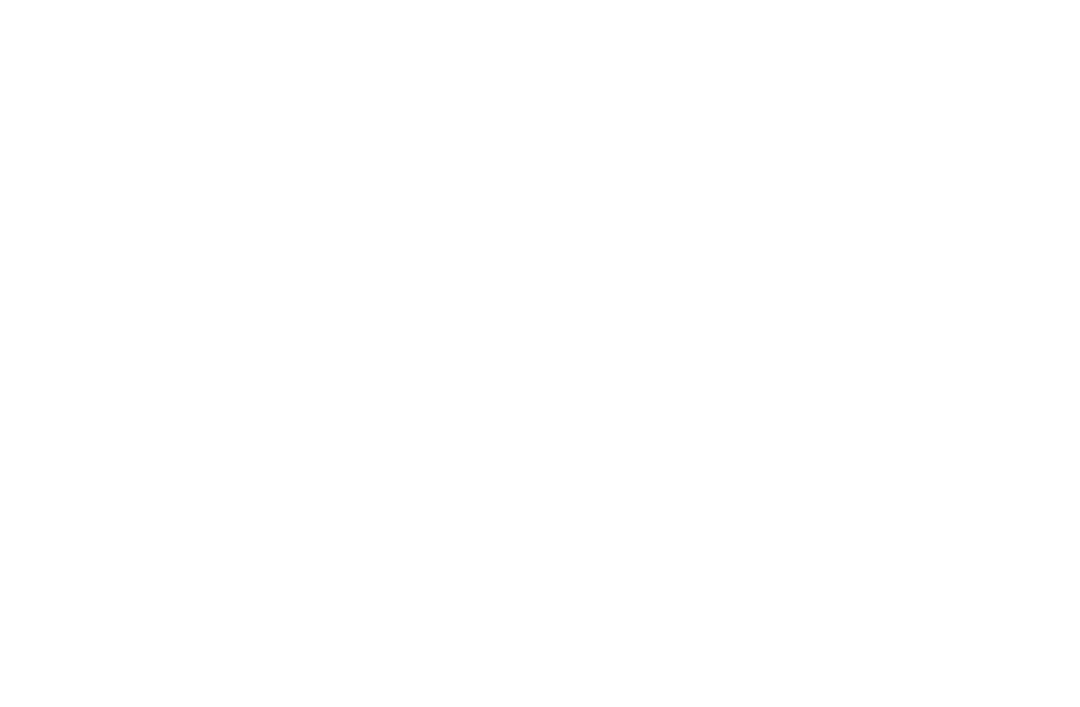 scroll, scrollTop: 0, scrollLeft: 0, axis: both 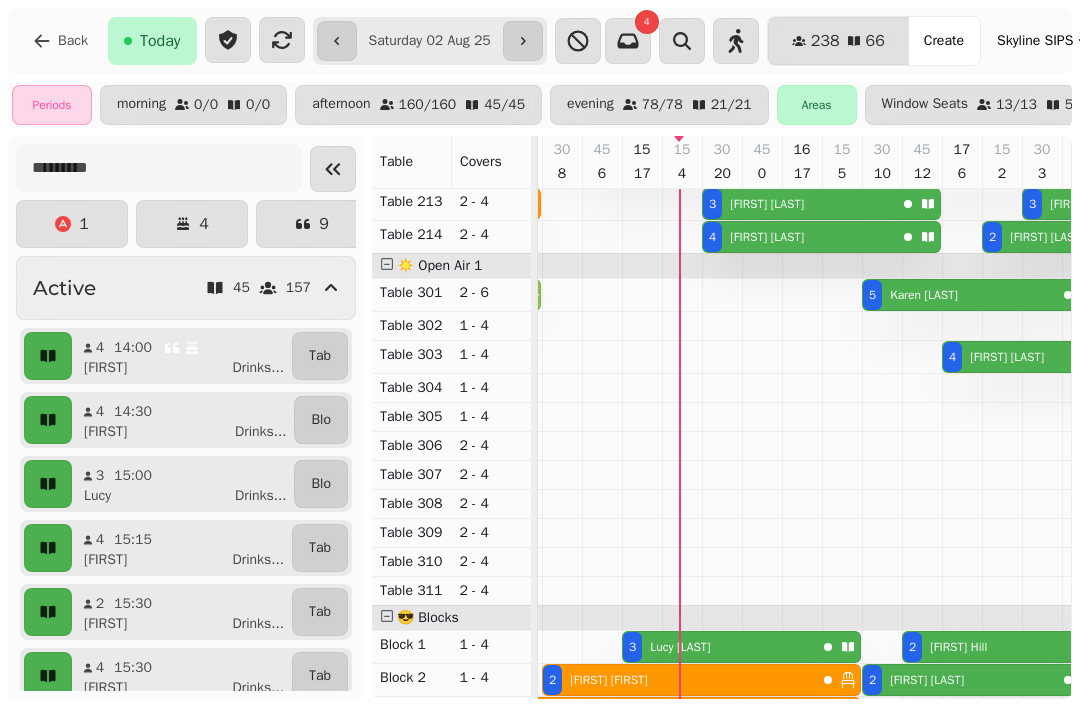 click on "3 Lucy   Robertson" at bounding box center [719, 647] 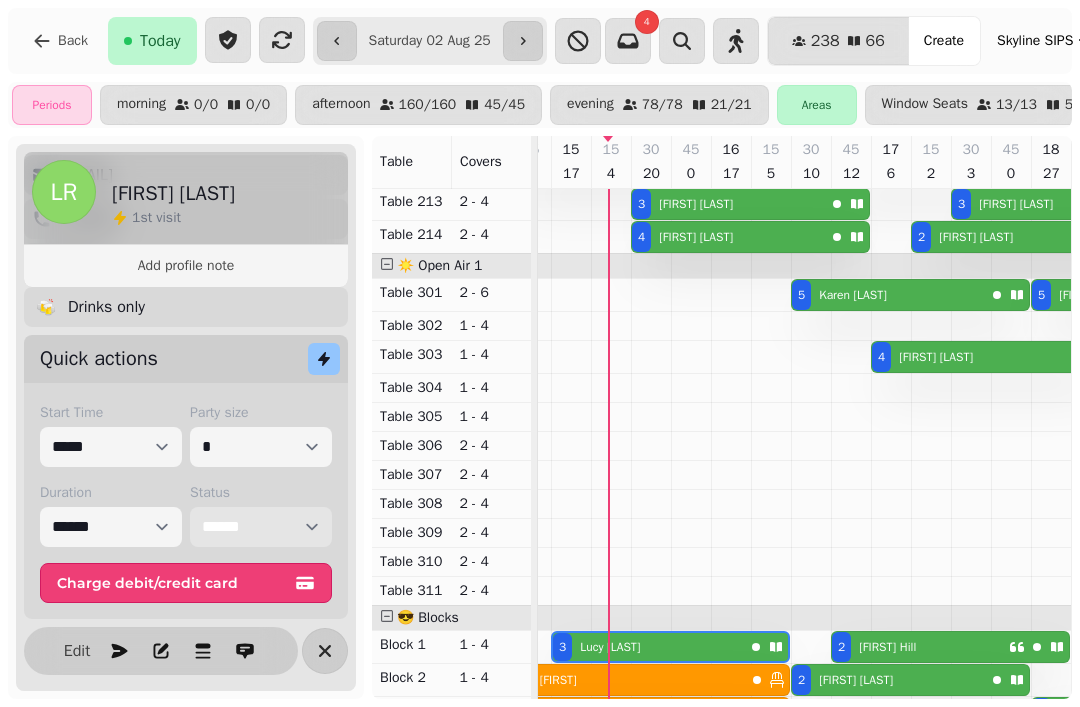 click on "**********" at bounding box center (261, 527) 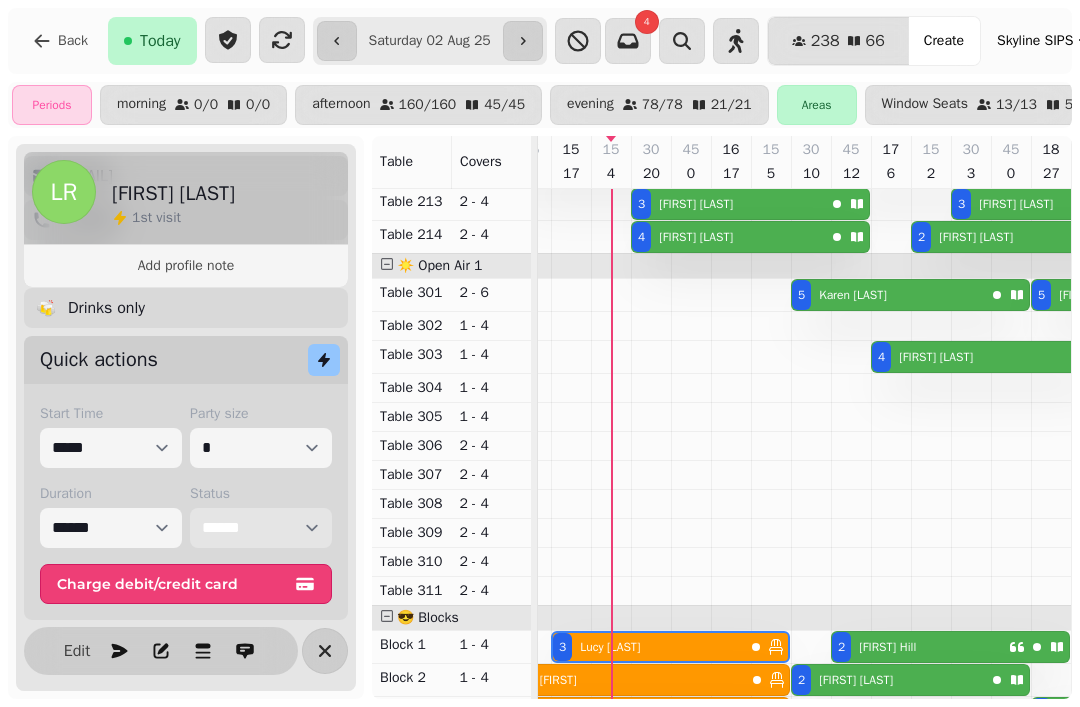scroll, scrollTop: 692, scrollLeft: 411, axis: both 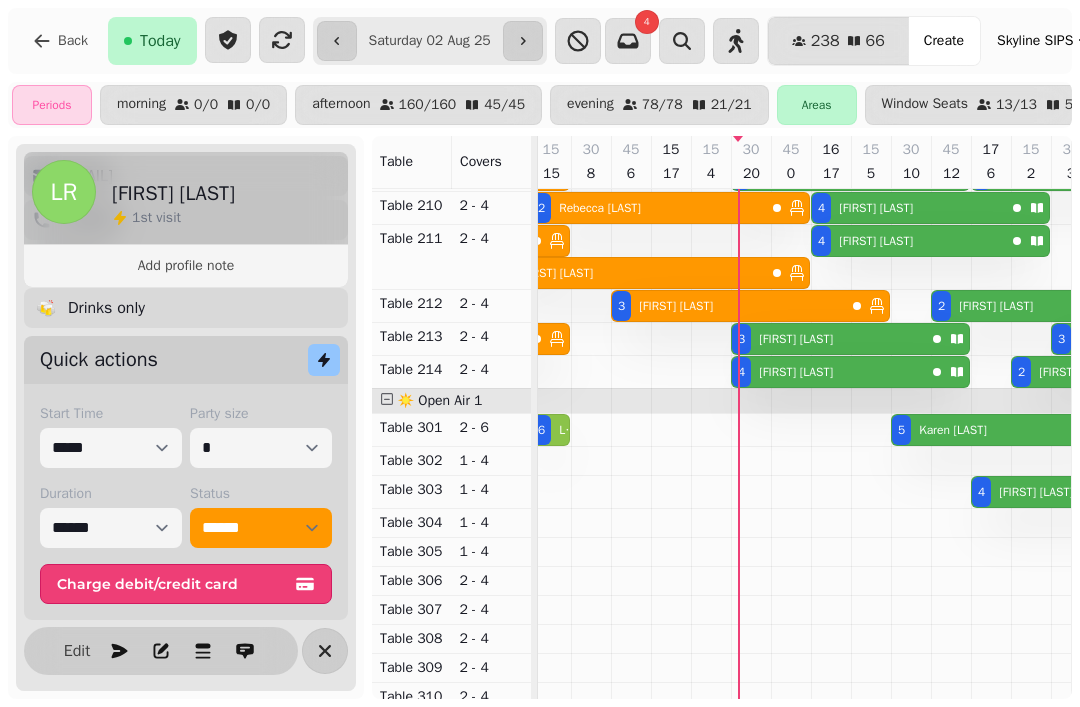click on "Anna   Rossiter" at bounding box center [792, 372] 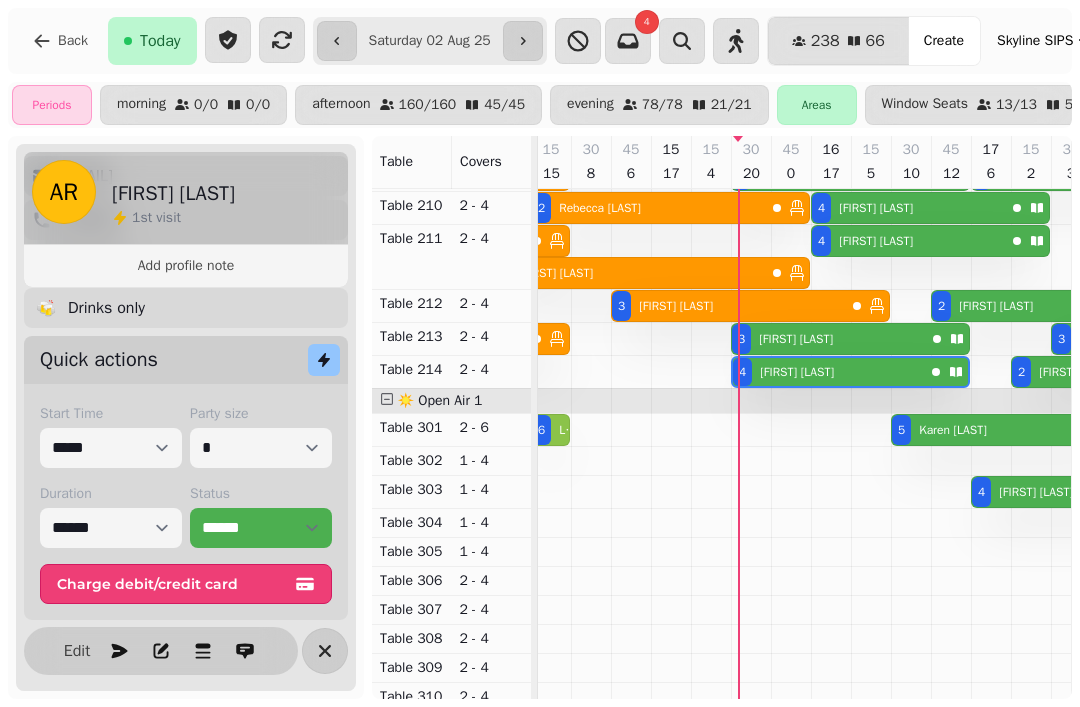 scroll, scrollTop: 0, scrollLeft: 547, axis: horizontal 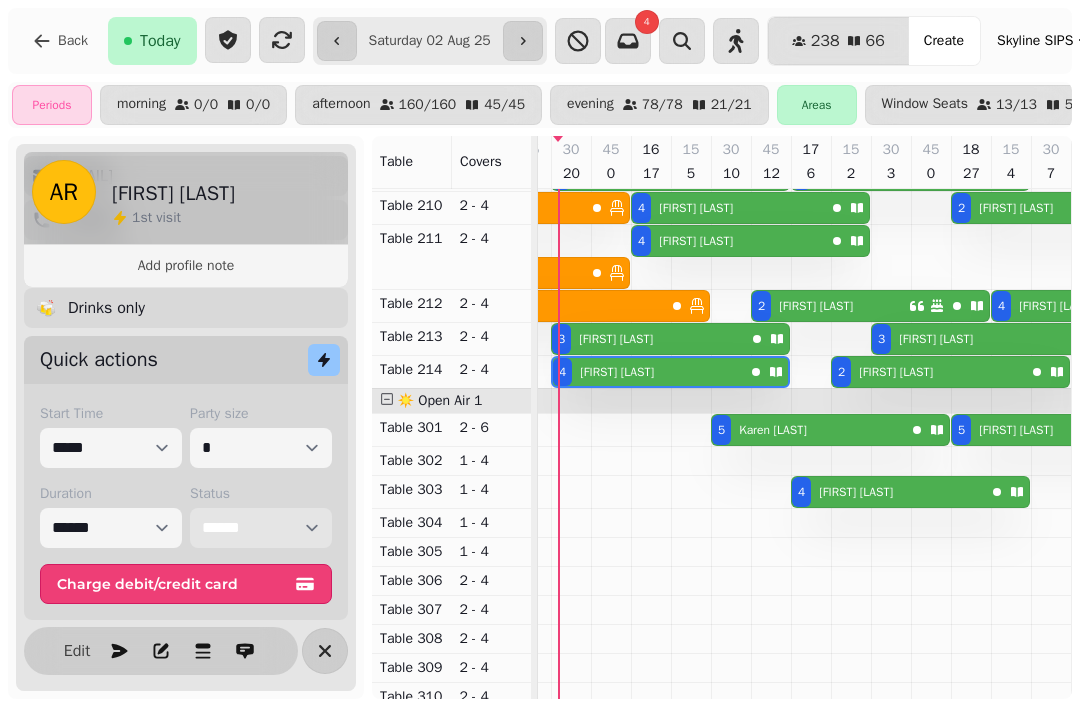 click on "**********" at bounding box center [261, 528] 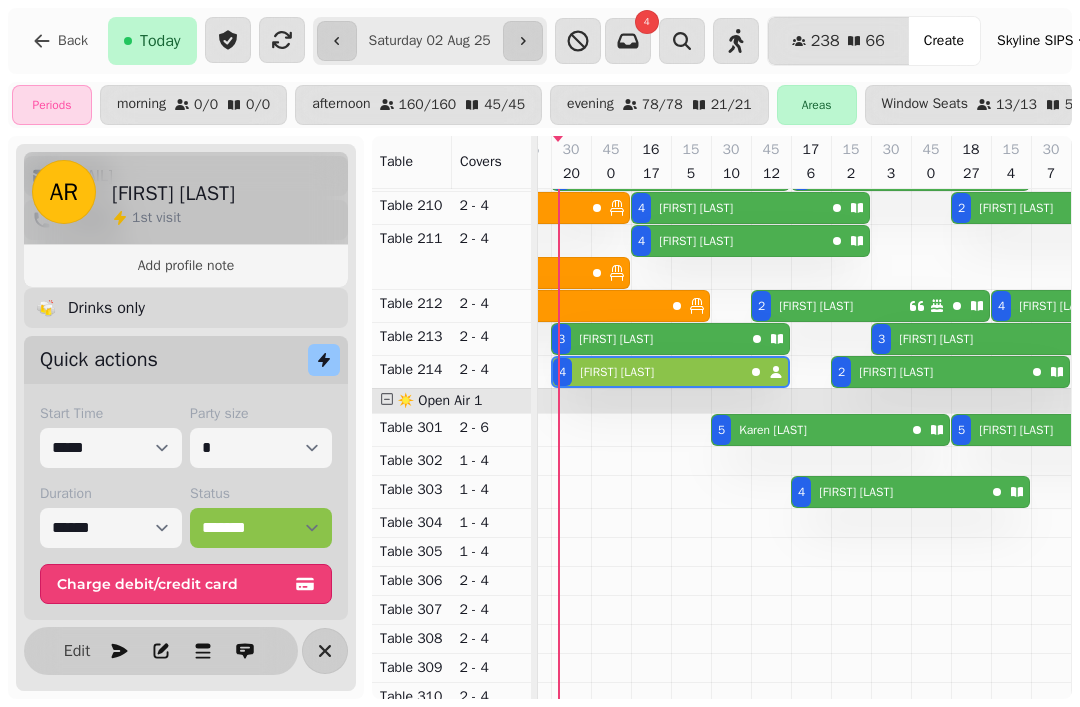 click on "3 Heather   Morrison" at bounding box center [670, 339] 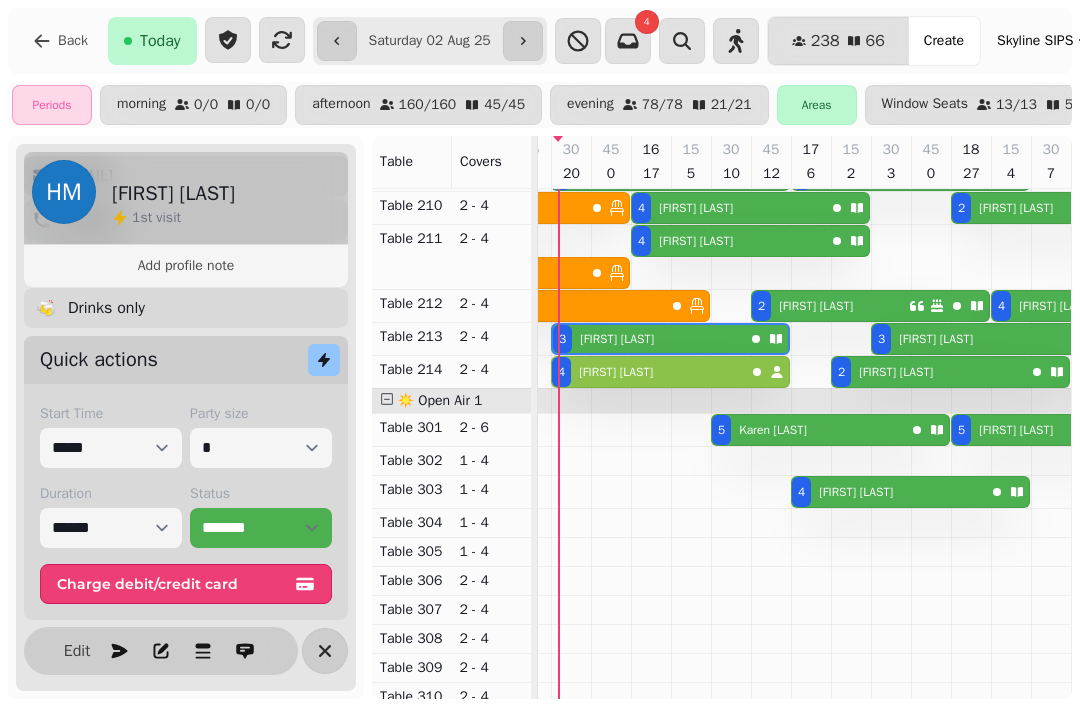 scroll, scrollTop: 849, scrollLeft: 547, axis: both 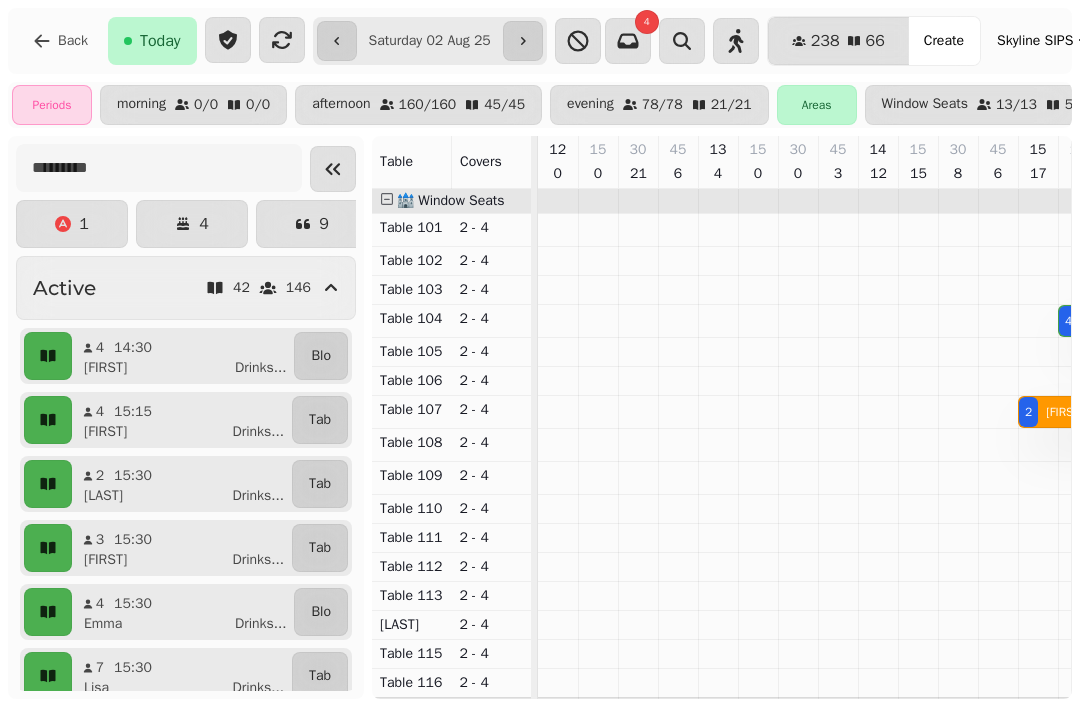 click on "0 / 0" at bounding box center (206, 105) 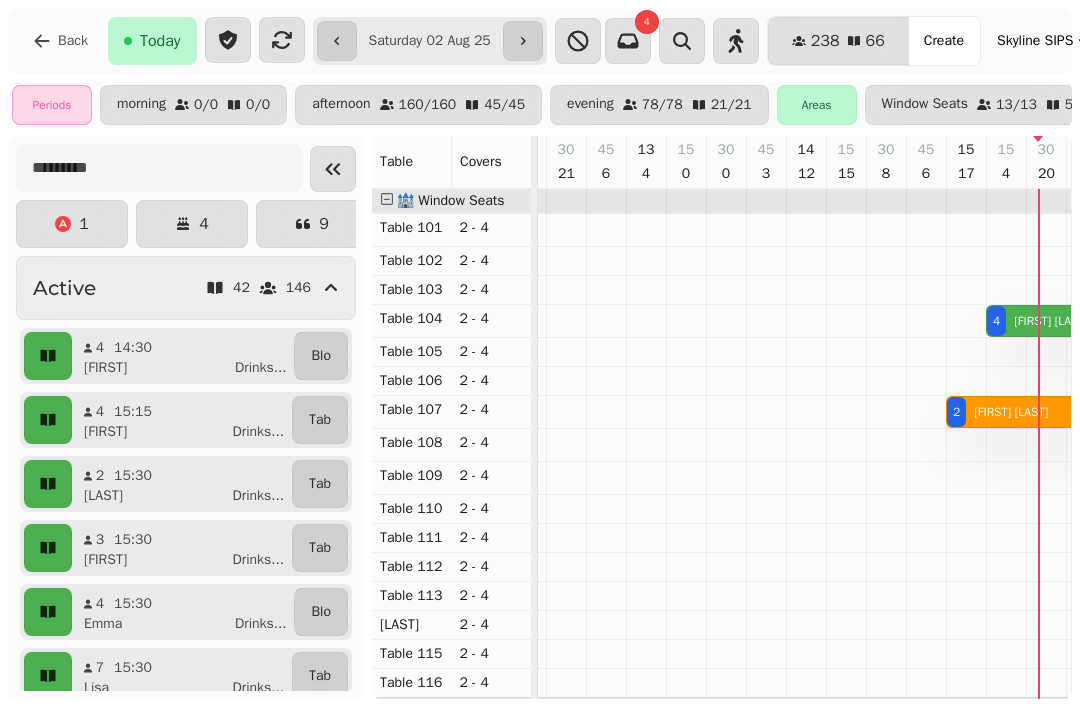scroll, scrollTop: 0, scrollLeft: 82, axis: horizontal 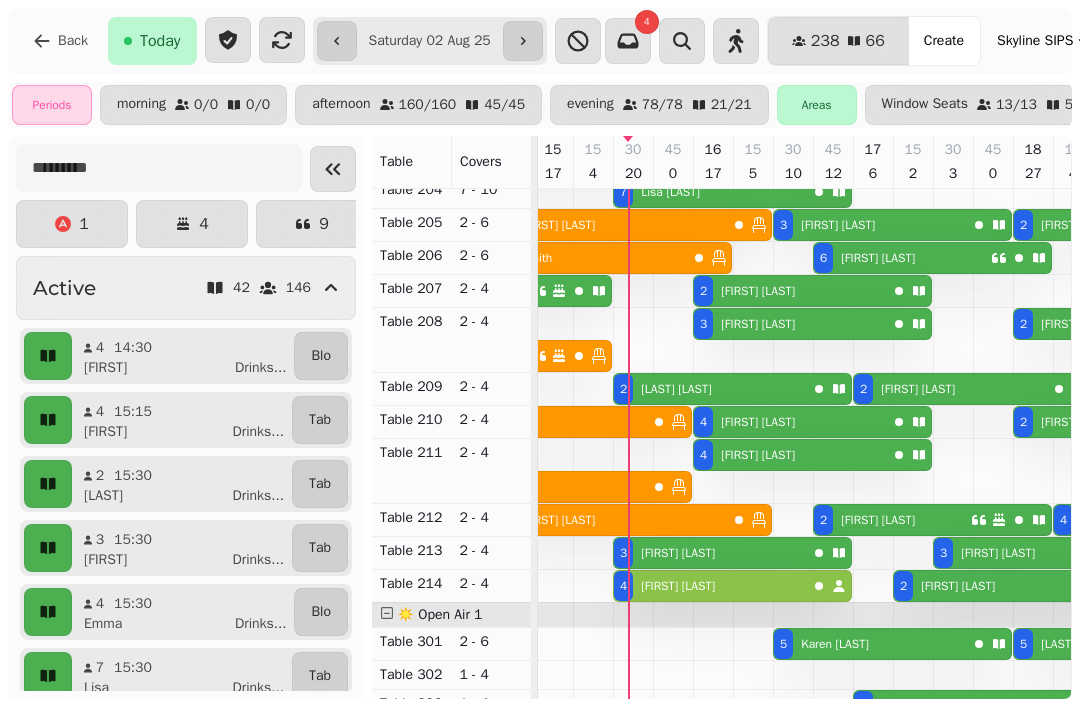 click on "4 Anna   Rossiter" at bounding box center [710, 586] 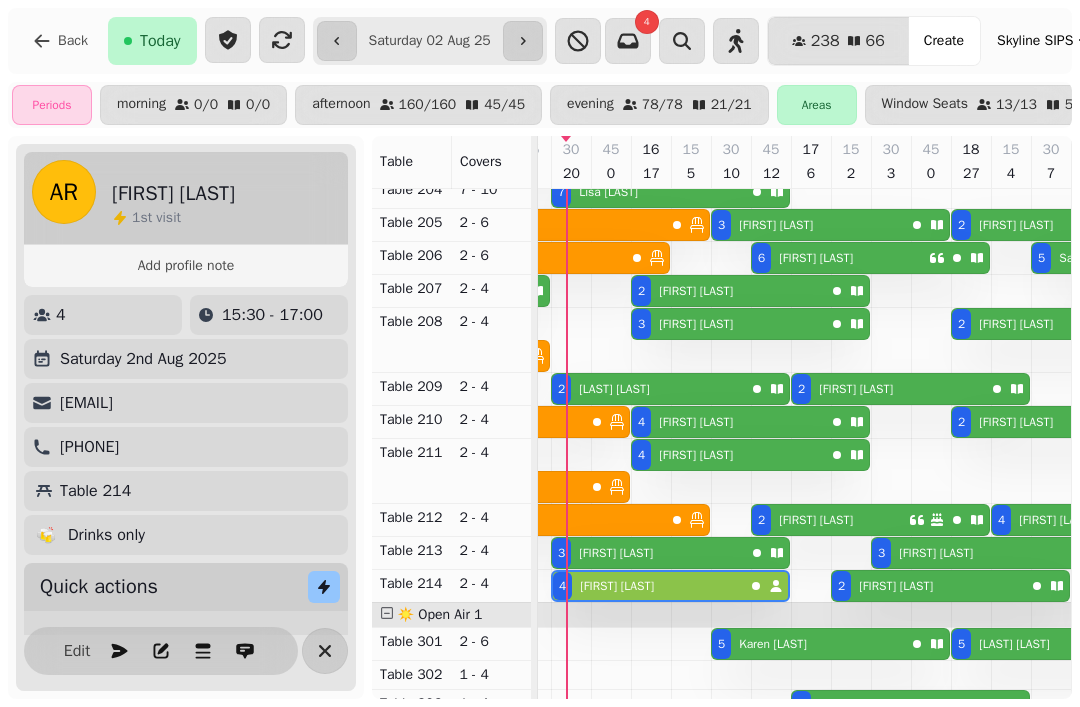 click at bounding box center [324, 587] 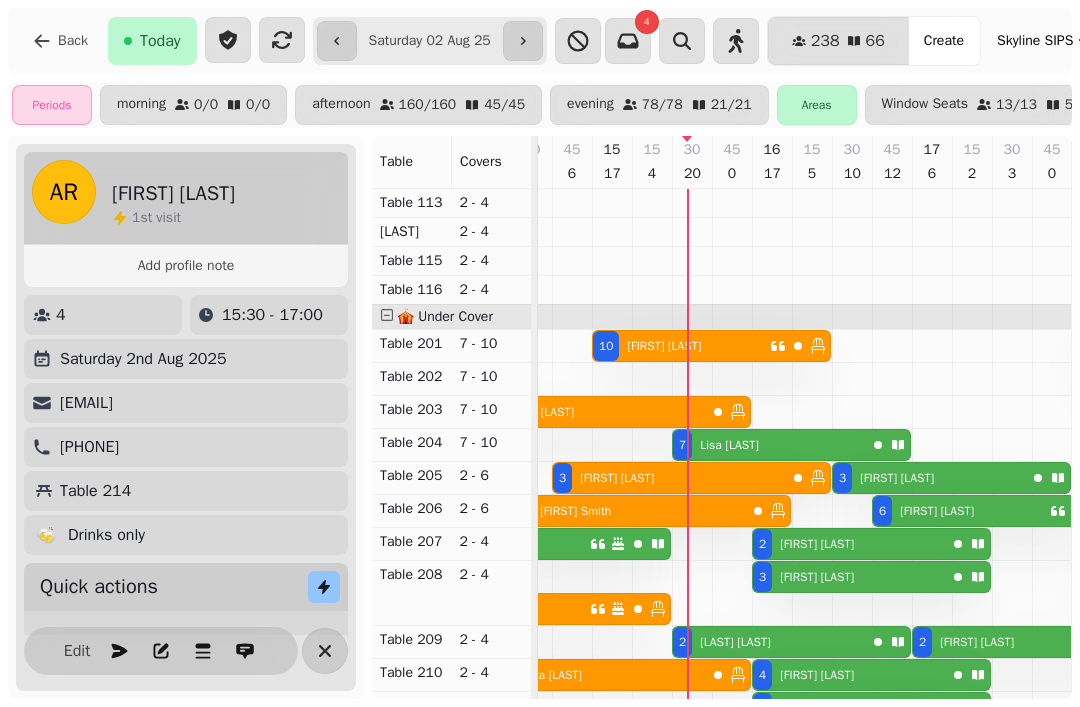 click on "Lisa   Mackie" at bounding box center (729, 445) 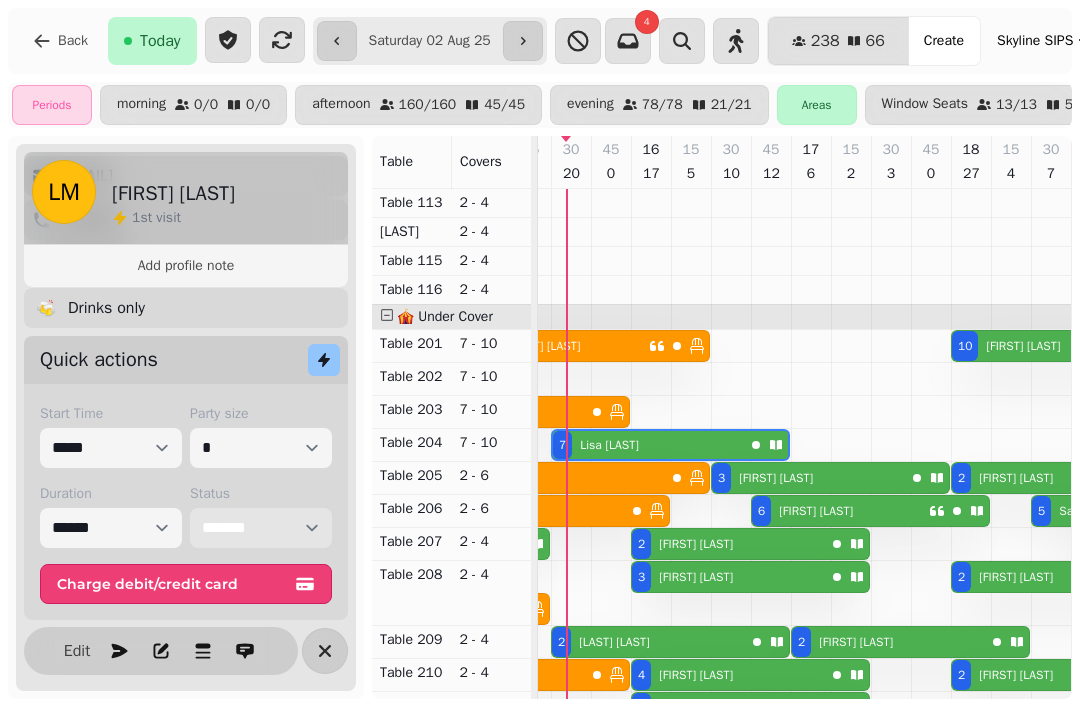 click on "**********" at bounding box center (261, 528) 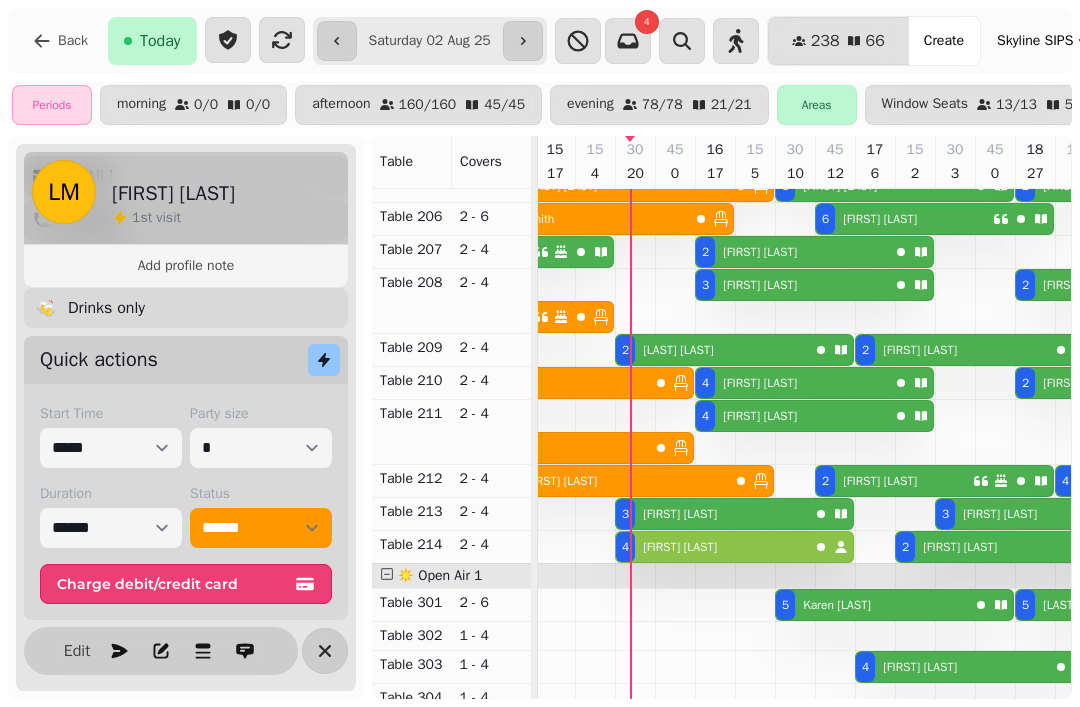 click on "Anna   Rossiter" at bounding box center [680, 547] 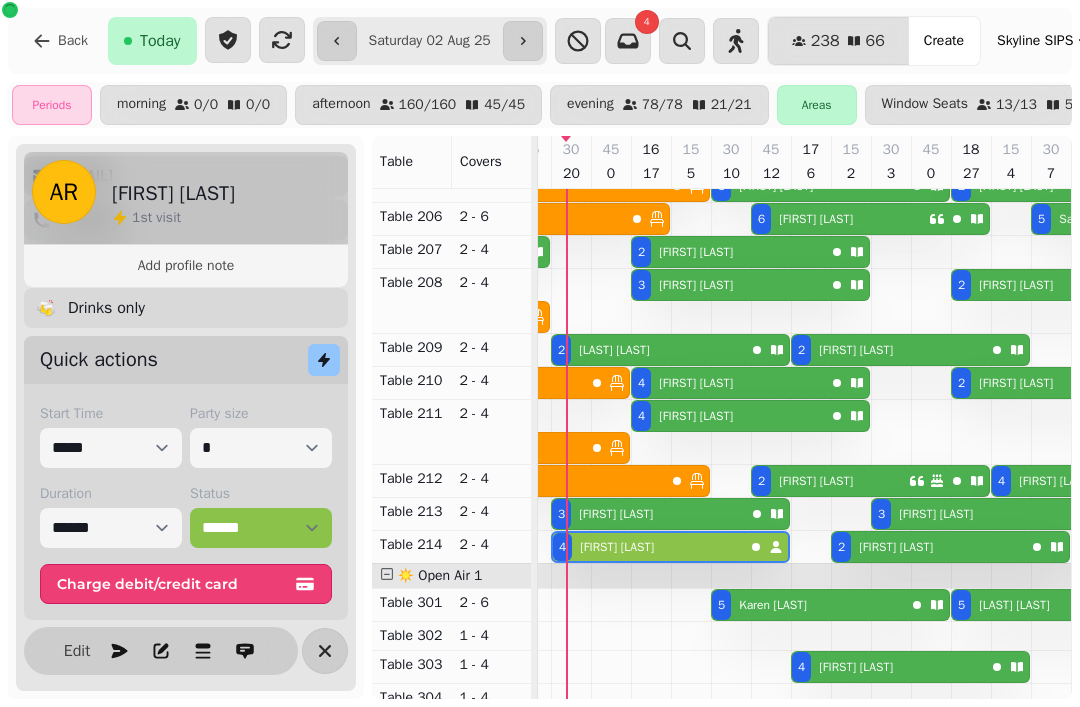 click on "4 Anna   Rossiter" at bounding box center (648, 547) 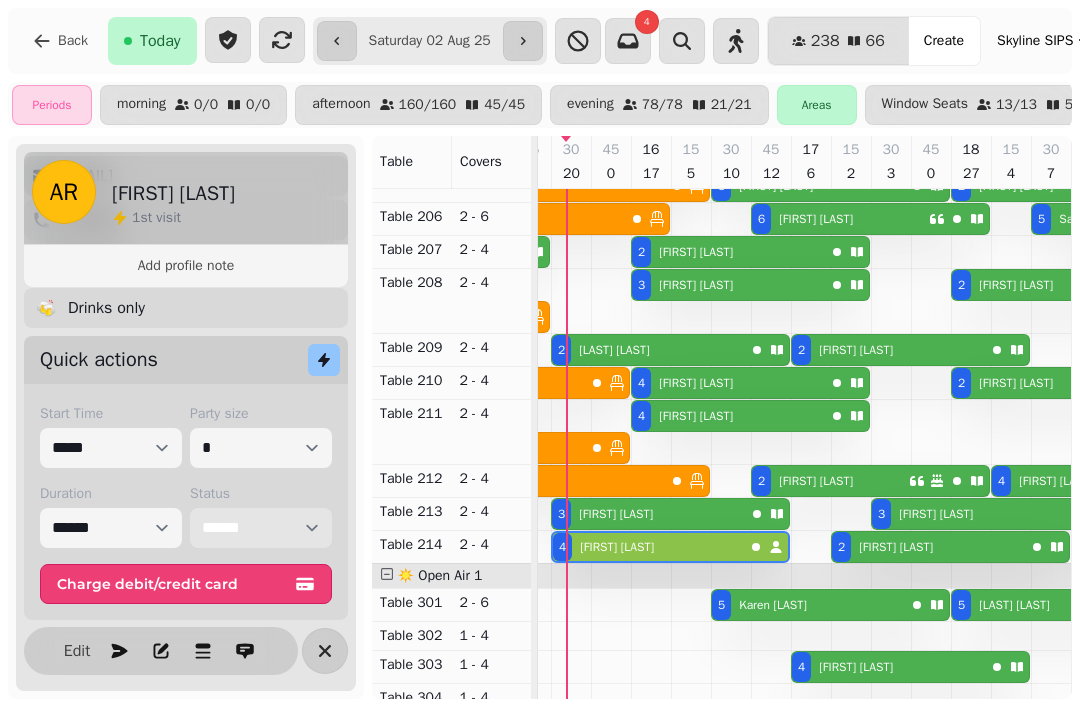 click on "**********" at bounding box center [261, 528] 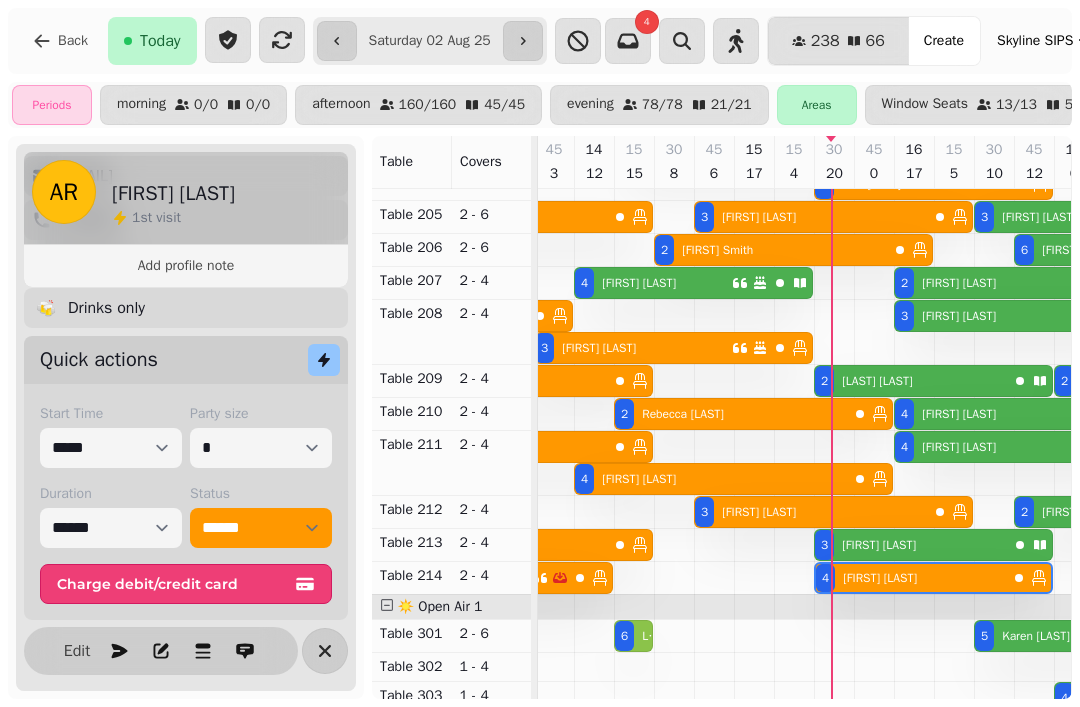click on "Lisa   Lloyd" at bounding box center [643, 636] 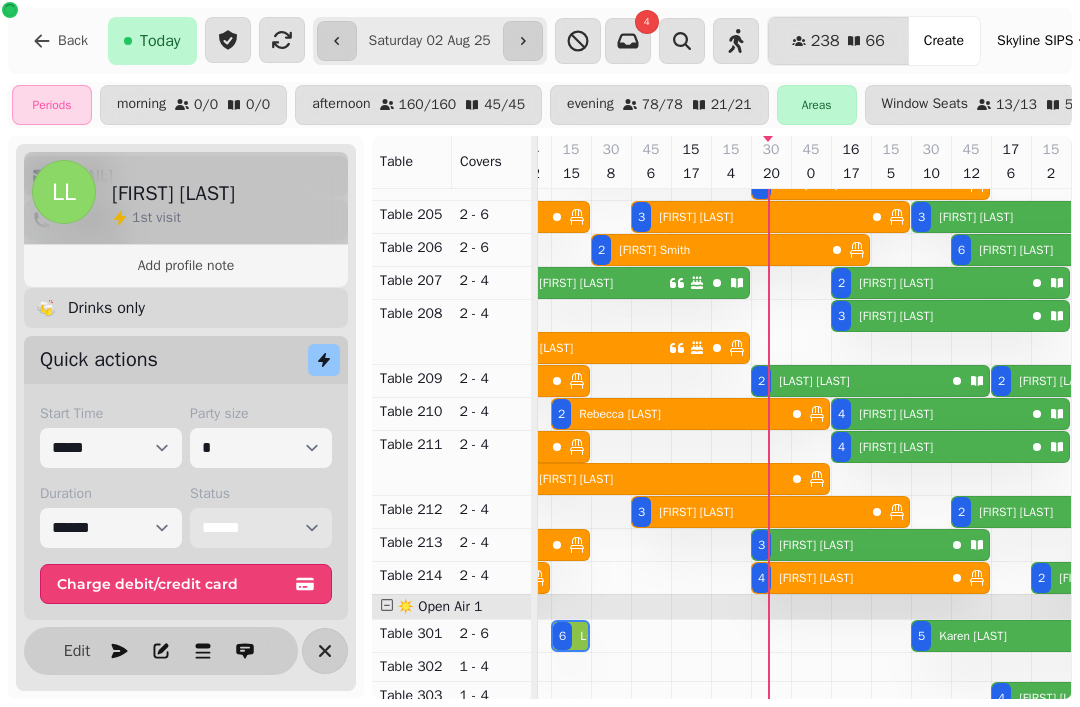 click on "**********" at bounding box center (261, 528) 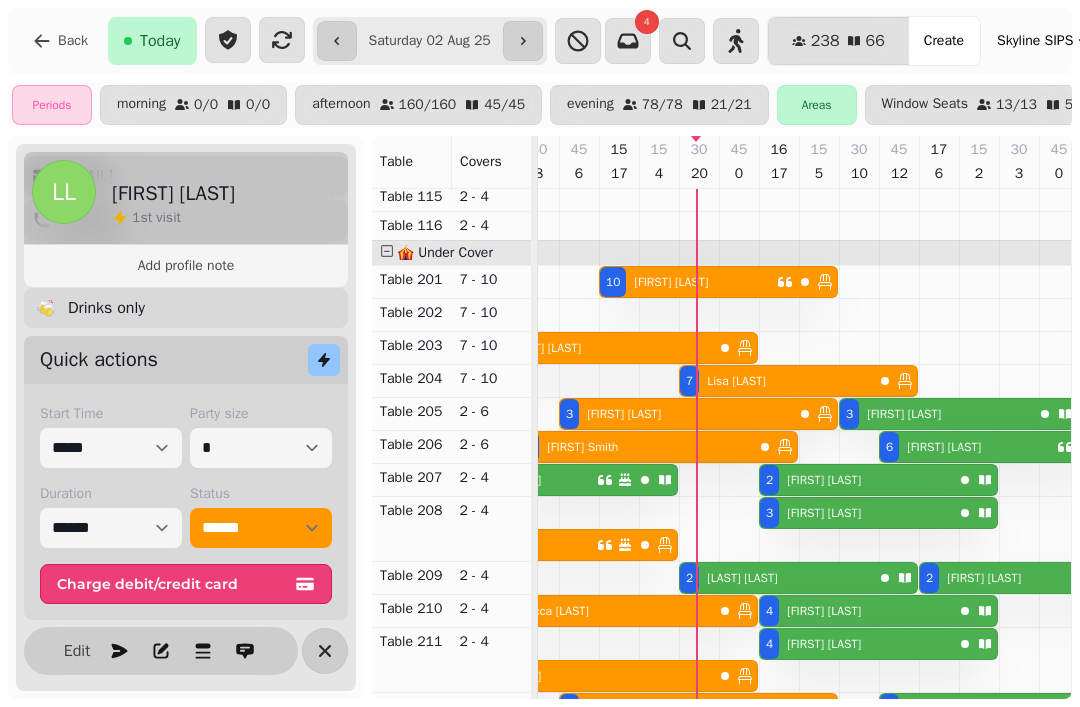 click on "4 Holli   Wilson" at bounding box center (856, 644) 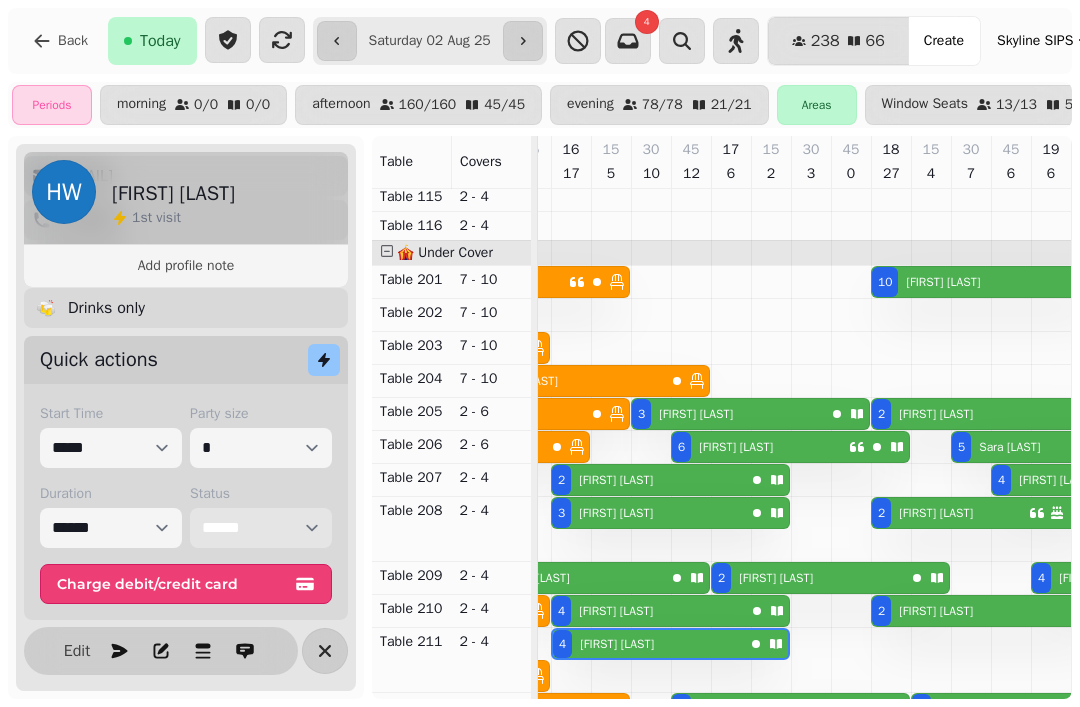 click on "**********" at bounding box center (261, 528) 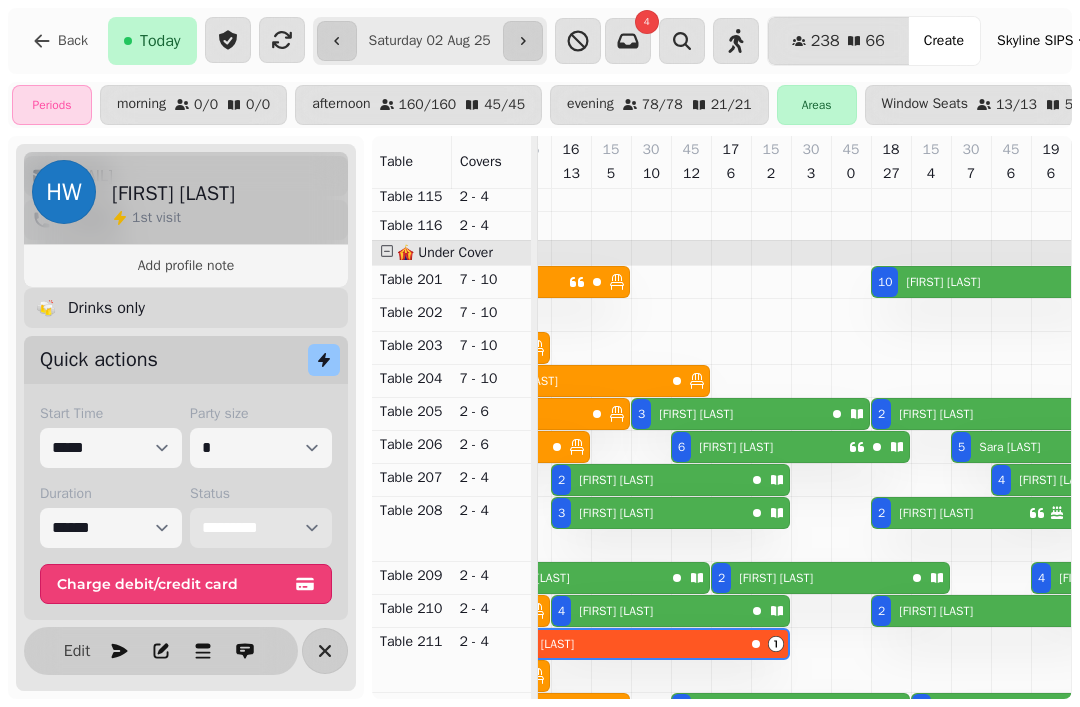click on "**********" at bounding box center [261, 528] 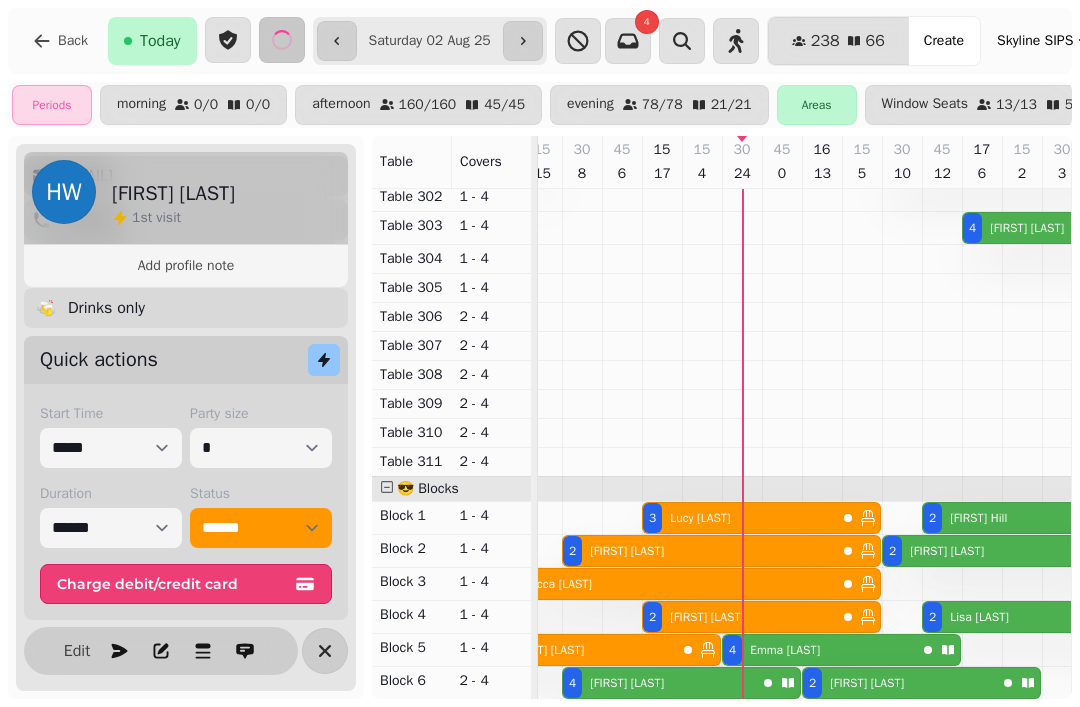 click on "2 William   Dickson" at bounding box center [899, 683] 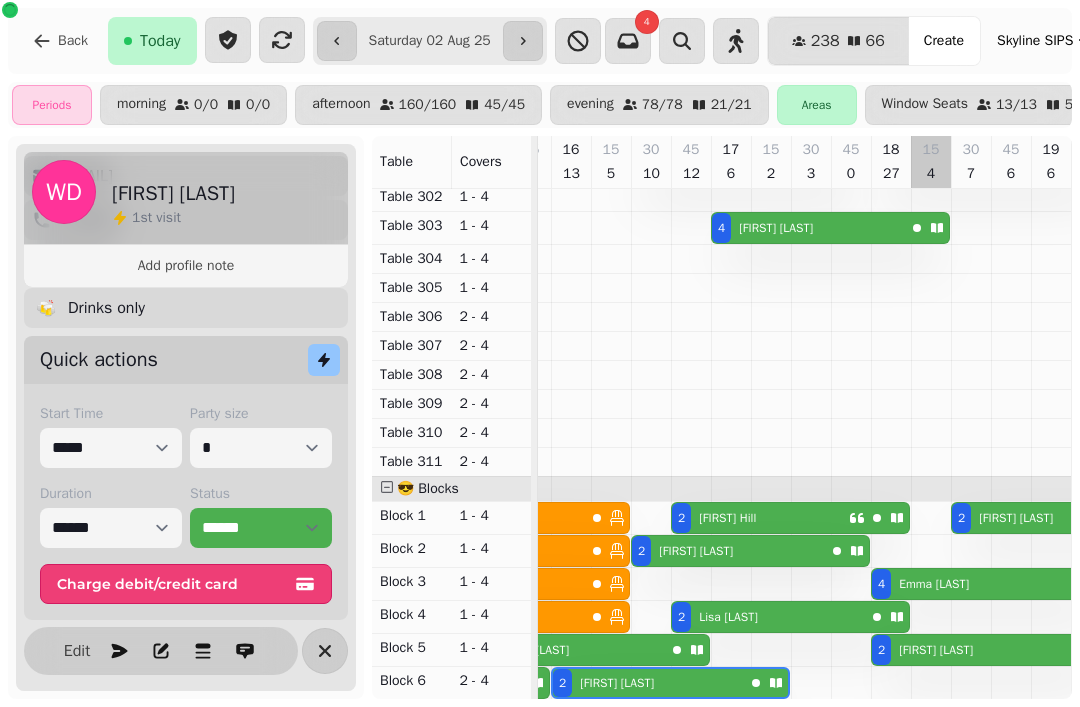 click at bounding box center [931, -118] 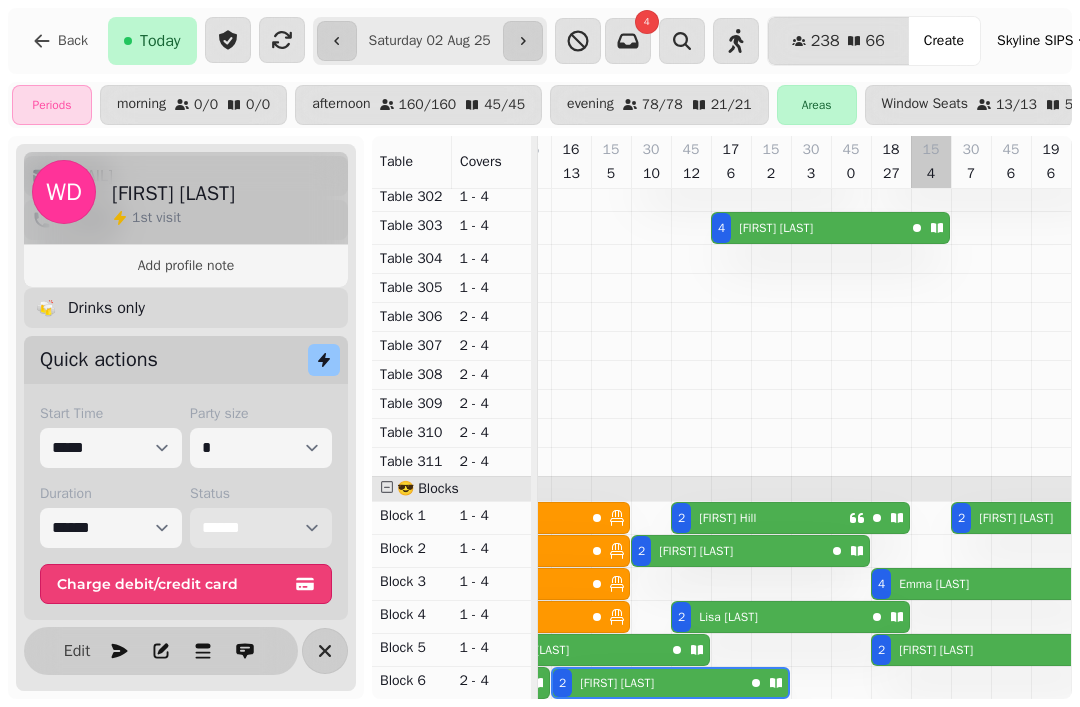 click on "**********" at bounding box center [261, 528] 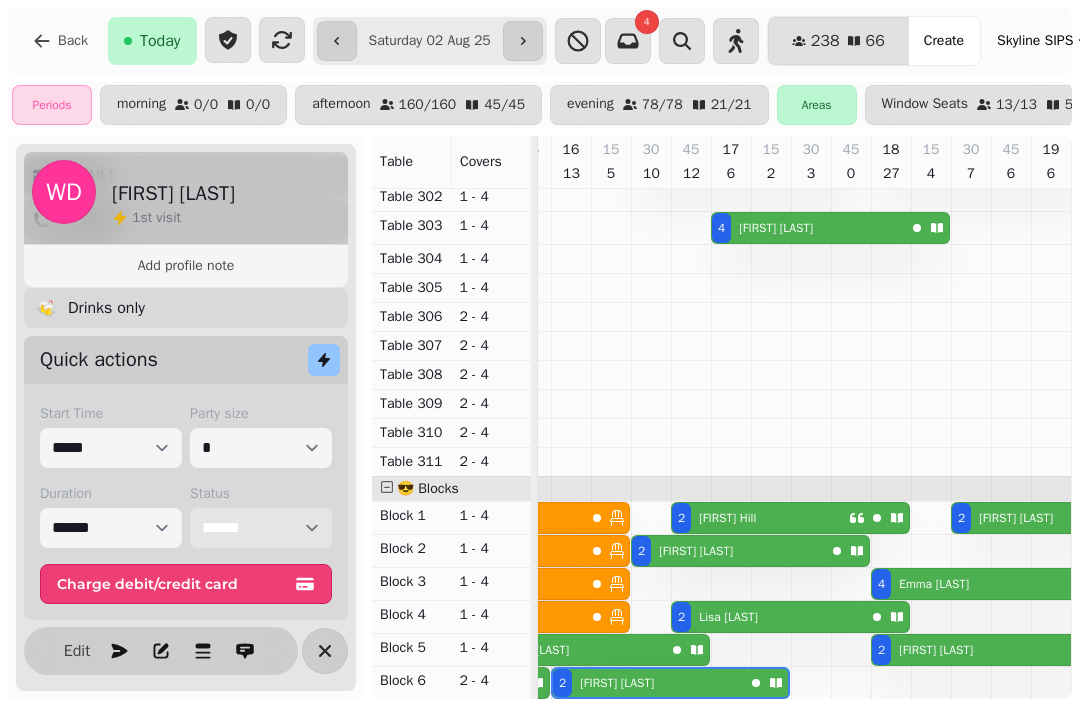 select on "******" 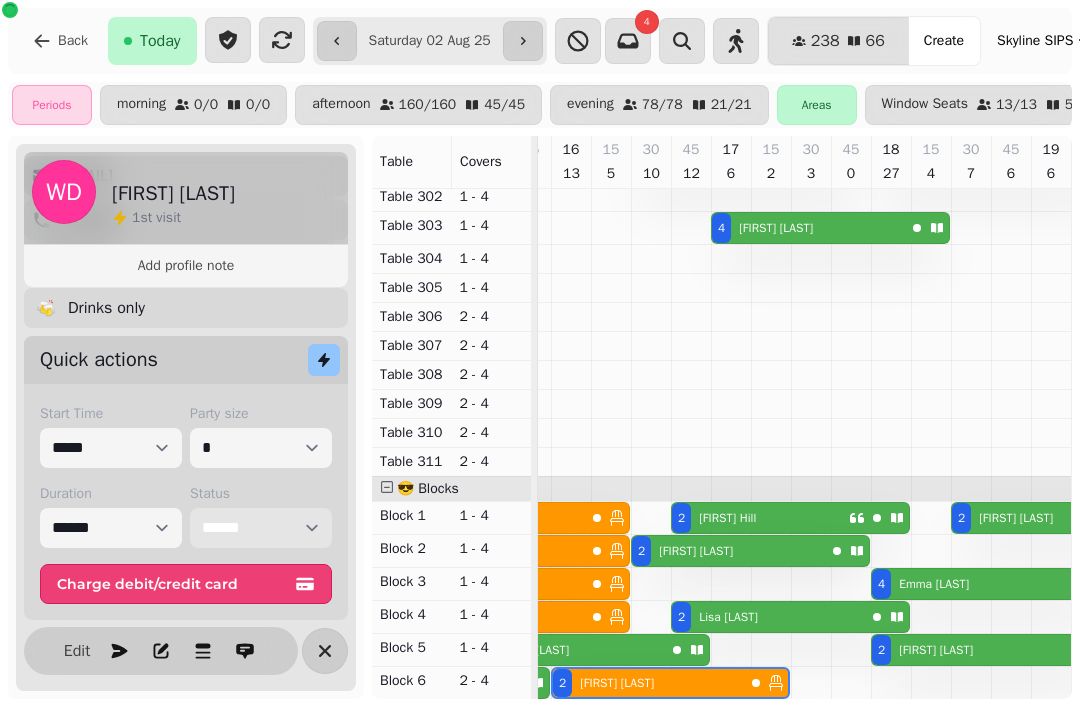 click on "**********" at bounding box center (261, 528) 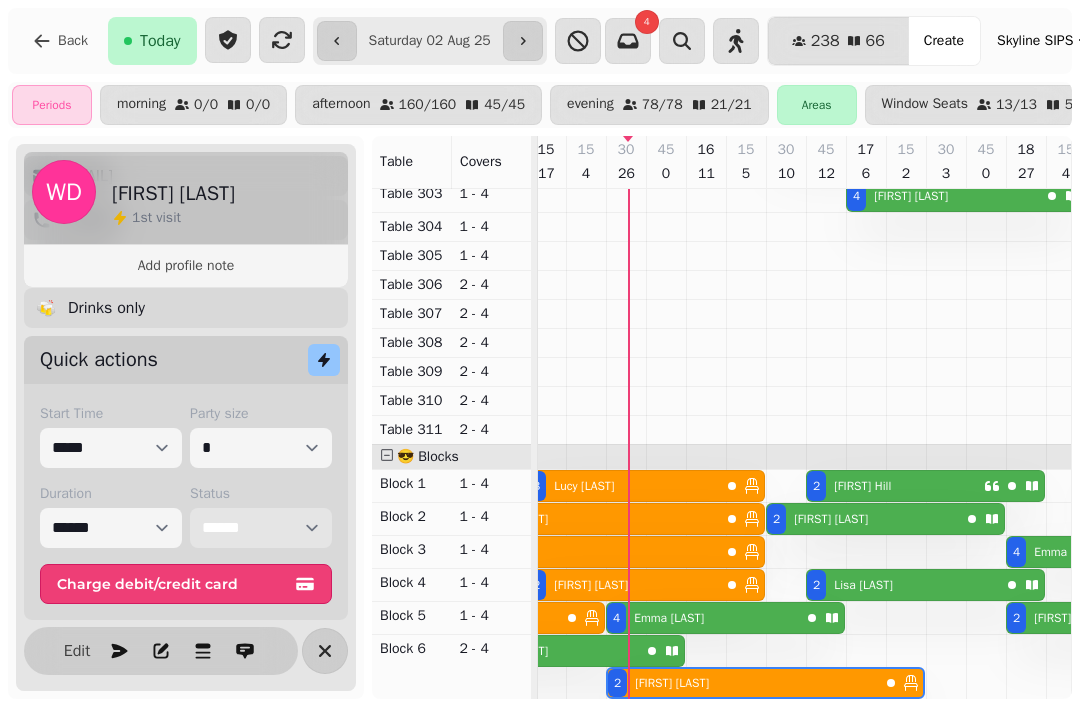 scroll, scrollTop: 1156, scrollLeft: 493, axis: both 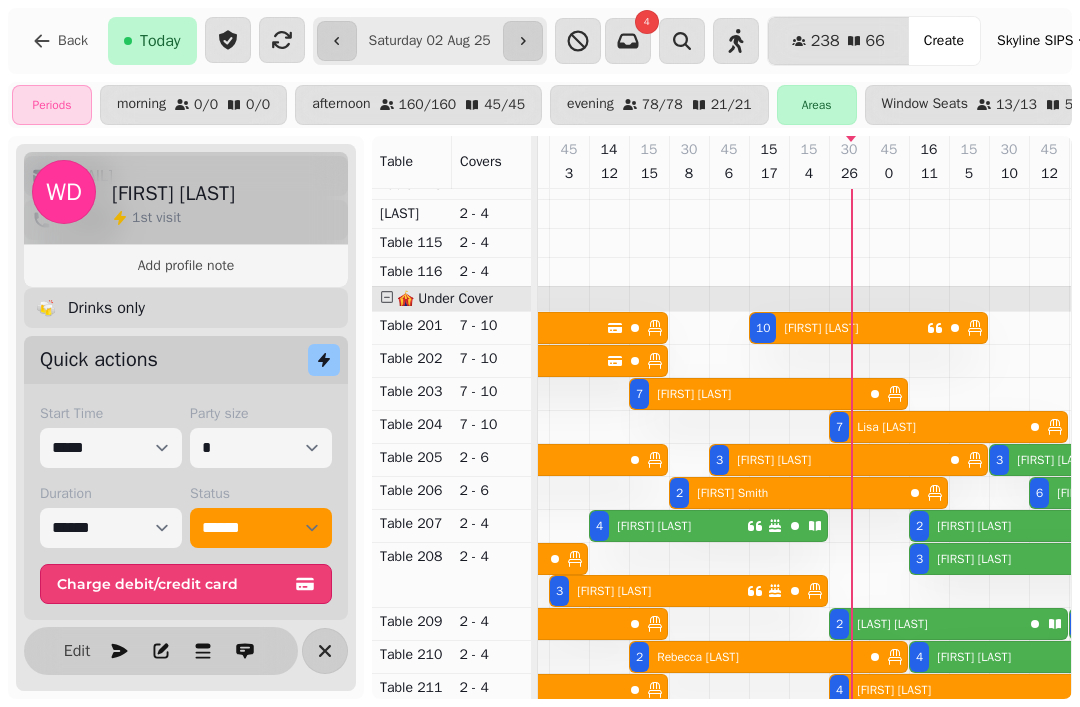 click 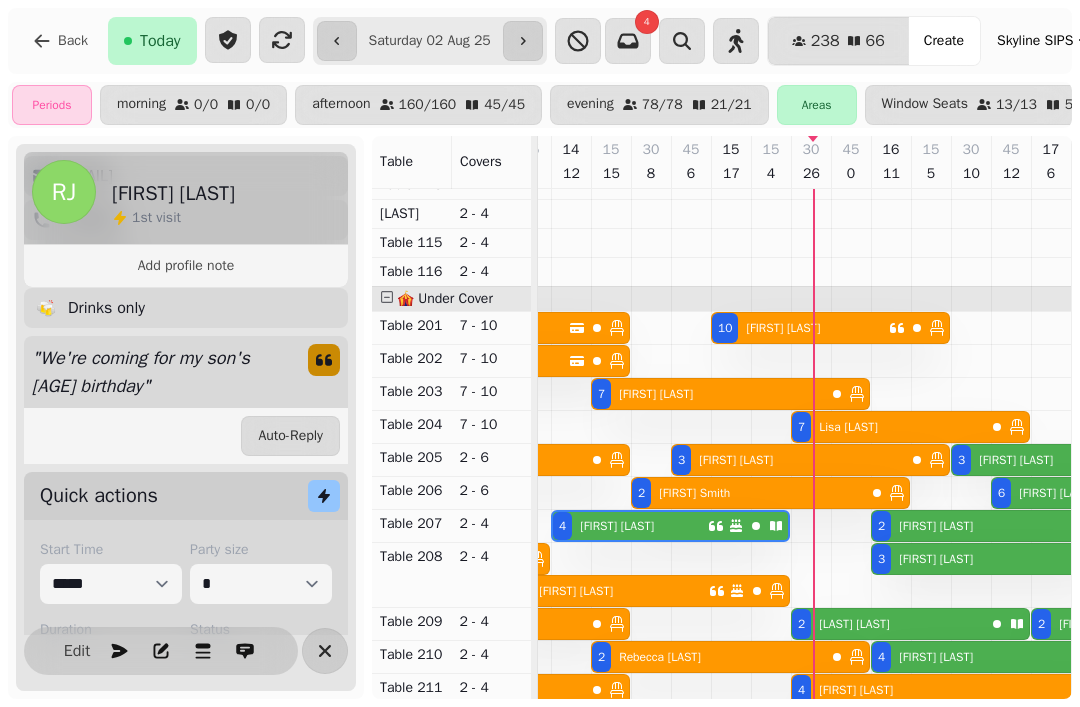 click on "Michael   Leddy" at bounding box center (936, 526) 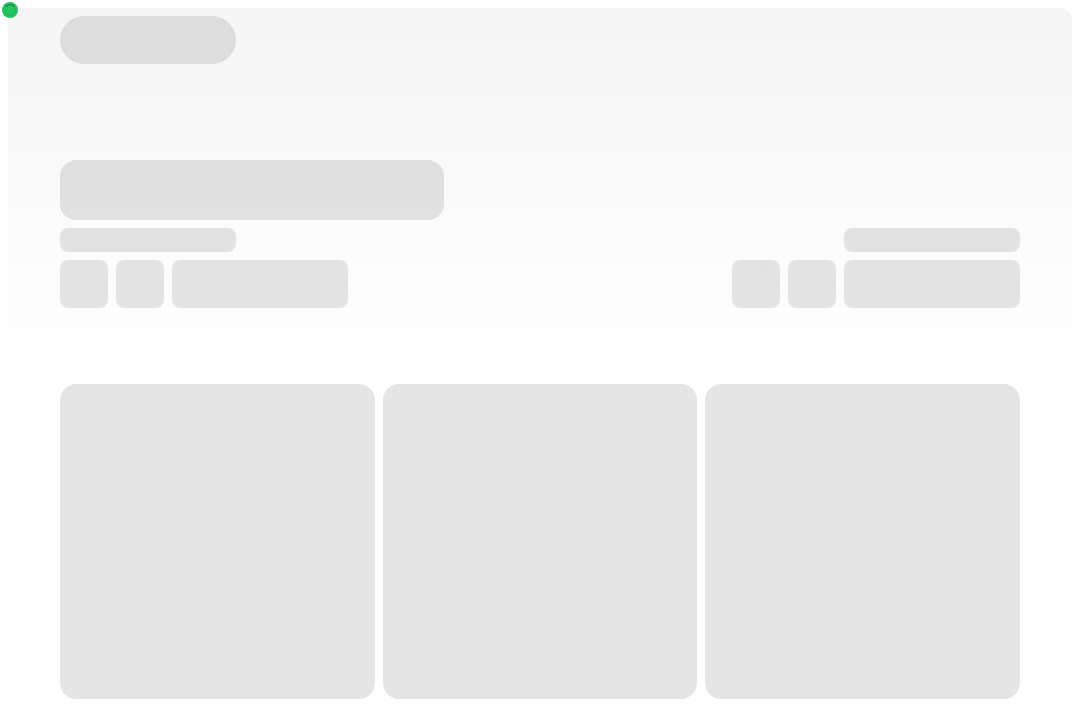 scroll, scrollTop: 0, scrollLeft: 0, axis: both 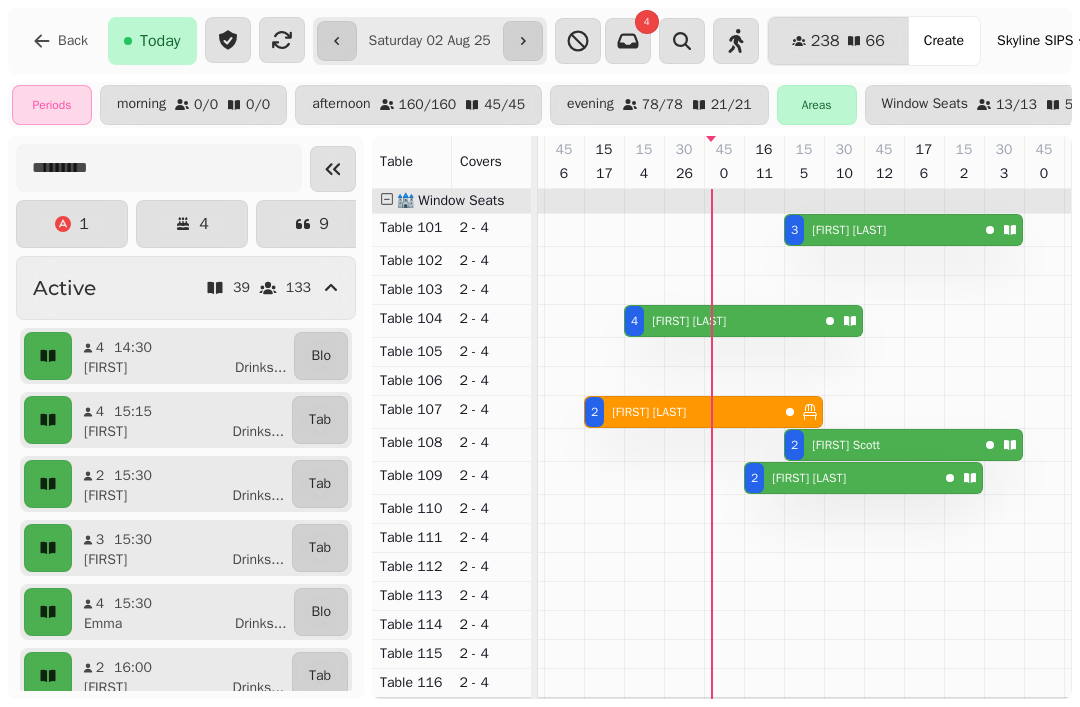 click on "[FIRST]   [LAST]" at bounding box center [809, 478] 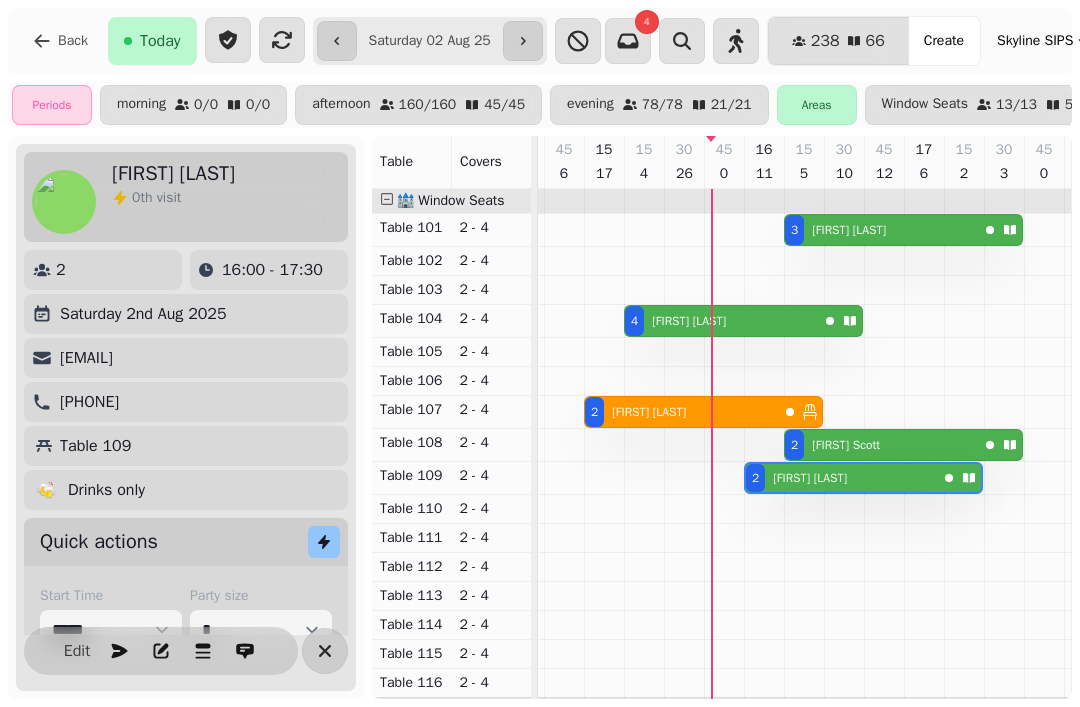 scroll, scrollTop: 0, scrollLeft: 627, axis: horizontal 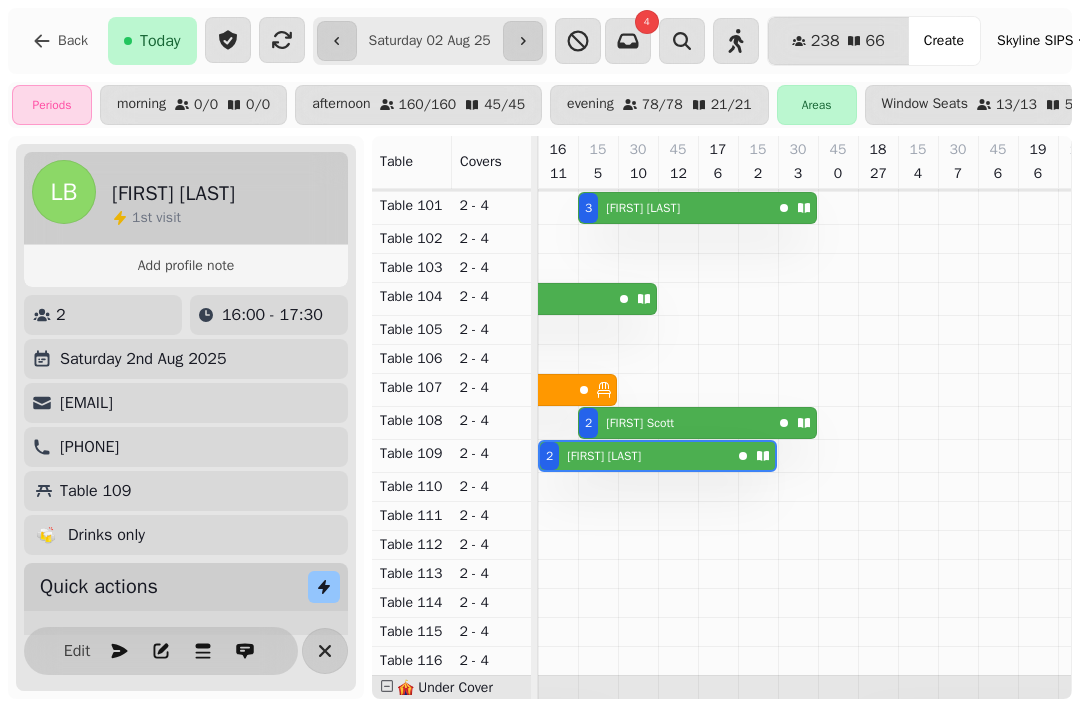 click 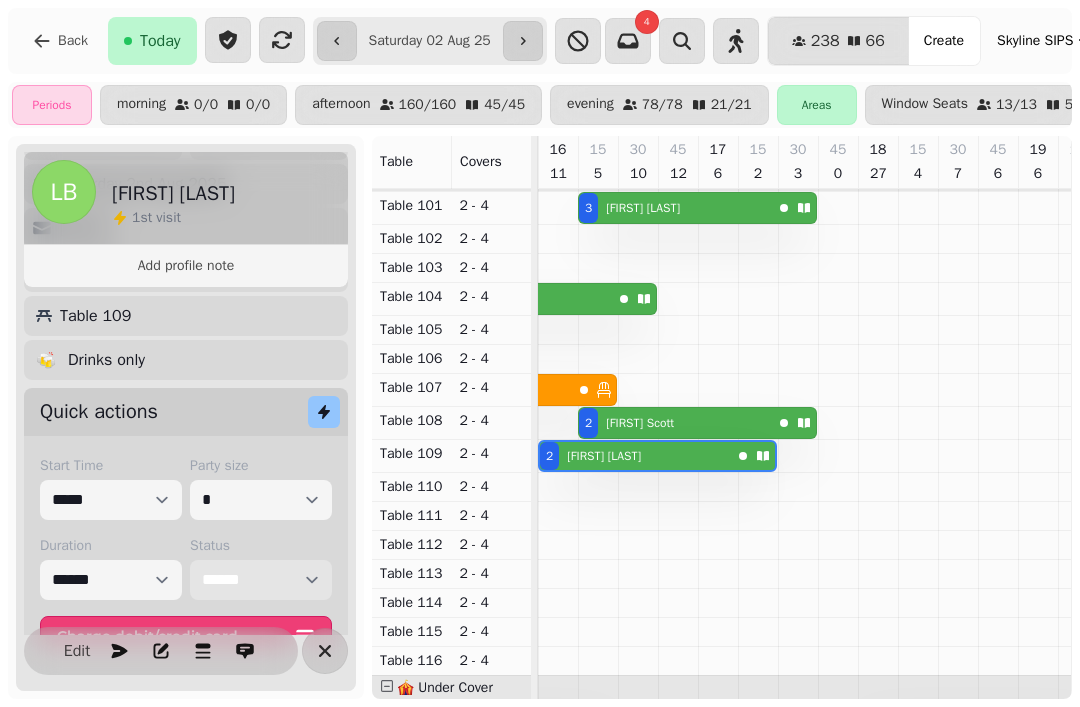 click on "**********" at bounding box center (261, 580) 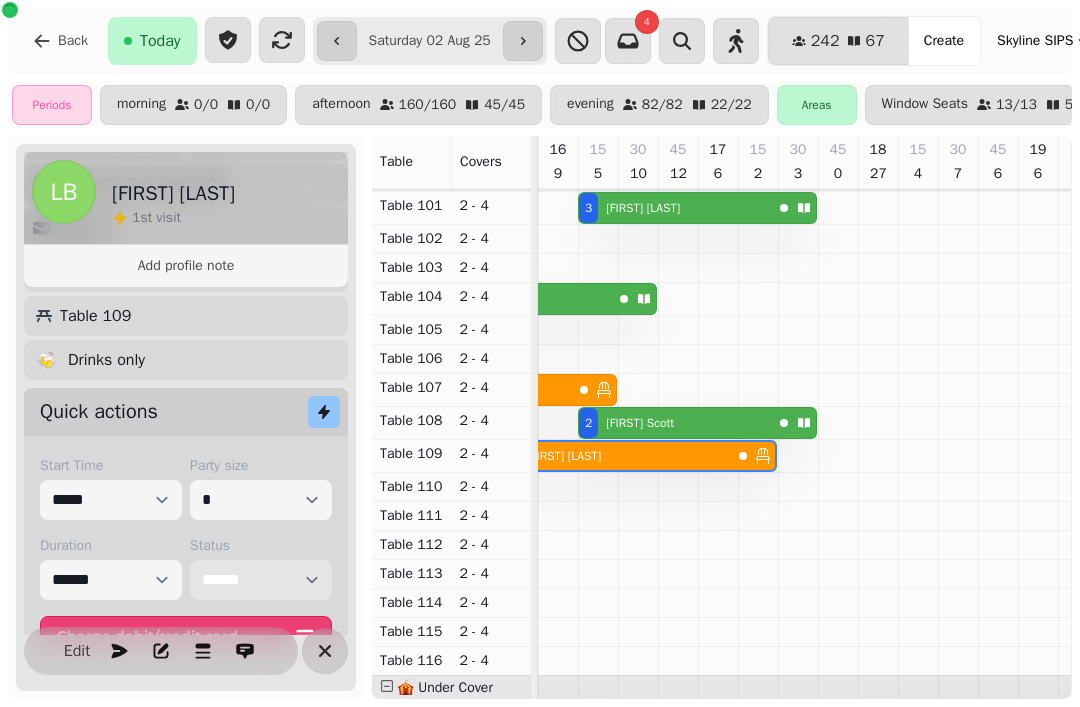 scroll, scrollTop: 0, scrollLeft: 640, axis: horizontal 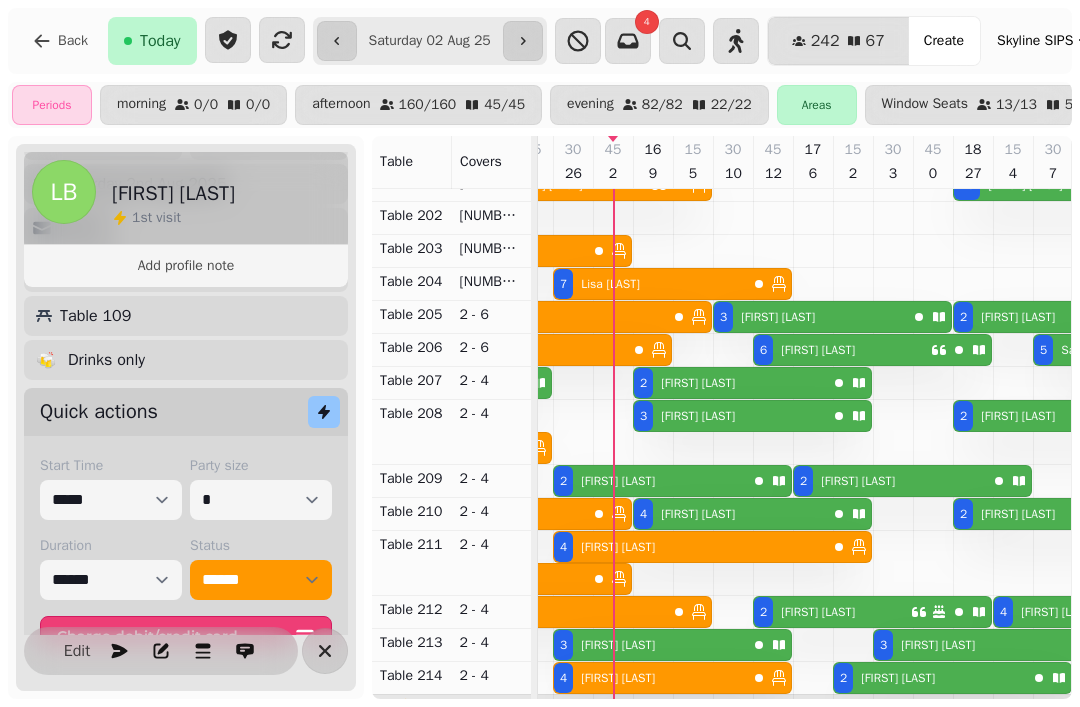 click on "Michael   Leddy" at bounding box center (698, 383) 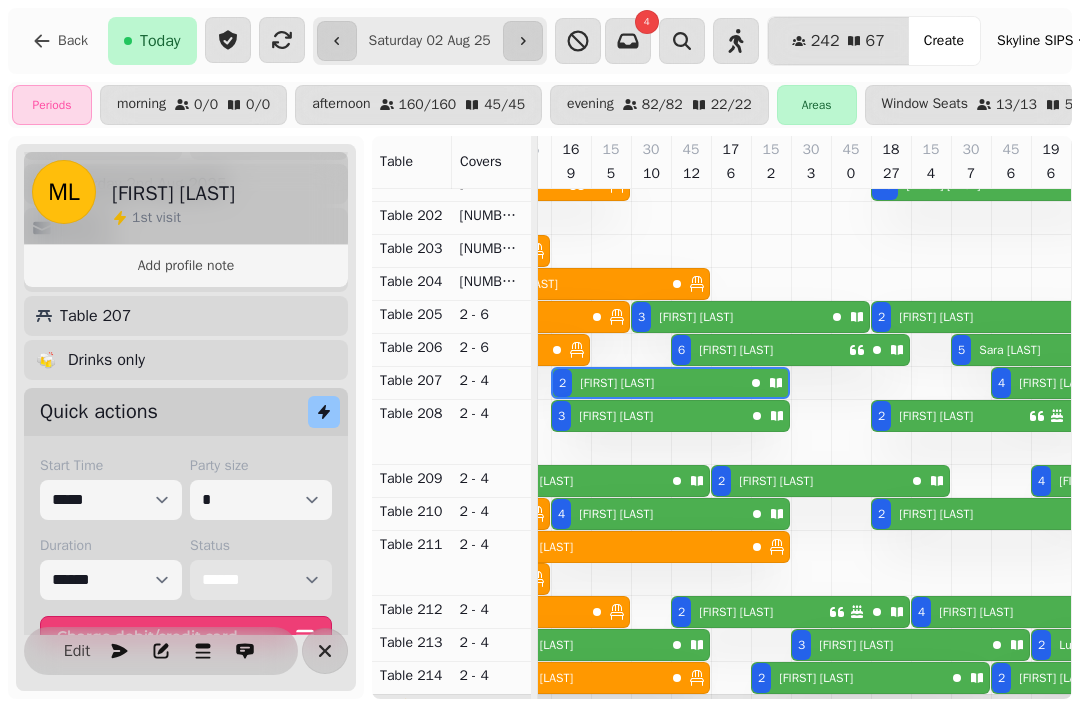 click on "**********" at bounding box center (261, 580) 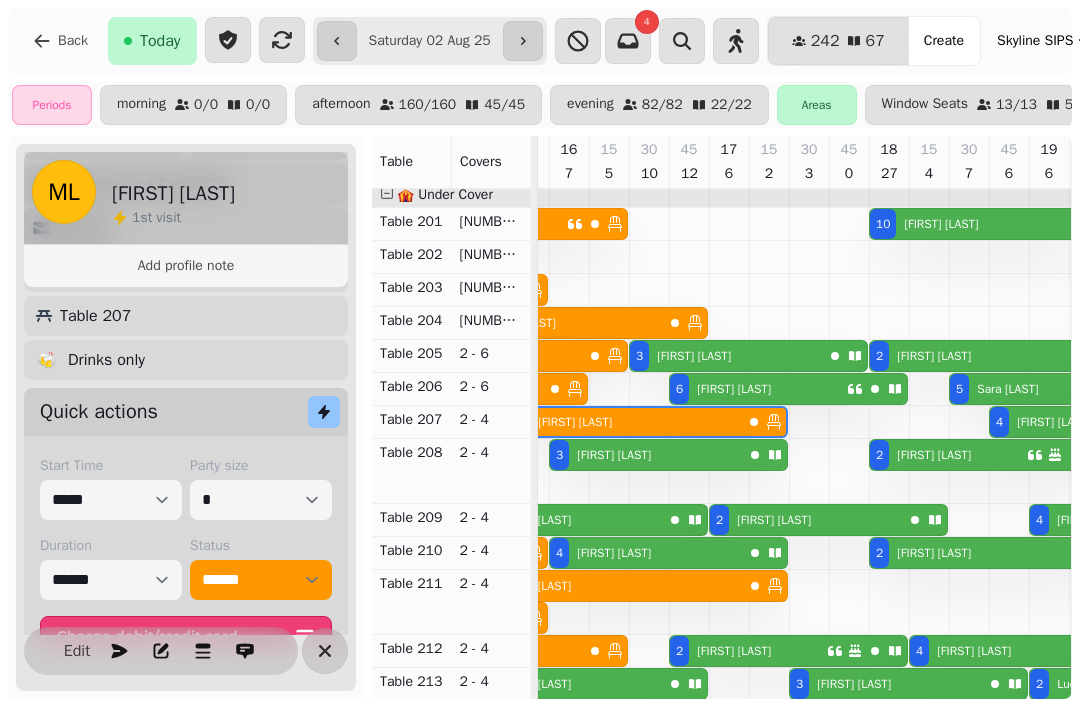 click on "6 Gemma   Bissett" at bounding box center [758, 389] 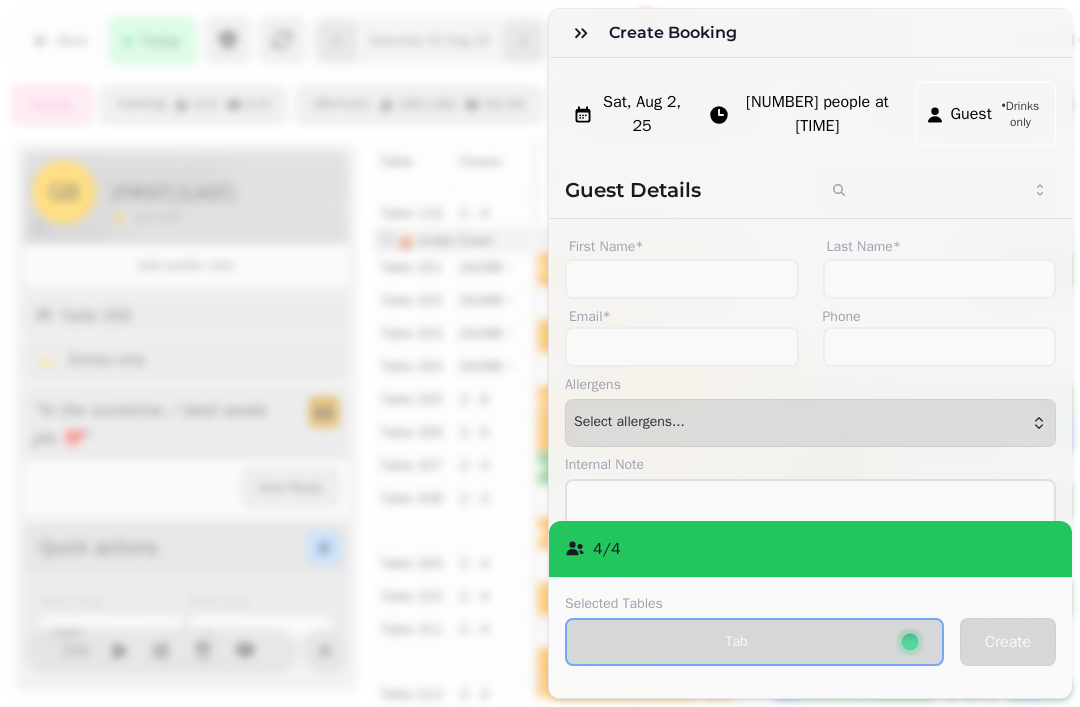 click 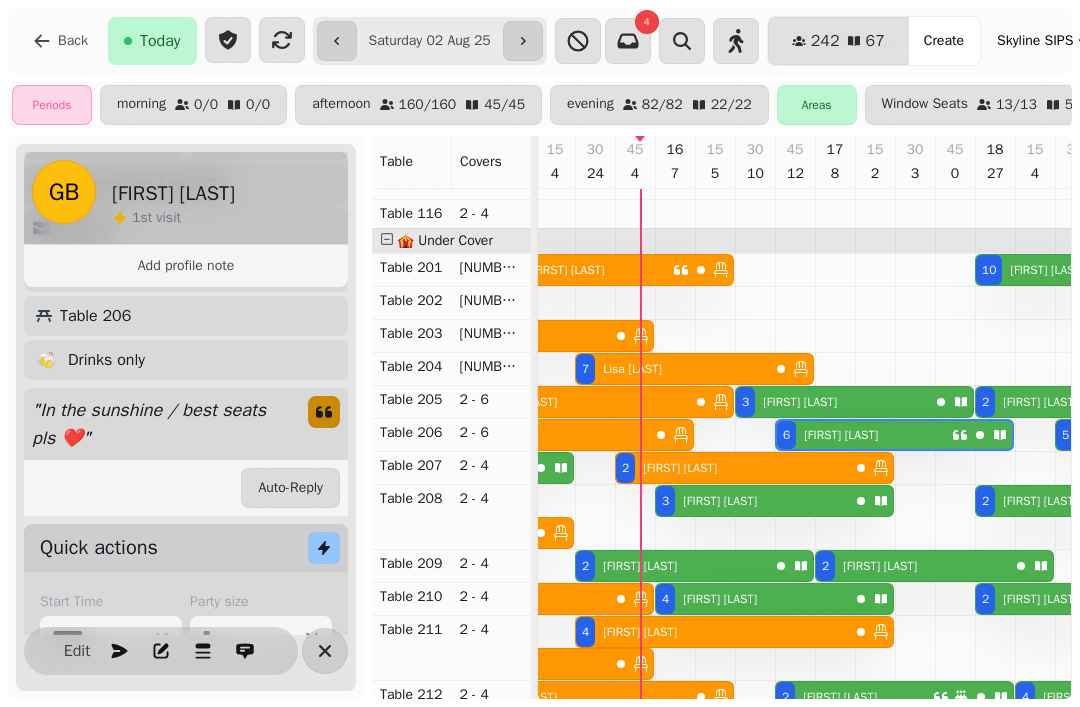 scroll, scrollTop: 499, scrollLeft: 531, axis: both 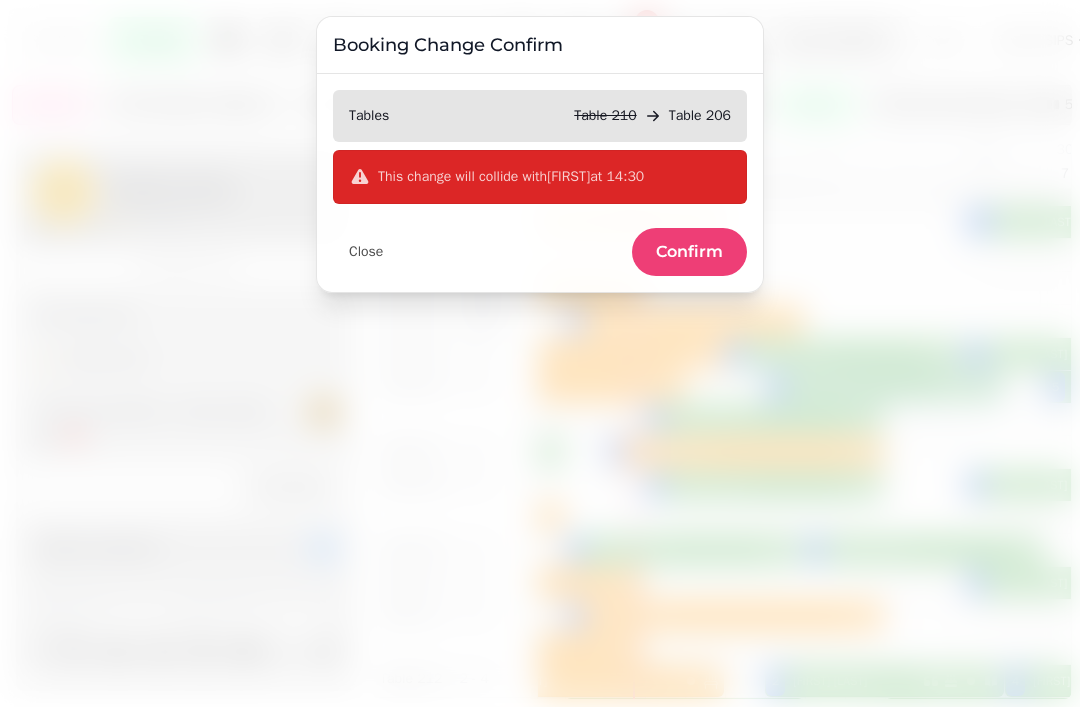 click on "Close" at bounding box center (366, 252) 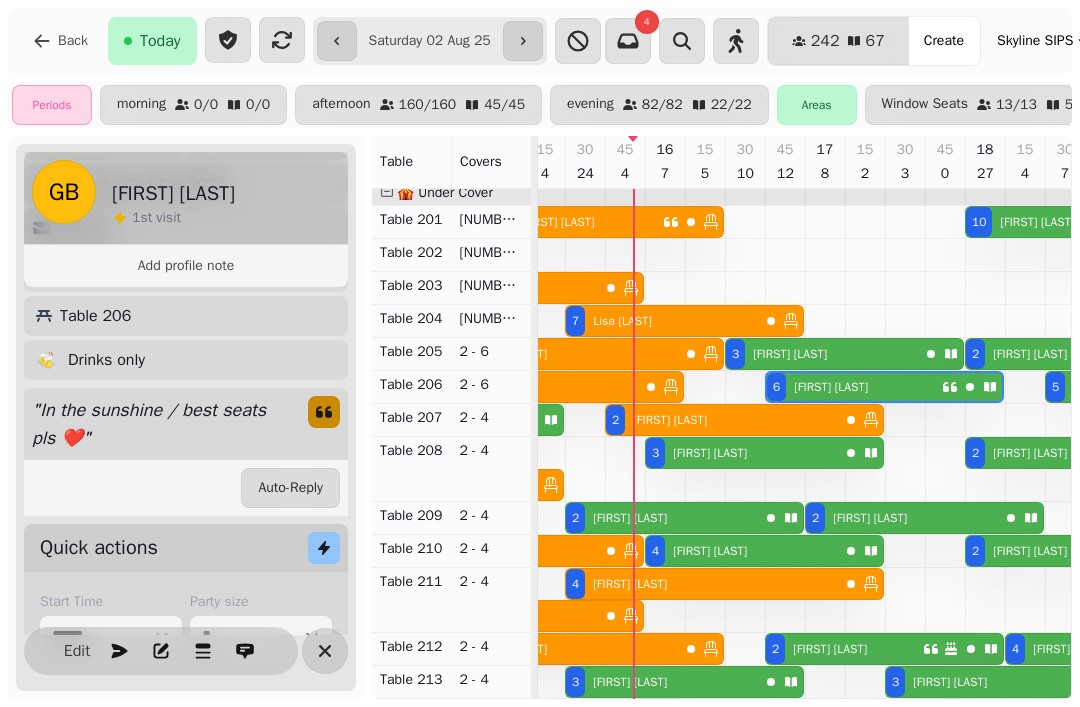 click on "3 Megan   Goldie" at bounding box center (822, 354) 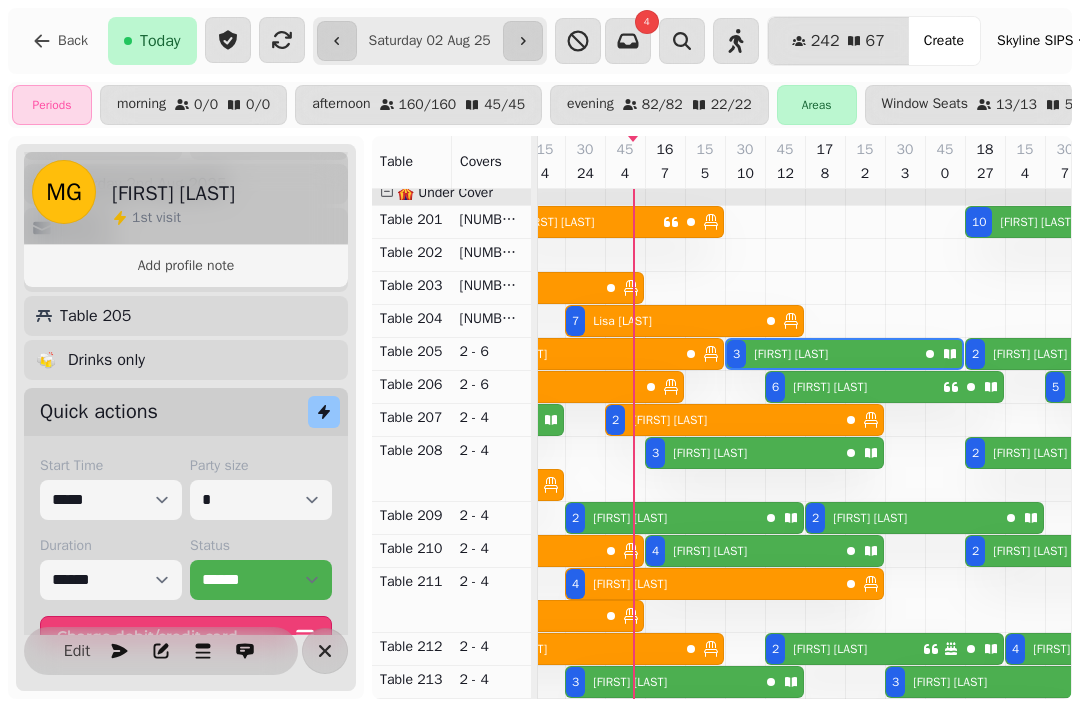 scroll, scrollTop: 0, scrollLeft: 707, axis: horizontal 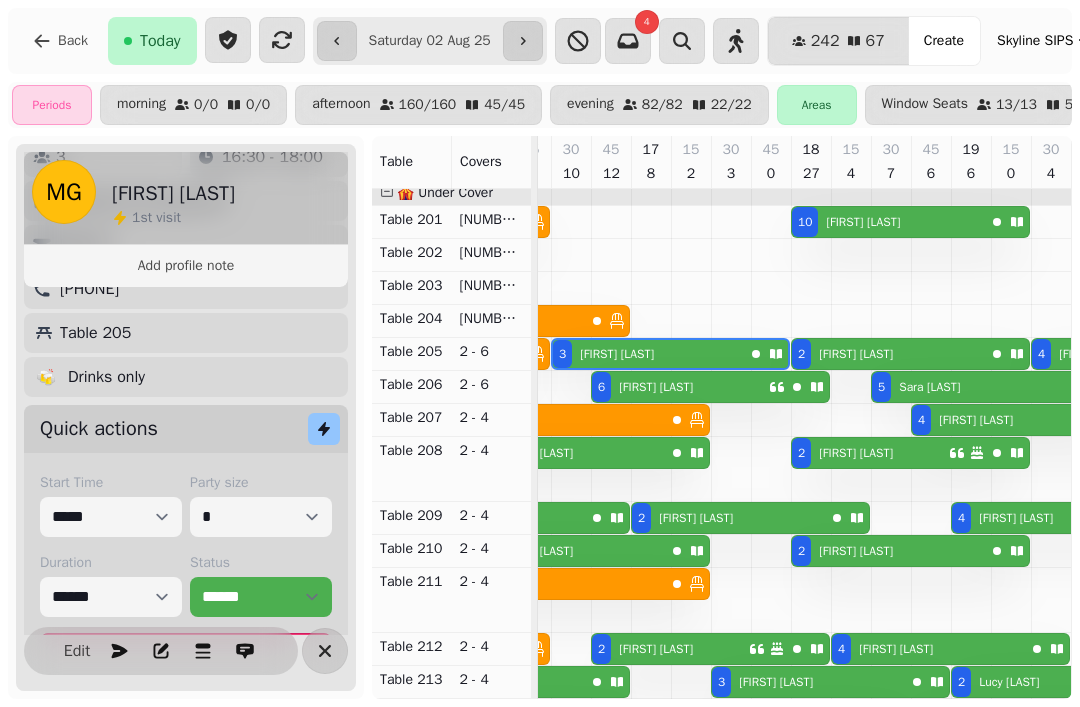 click at bounding box center [324, 429] 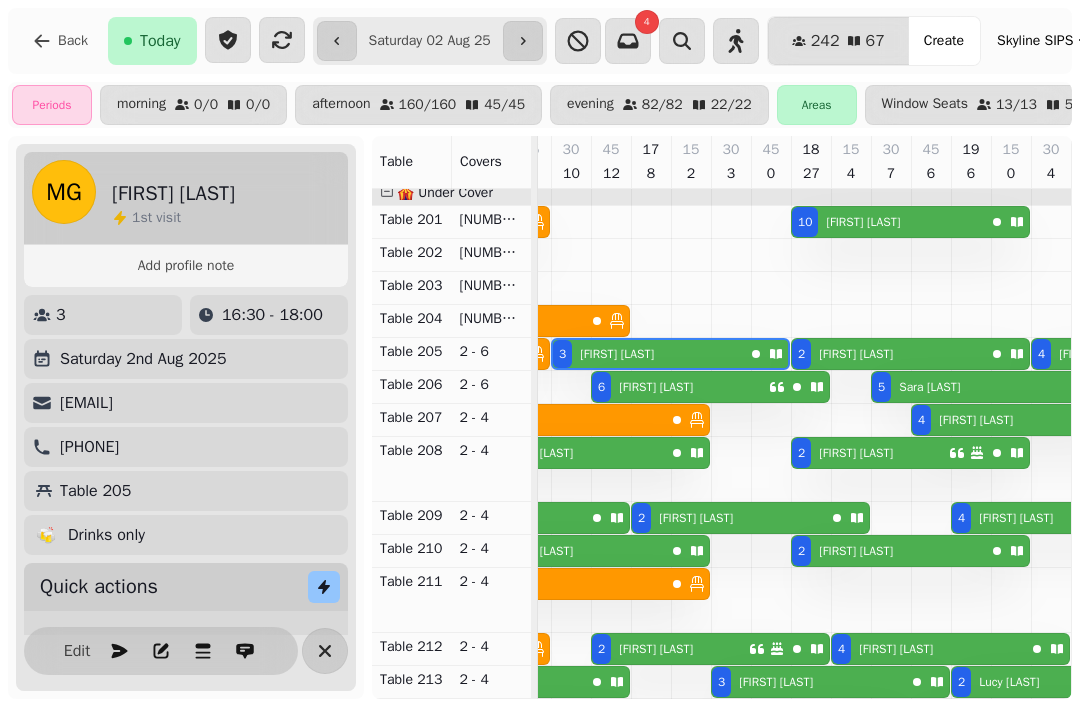 scroll, scrollTop: 0, scrollLeft: 0, axis: both 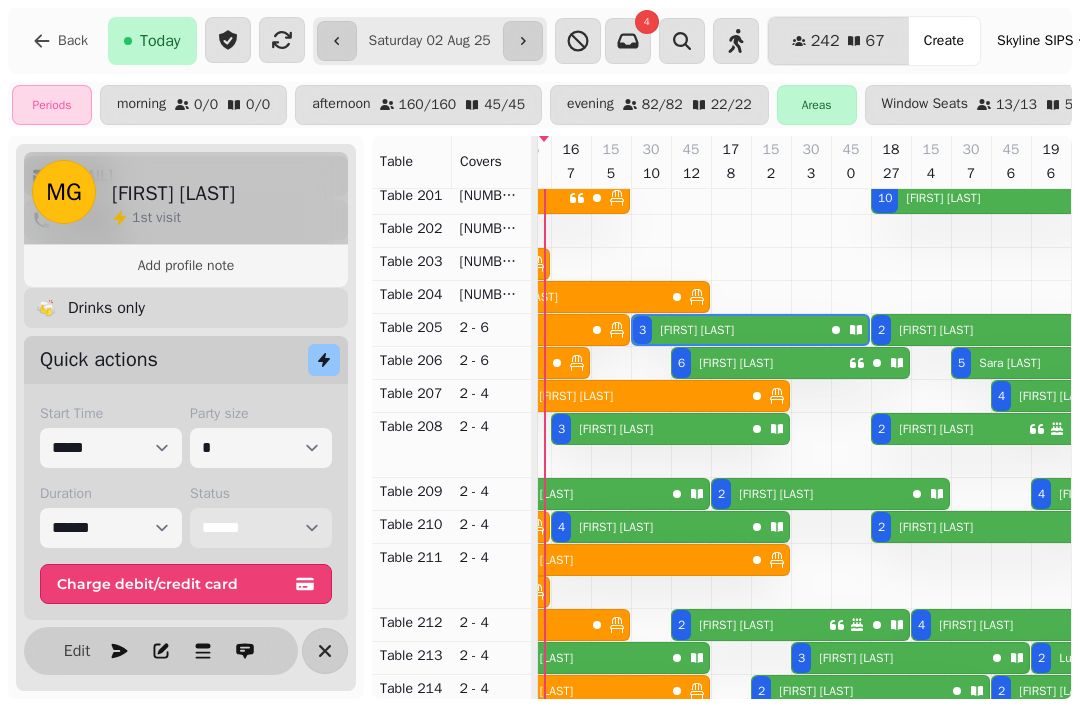 click on "**********" at bounding box center (261, 528) 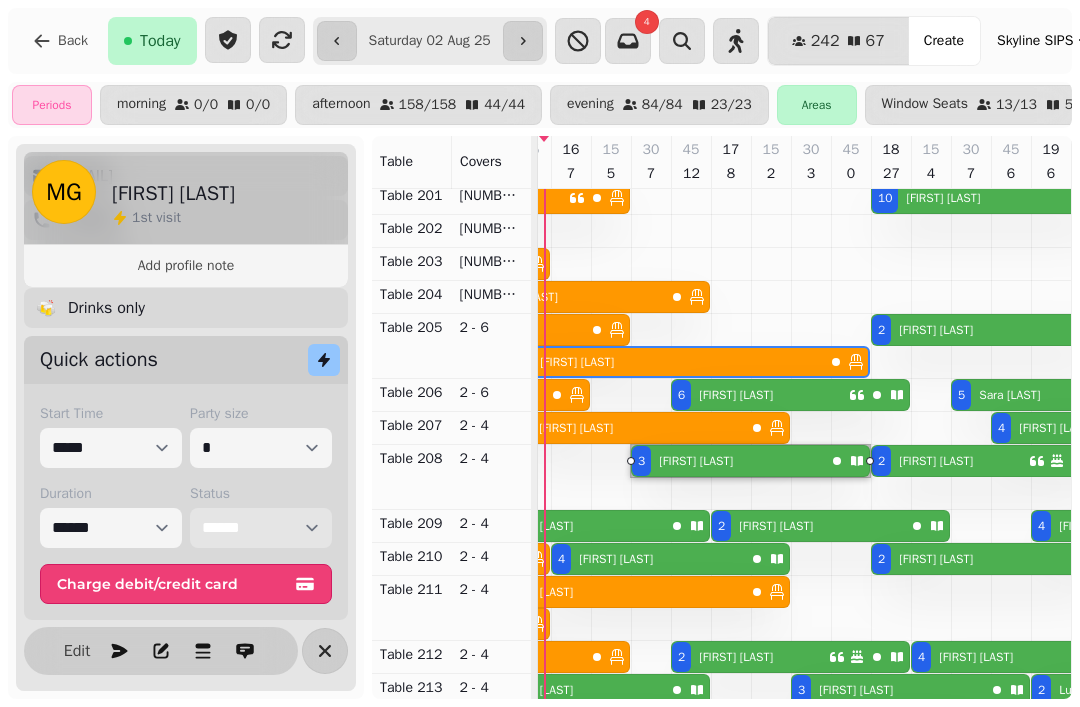 scroll, scrollTop: 576, scrollLeft: 469, axis: both 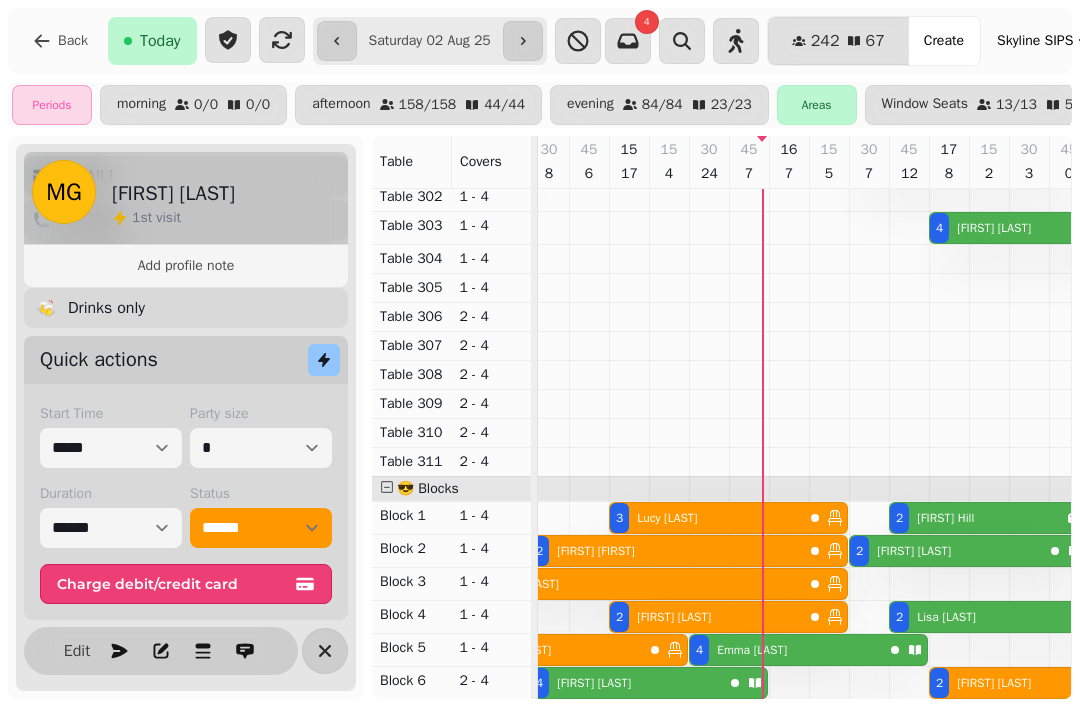 click on "2 Abbie   Fairlie" at bounding box center (968, 551) 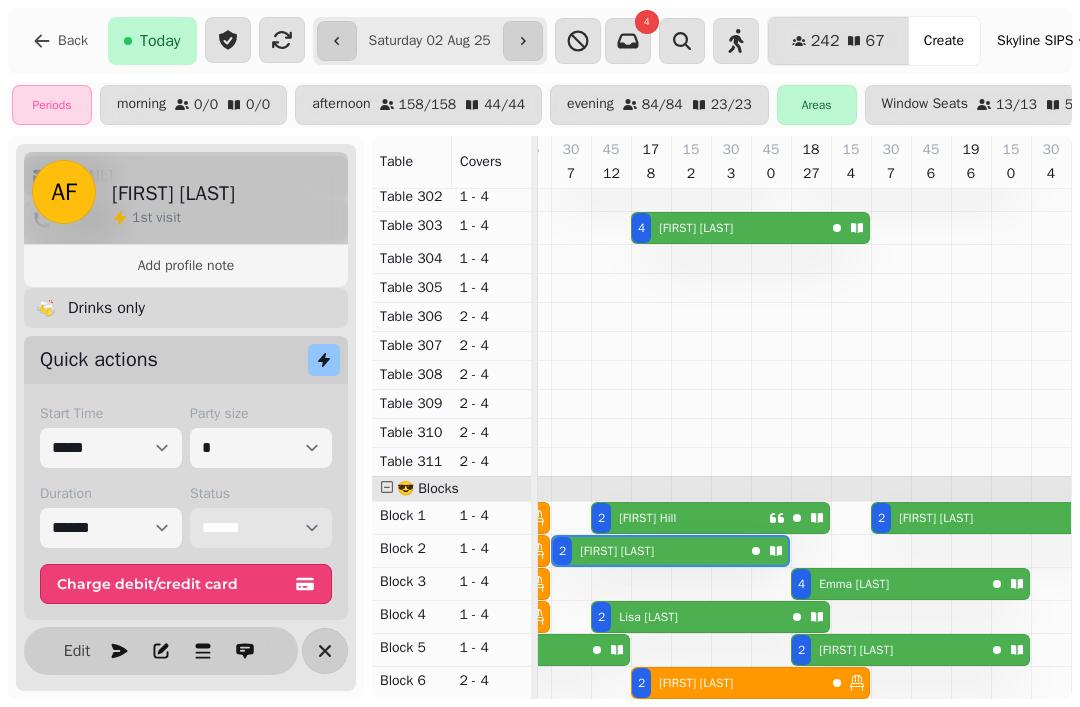click on "**********" at bounding box center [261, 528] 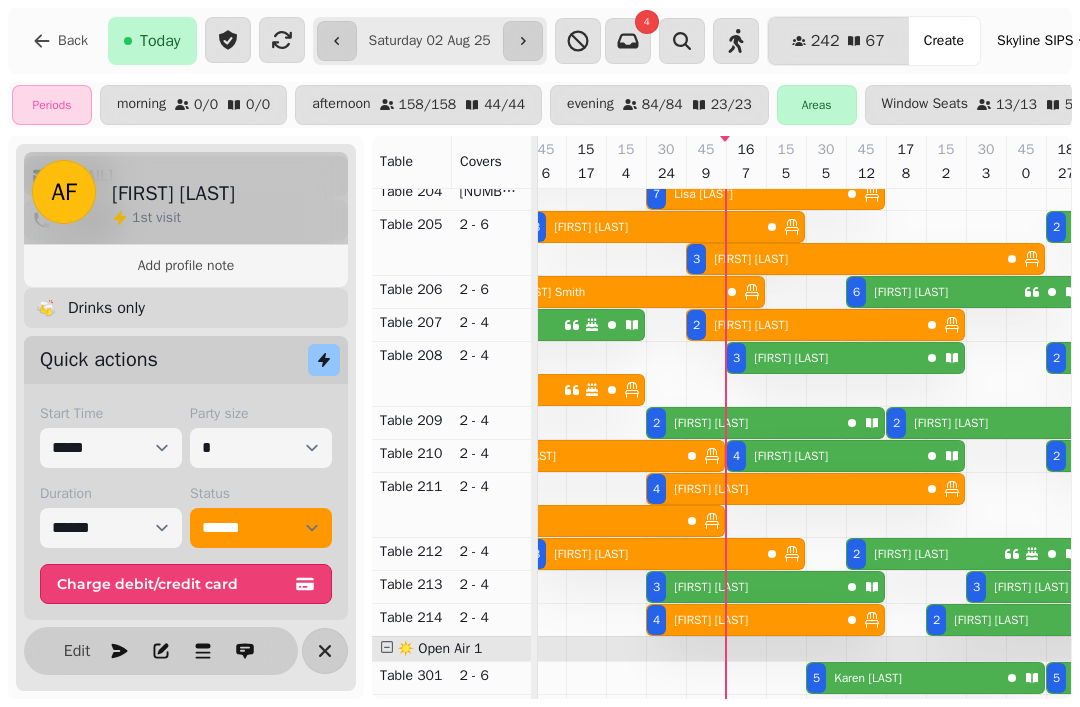 click on "Heather   Morrison" at bounding box center (711, 587) 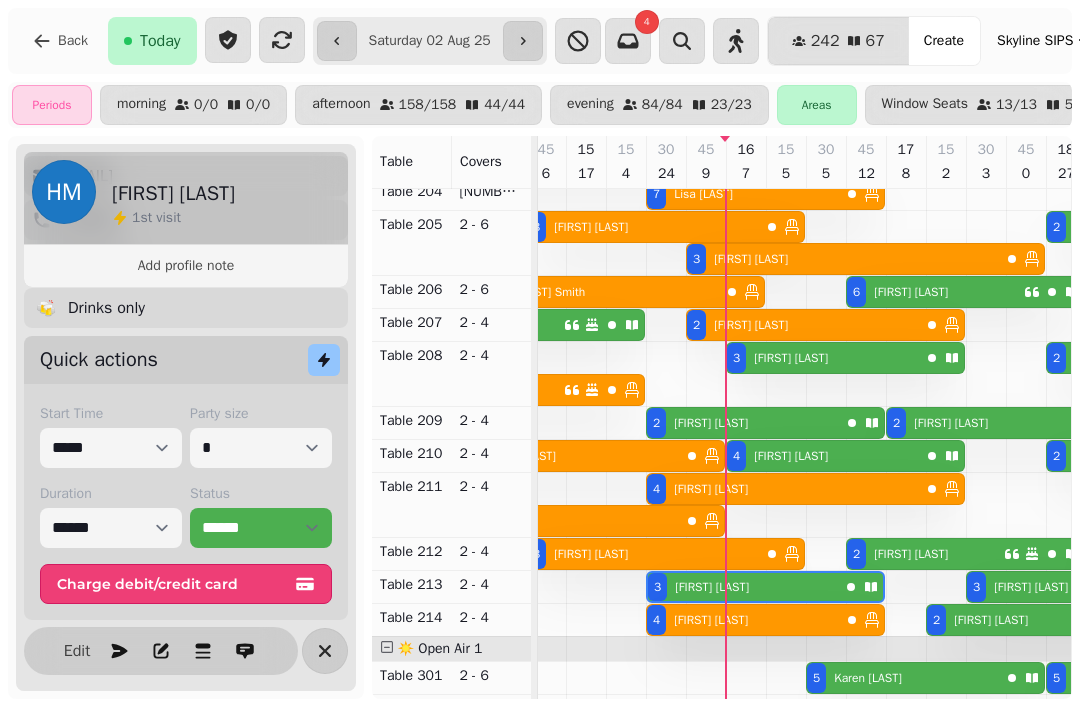 scroll, scrollTop: 0, scrollLeft: 547, axis: horizontal 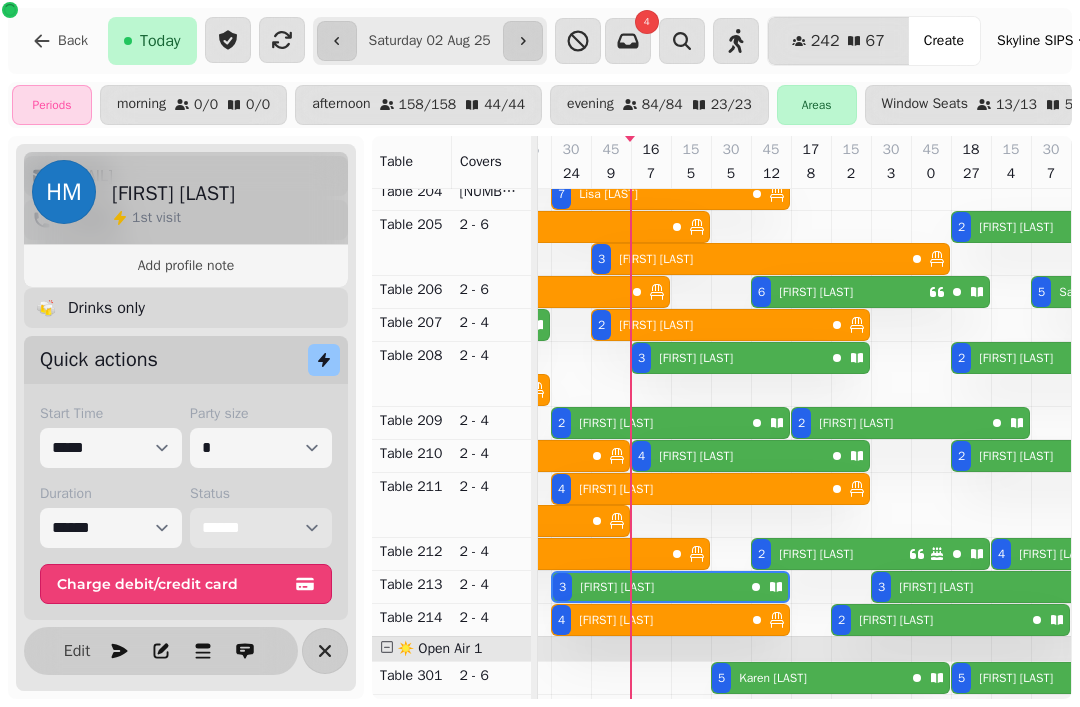 click on "**********" at bounding box center [261, 528] 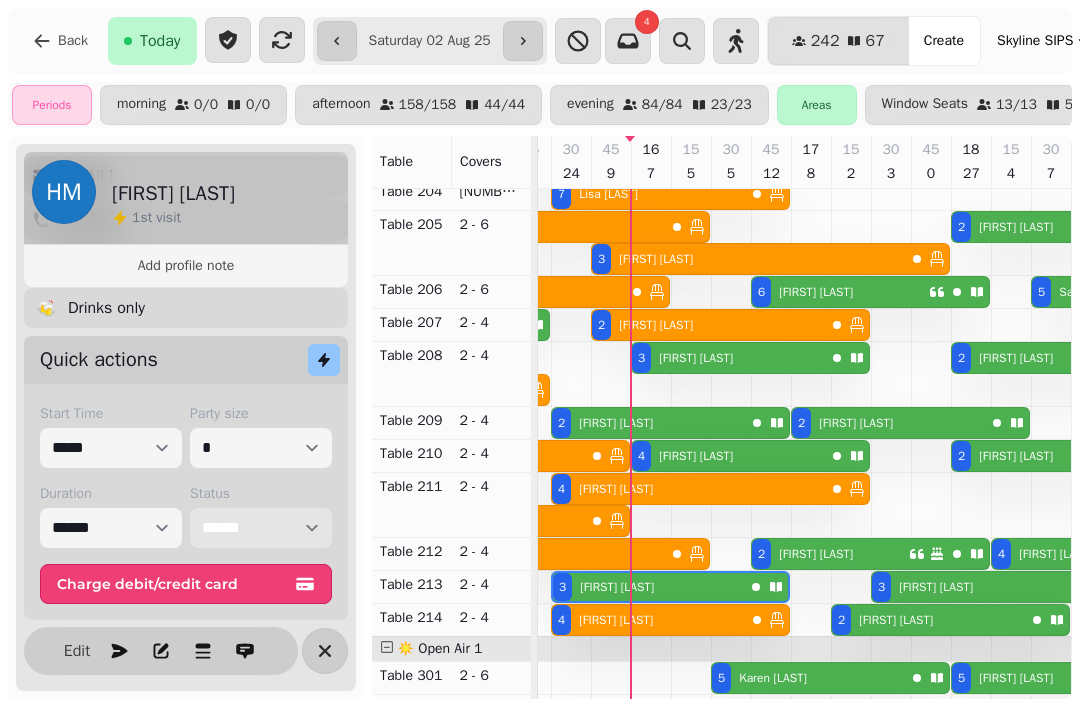 select on "******" 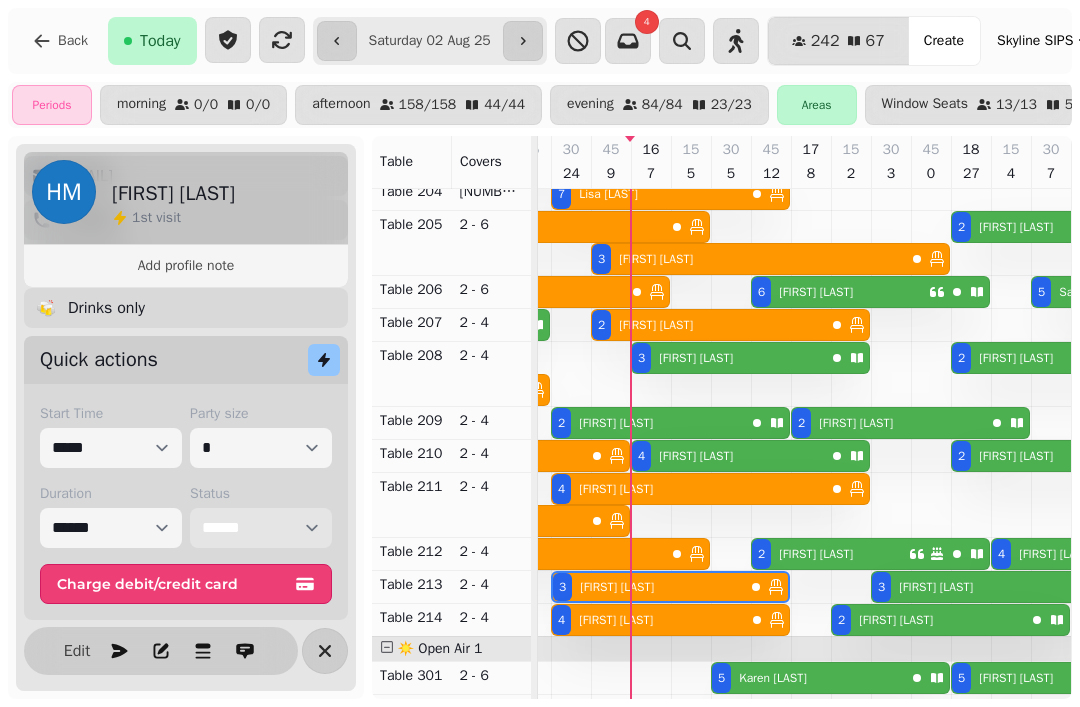 scroll, scrollTop: 560, scrollLeft: 545, axis: both 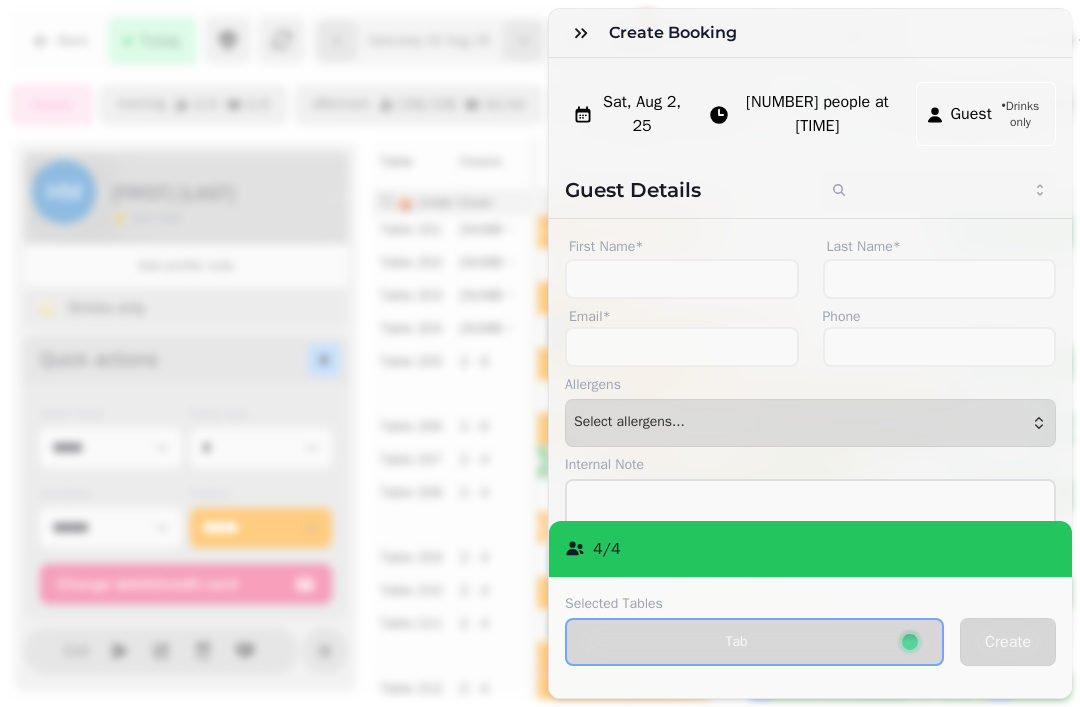click 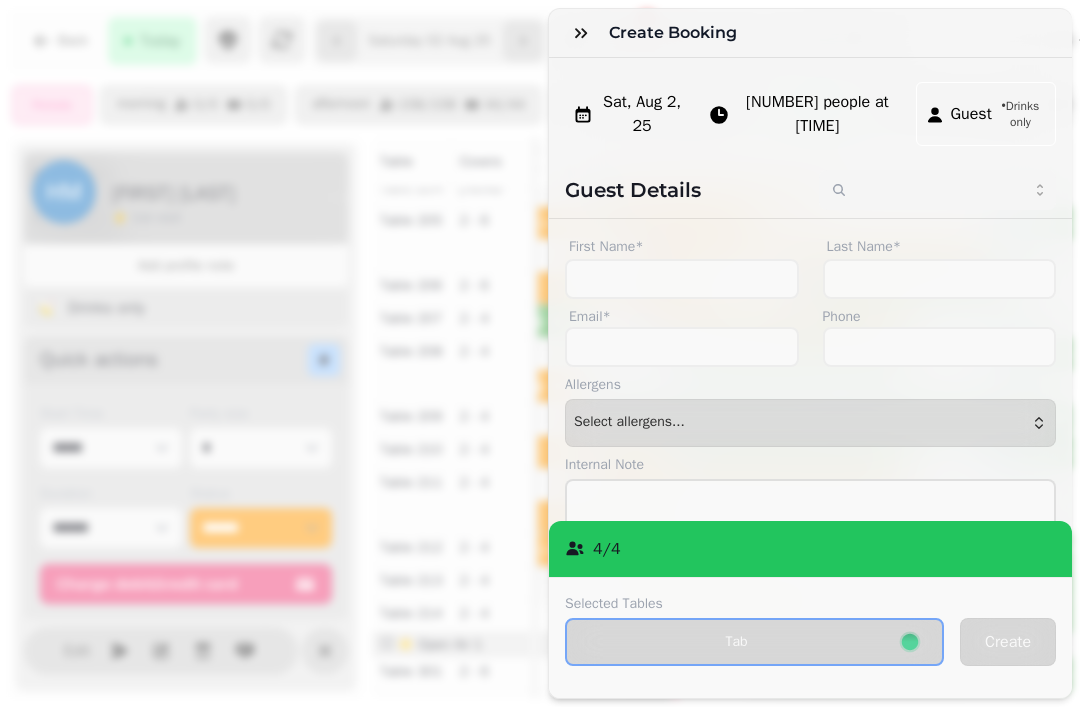click at bounding box center [581, 33] 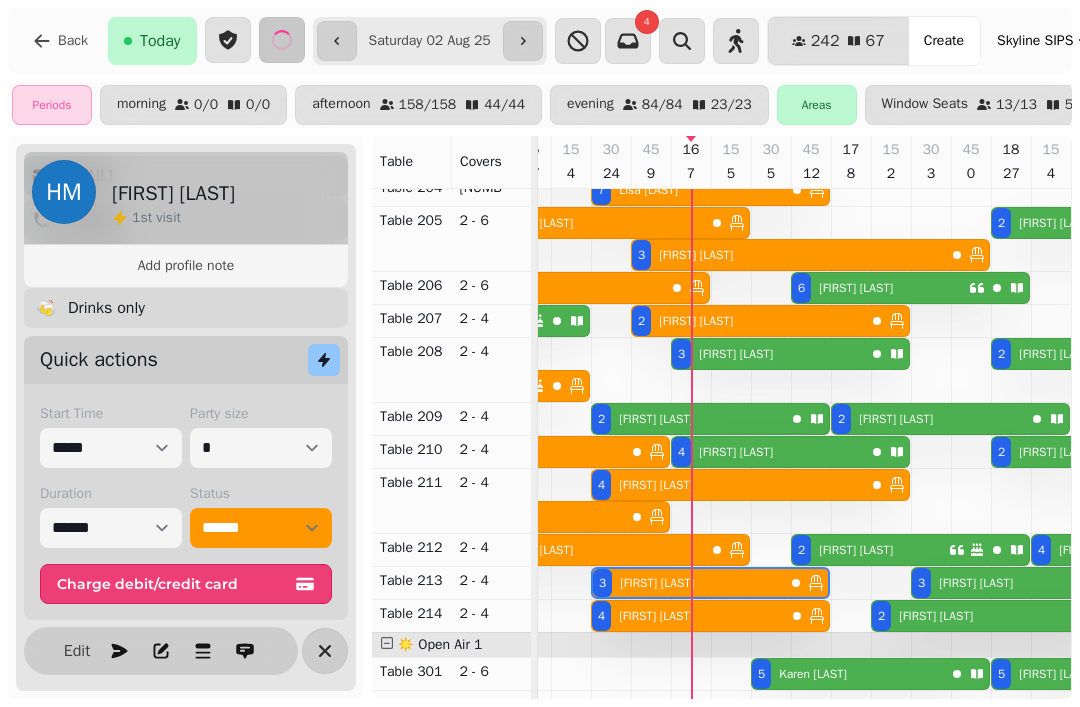 select on "**********" 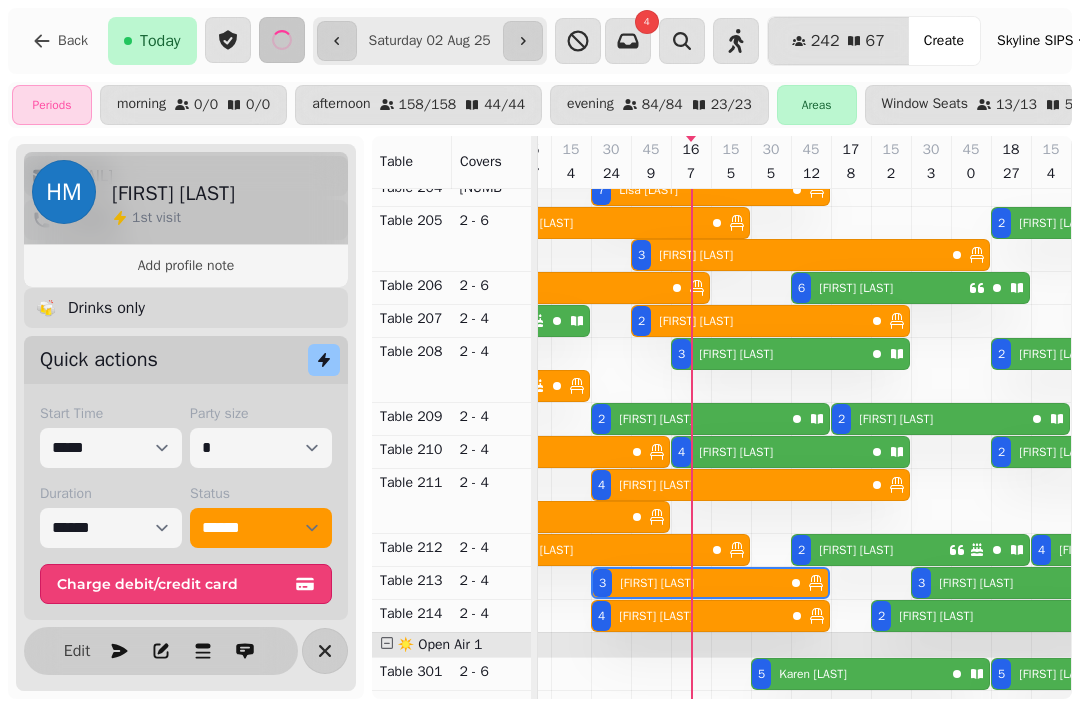 select on "*" 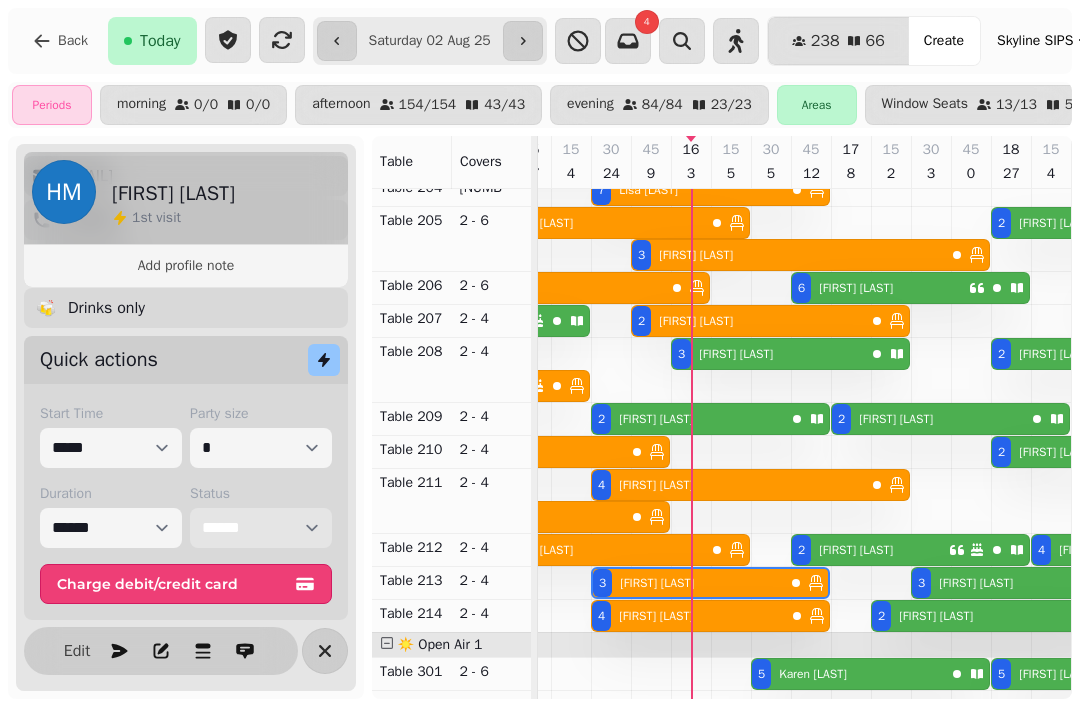 scroll, scrollTop: 703, scrollLeft: 517, axis: both 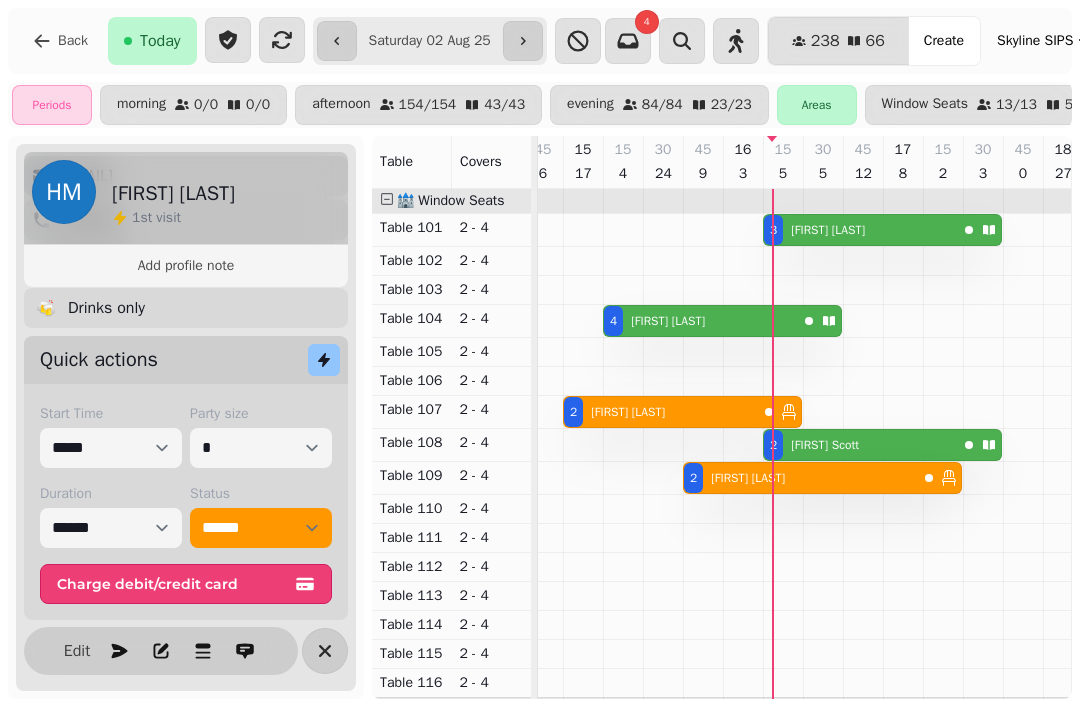 click on "2 Nicolle   Scott" at bounding box center (860, 445) 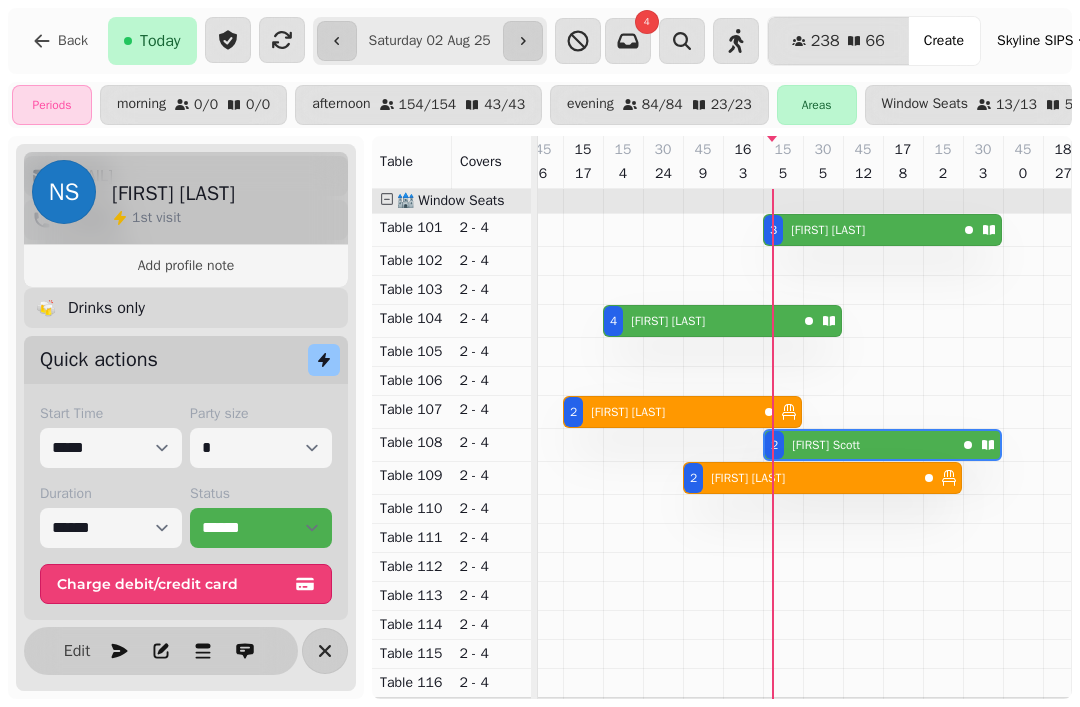scroll, scrollTop: 0, scrollLeft: 667, axis: horizontal 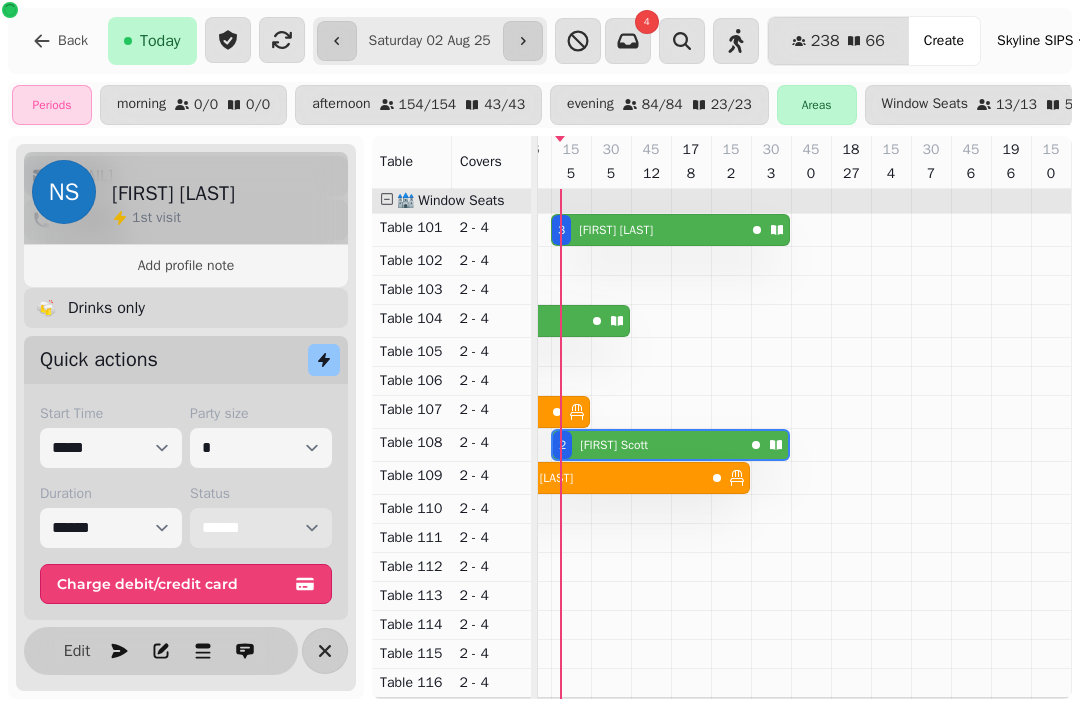 click on "**********" at bounding box center (261, 528) 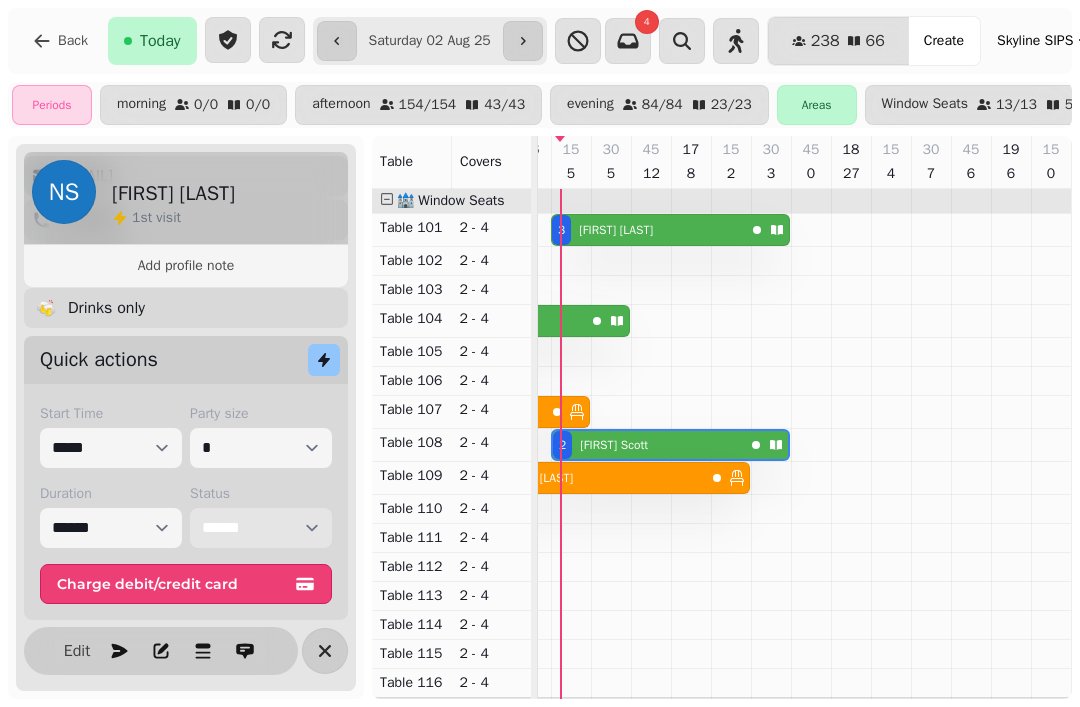 select on "******" 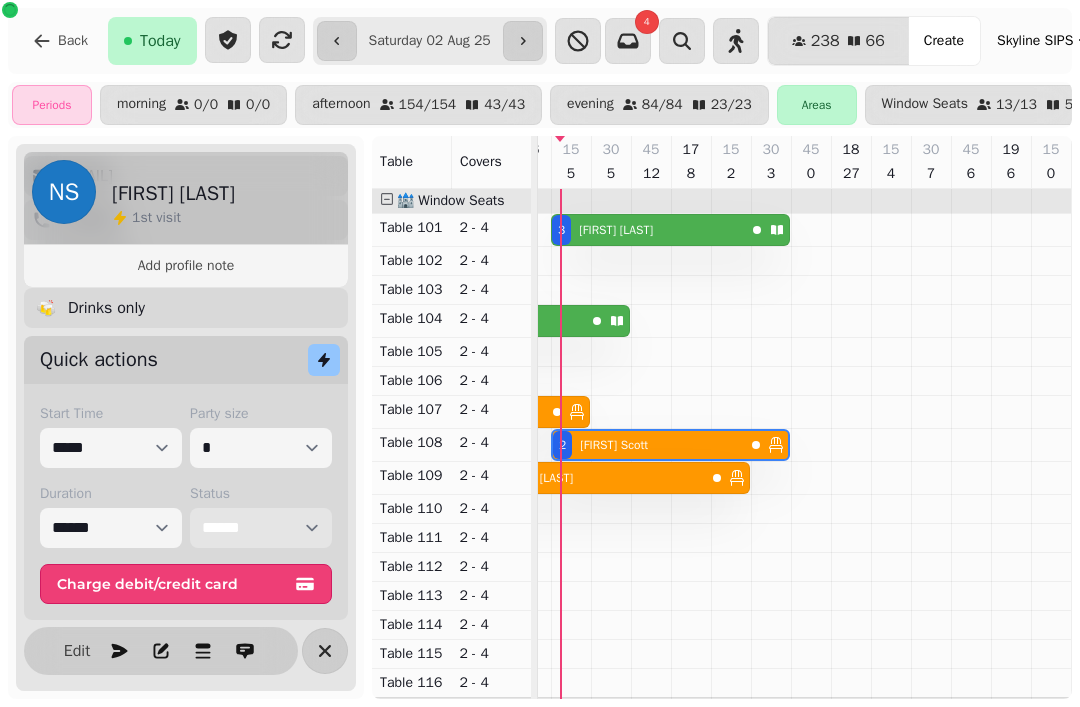 scroll, scrollTop: 0, scrollLeft: 664, axis: horizontal 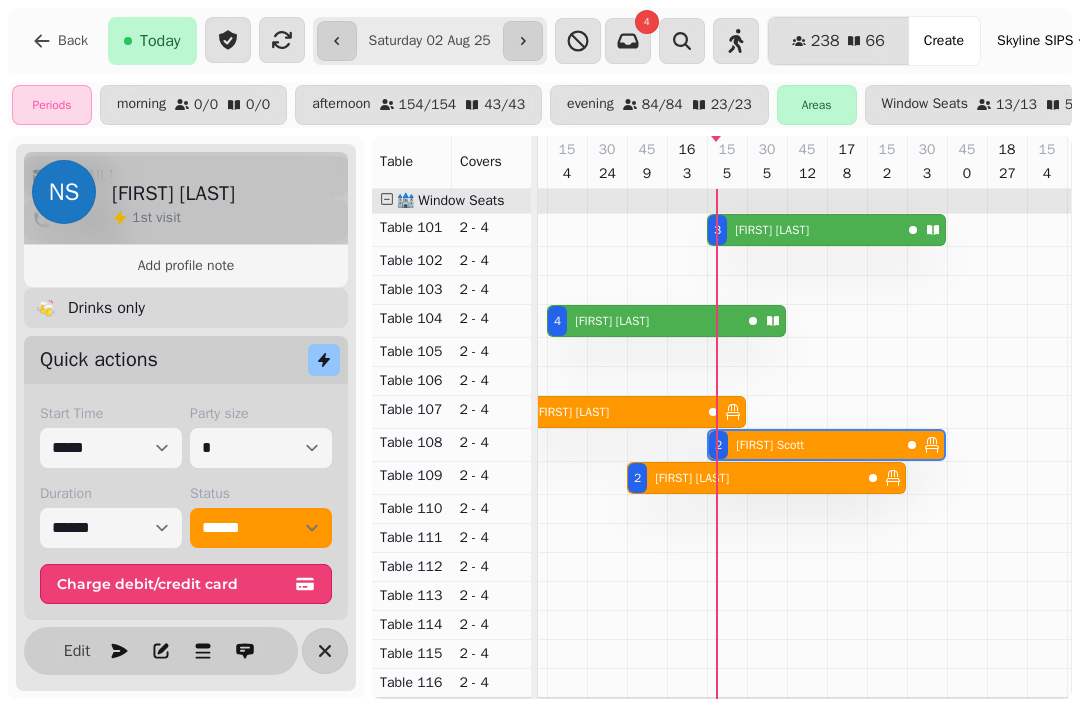 select on "**********" 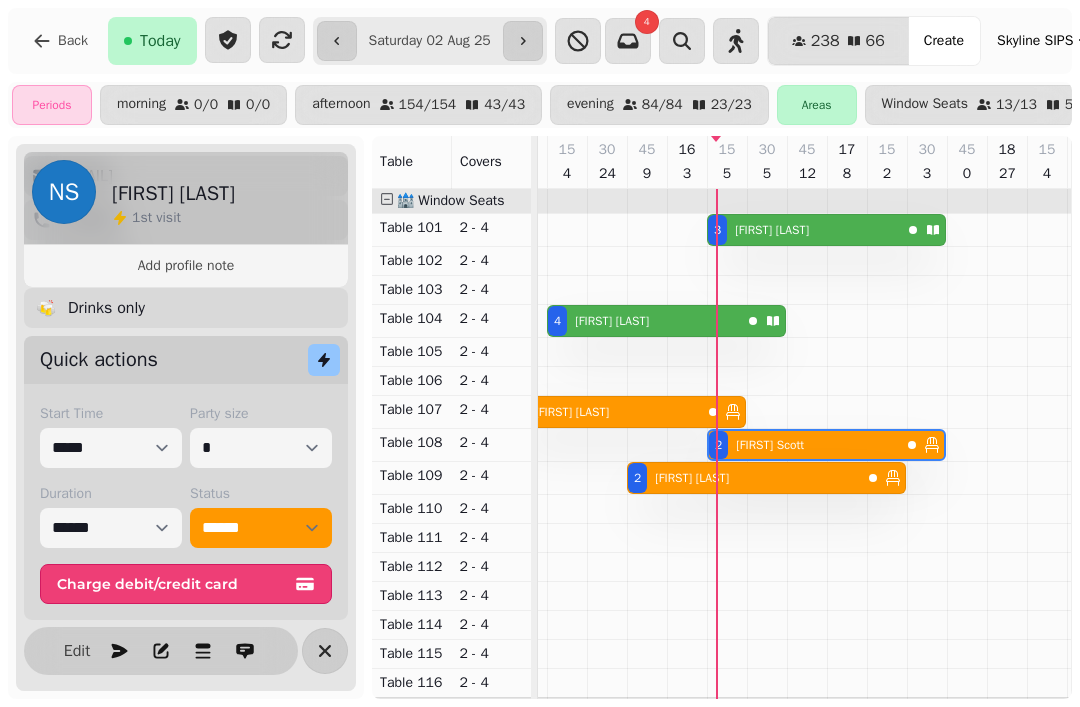 select on "*" 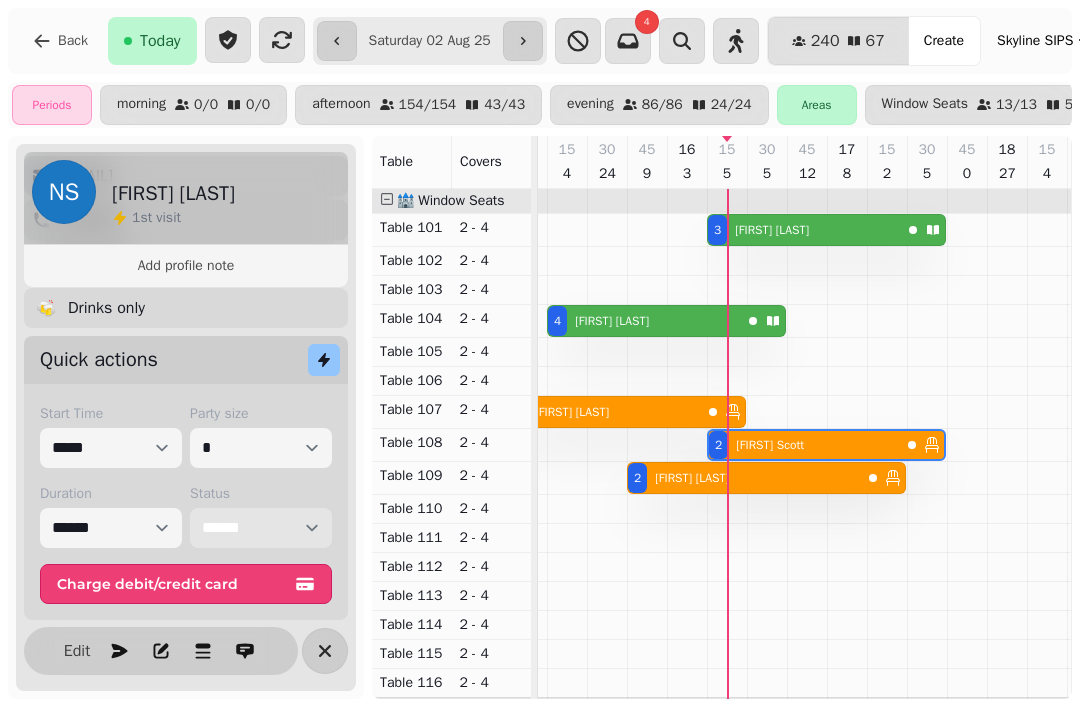 scroll, scrollTop: 0, scrollLeft: 495, axis: horizontal 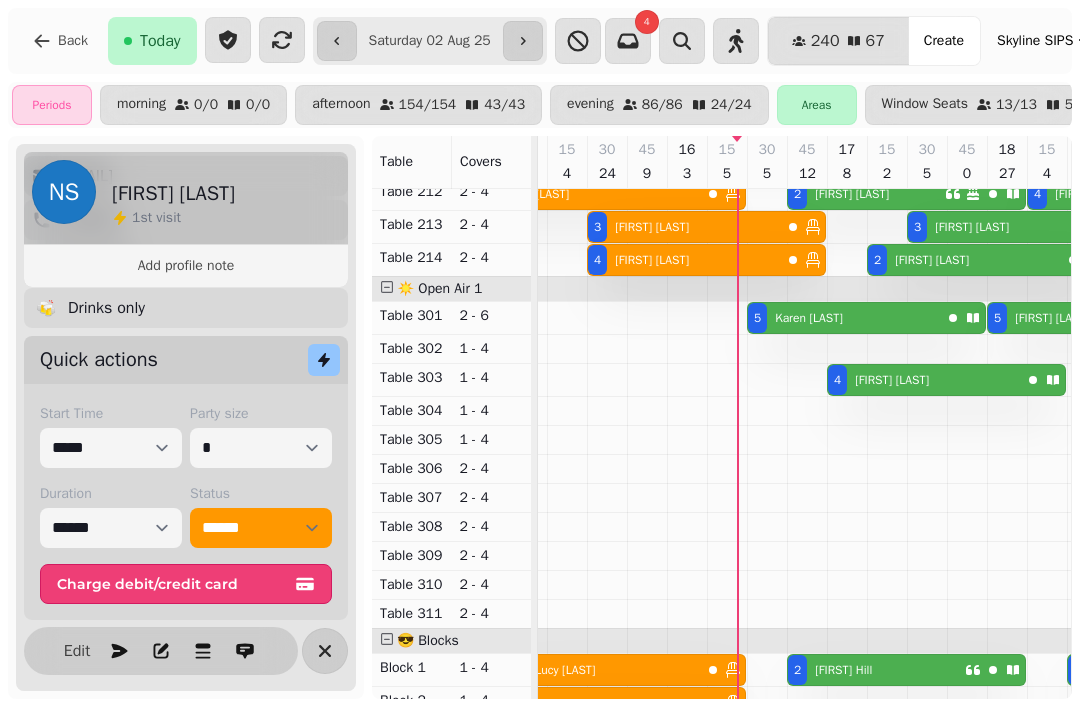 click on "5 Karen   Way" at bounding box center (844, 318) 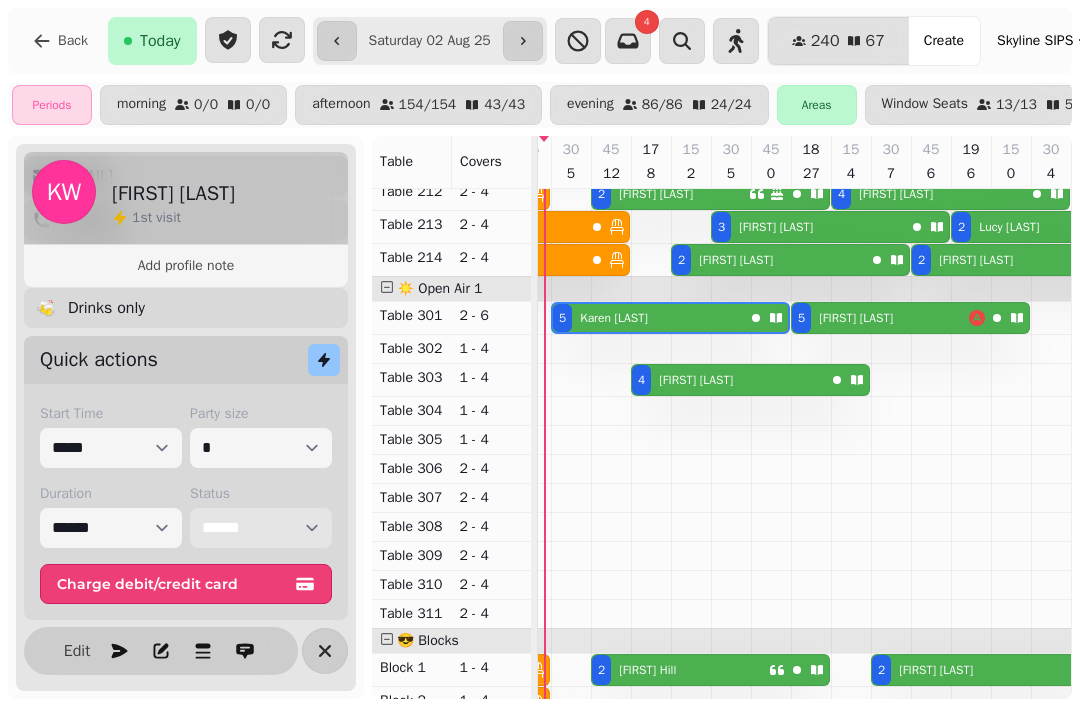 click on "**********" at bounding box center [261, 528] 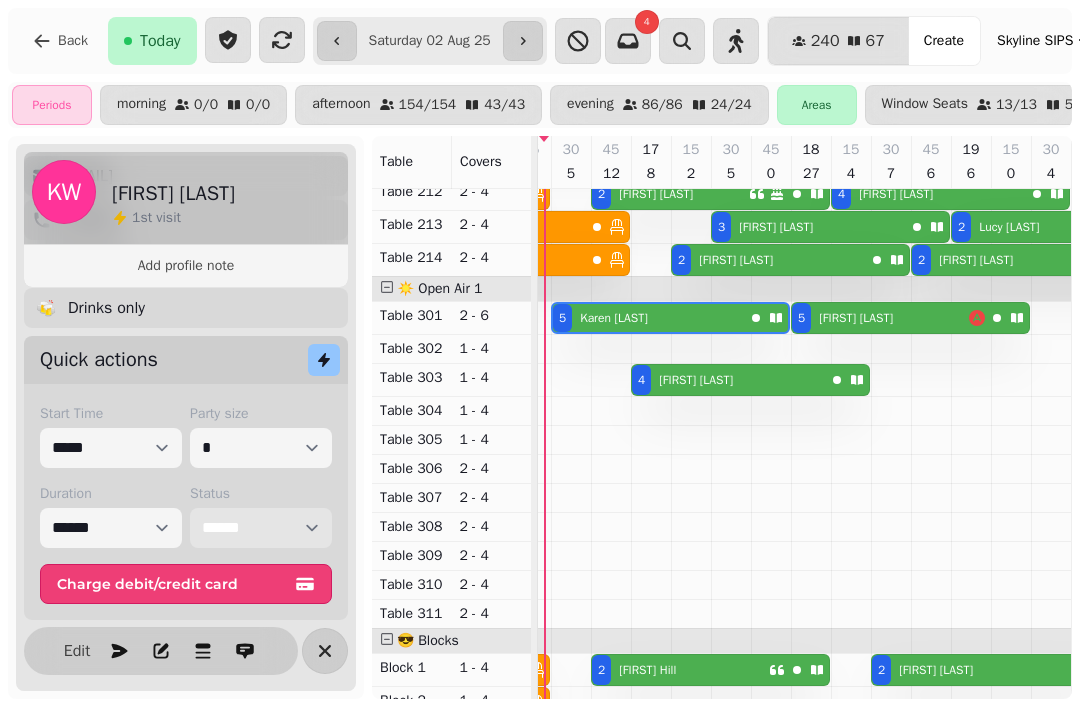 select on "******" 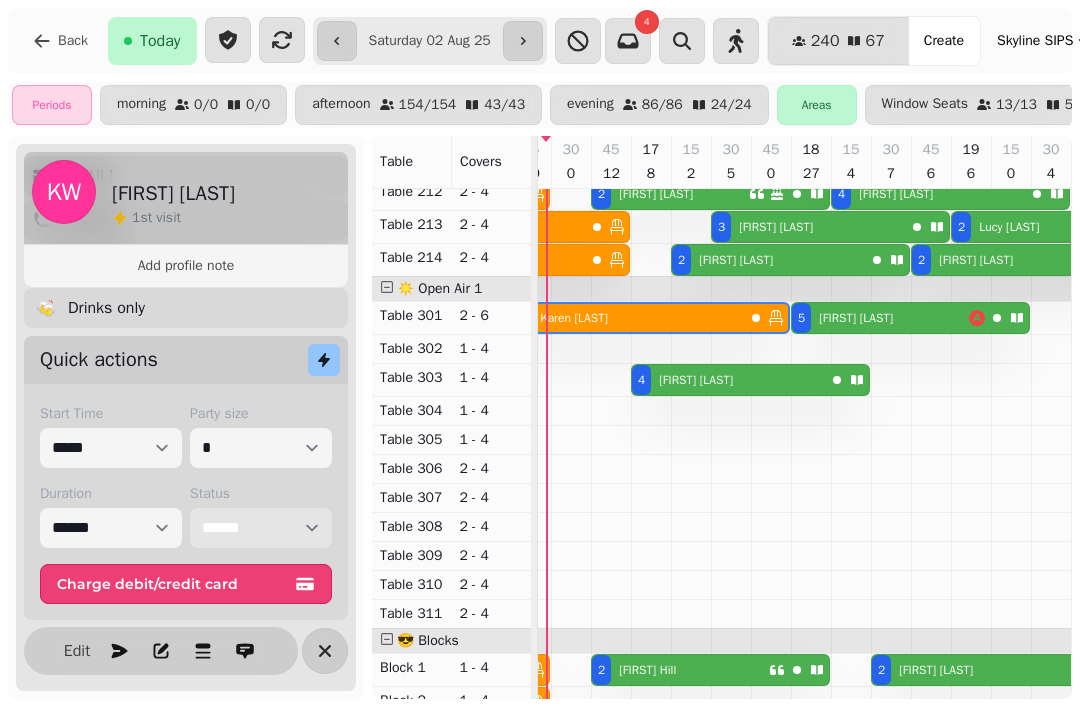 scroll, scrollTop: 902, scrollLeft: 698, axis: both 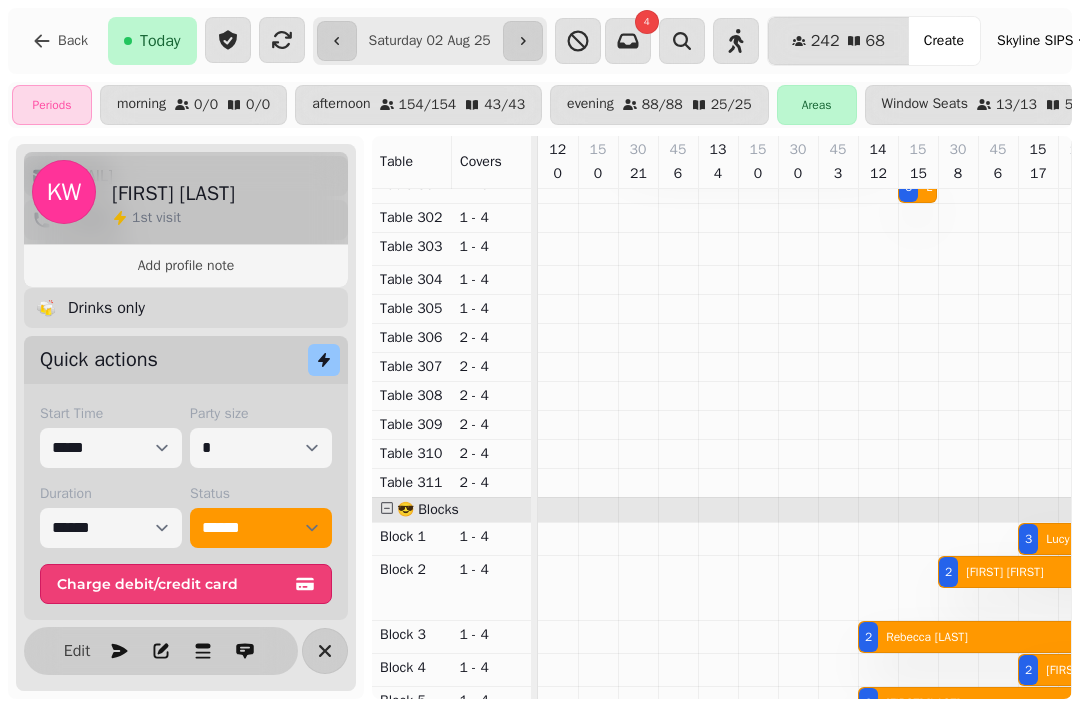 click 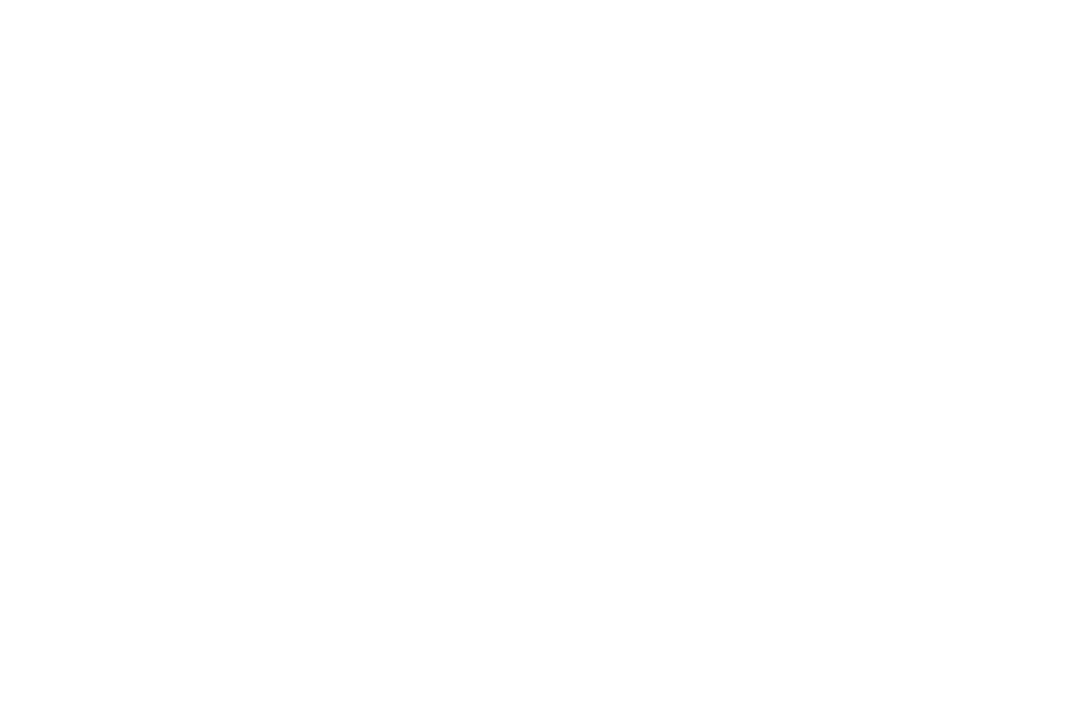 scroll, scrollTop: 0, scrollLeft: 0, axis: both 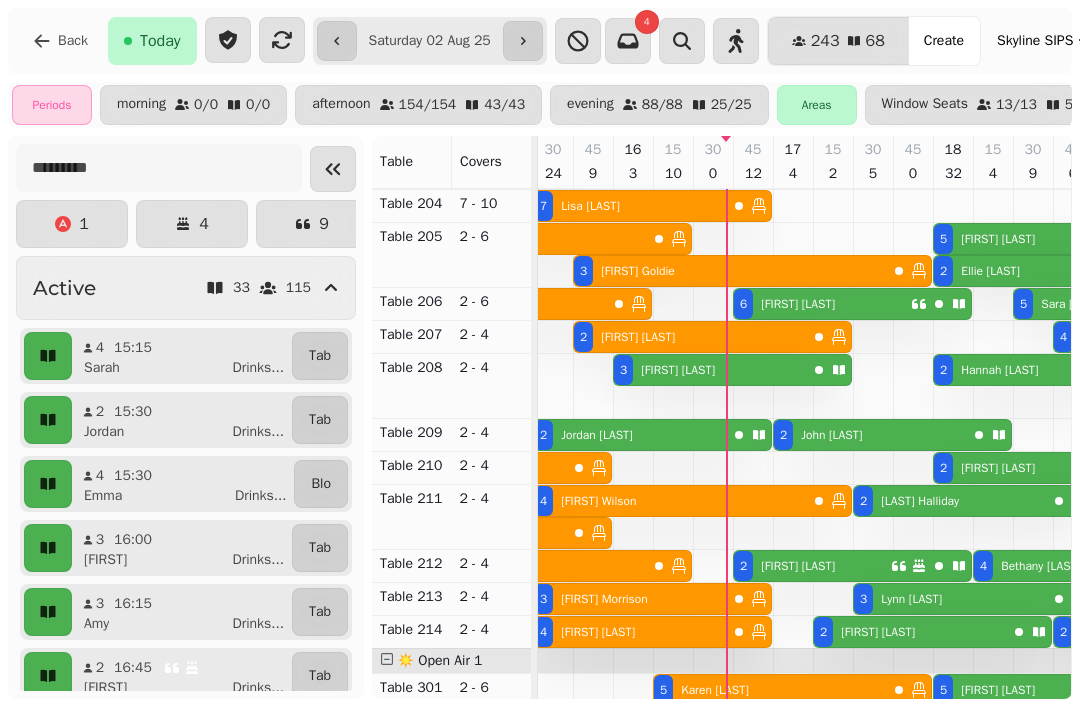click on "2 Emily   Eglinton" at bounding box center [812, 566] 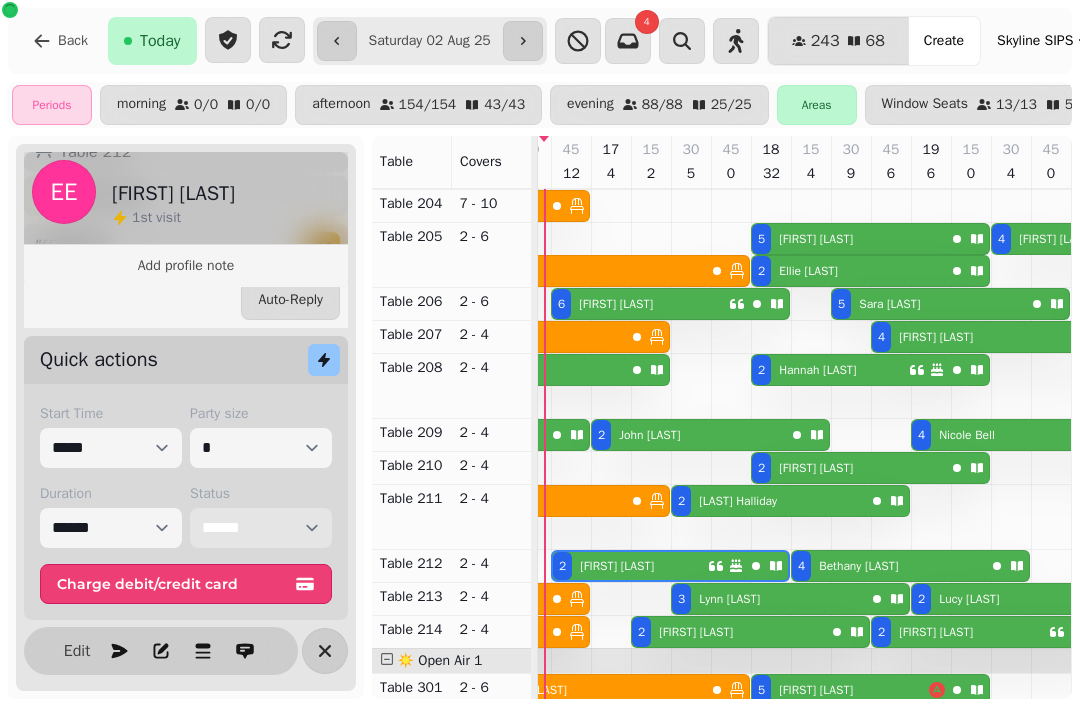 click on "**********" at bounding box center (261, 528) 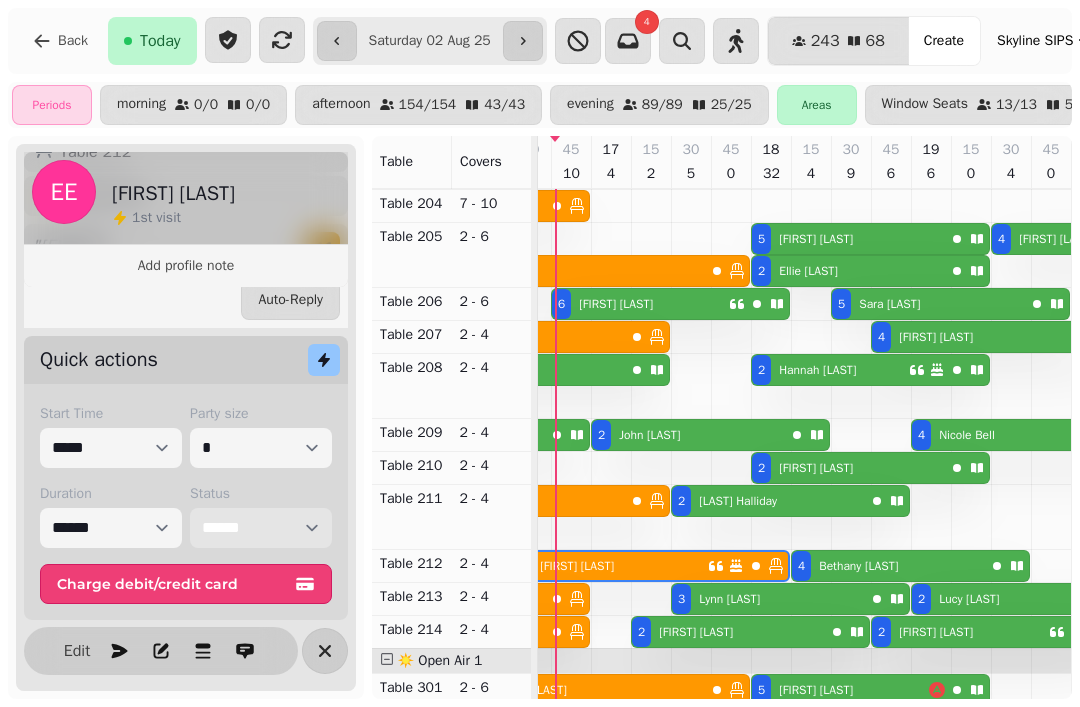 scroll, scrollTop: 614, scrollLeft: 662, axis: both 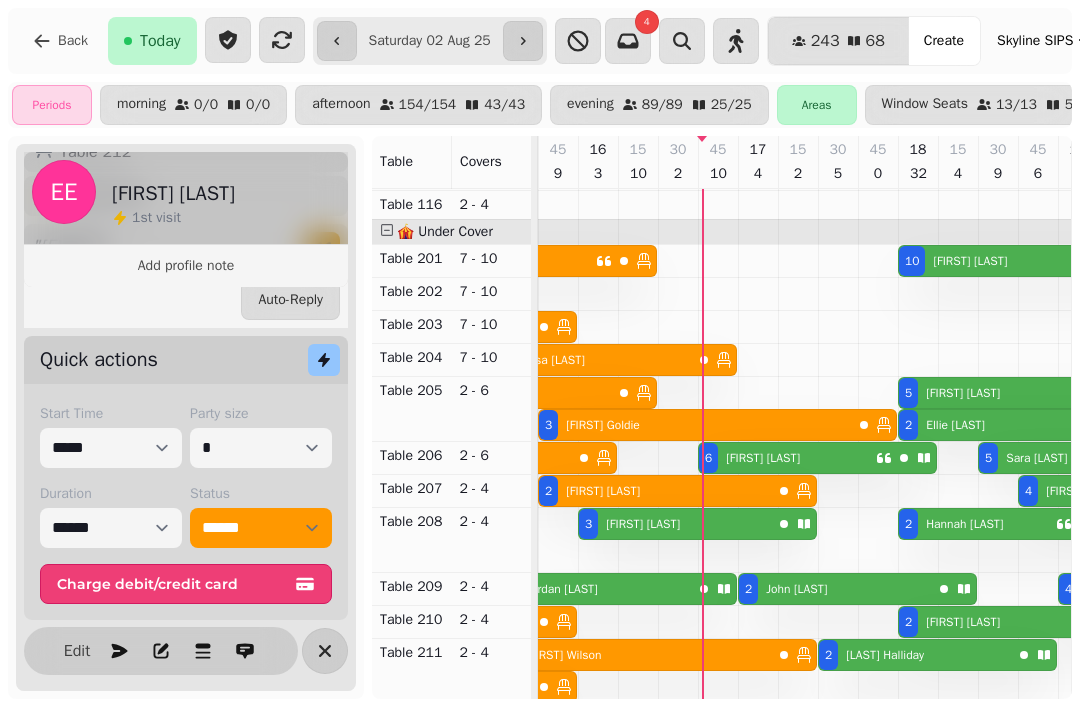 click on "6 Gemma   Bissett" at bounding box center [787, 458] 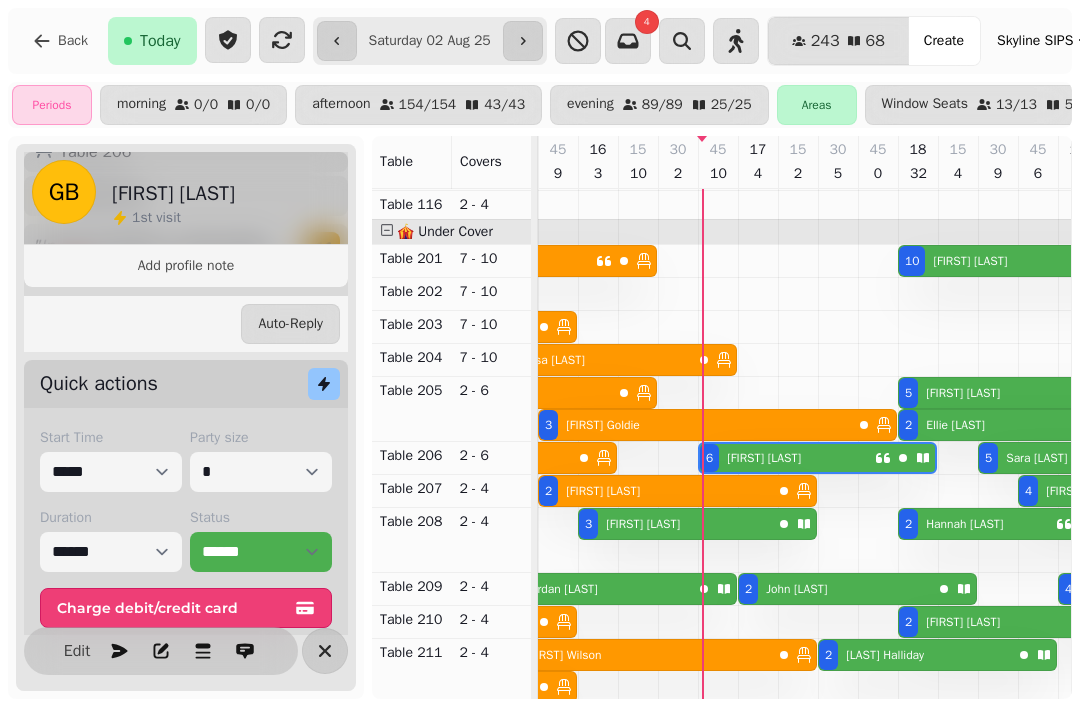 scroll, scrollTop: 0, scrollLeft: 747, axis: horizontal 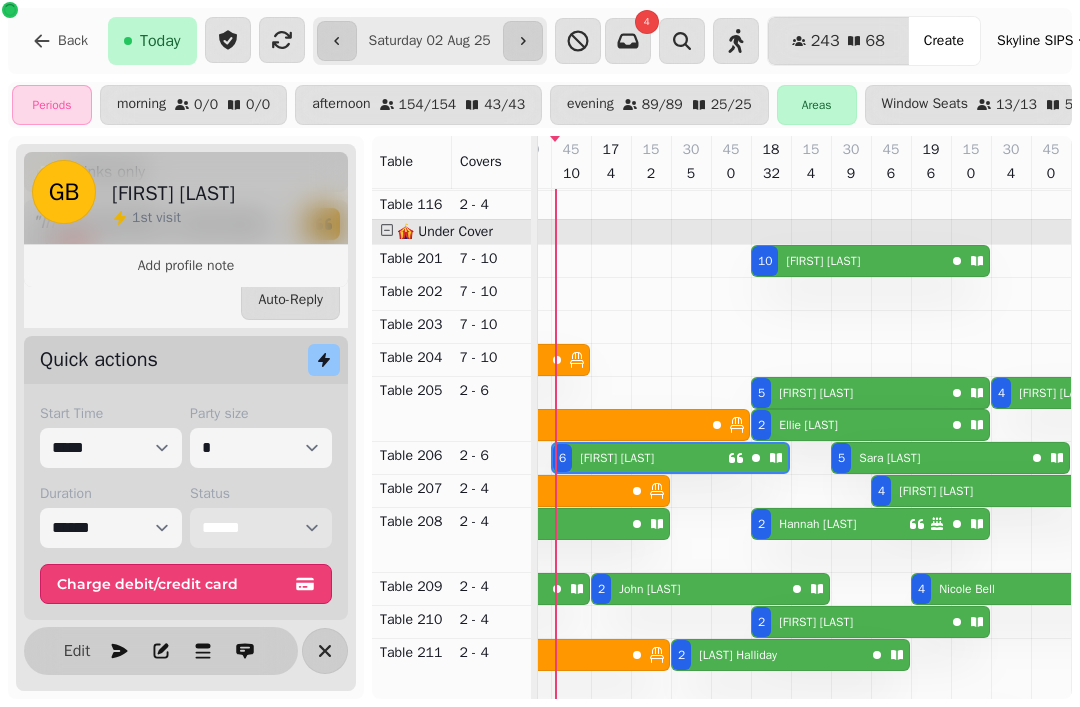 click on "**********" at bounding box center [261, 528] 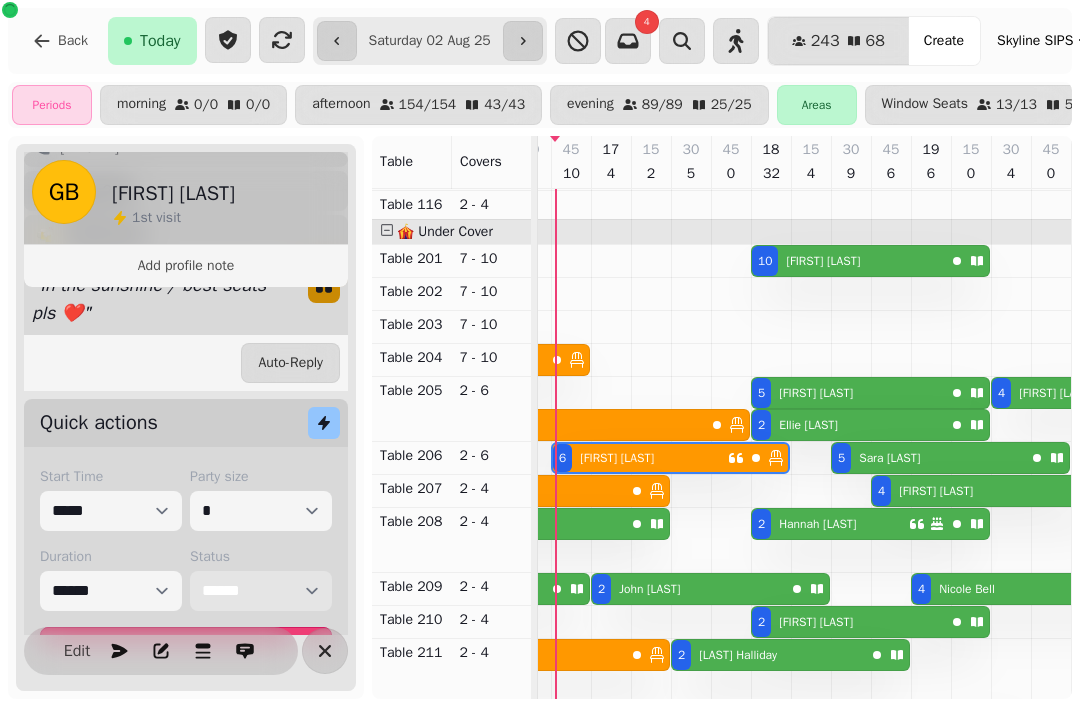 scroll, scrollTop: 0, scrollLeft: 0, axis: both 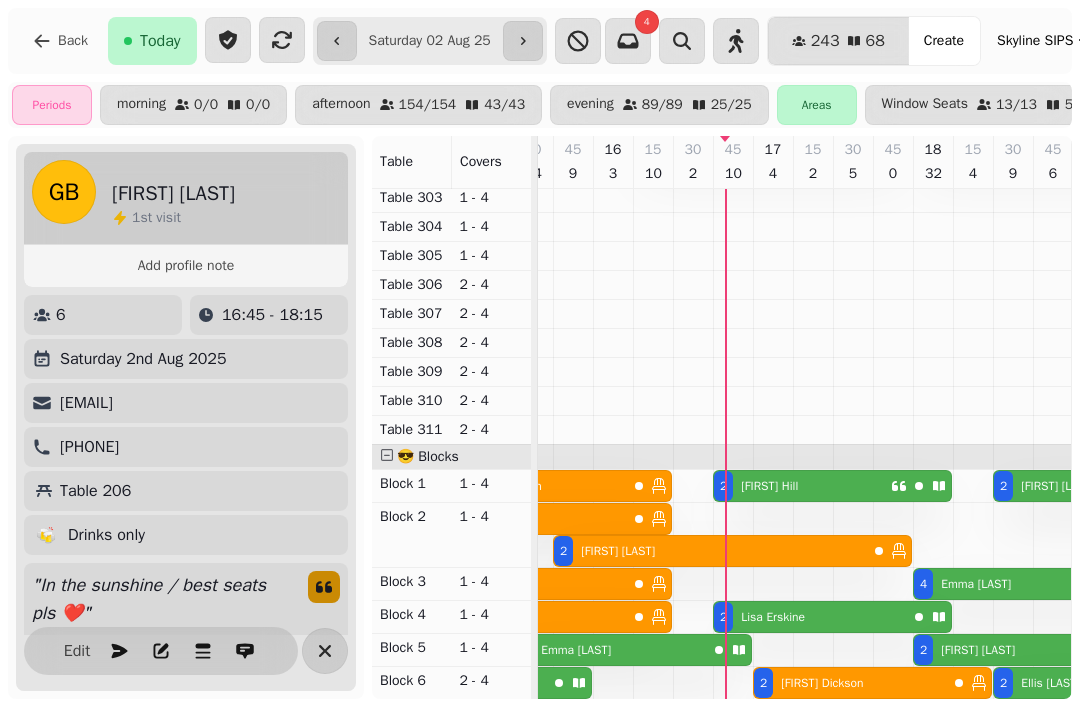 click on "2 Callum   Hill" at bounding box center [802, 486] 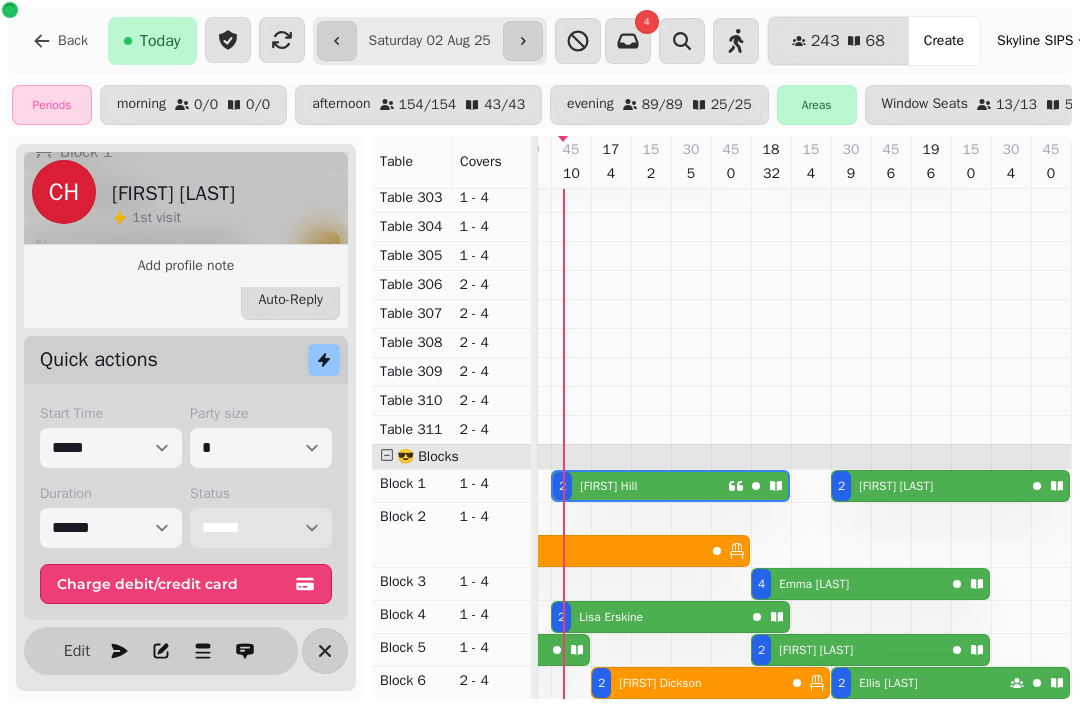 click on "**********" at bounding box center [261, 528] 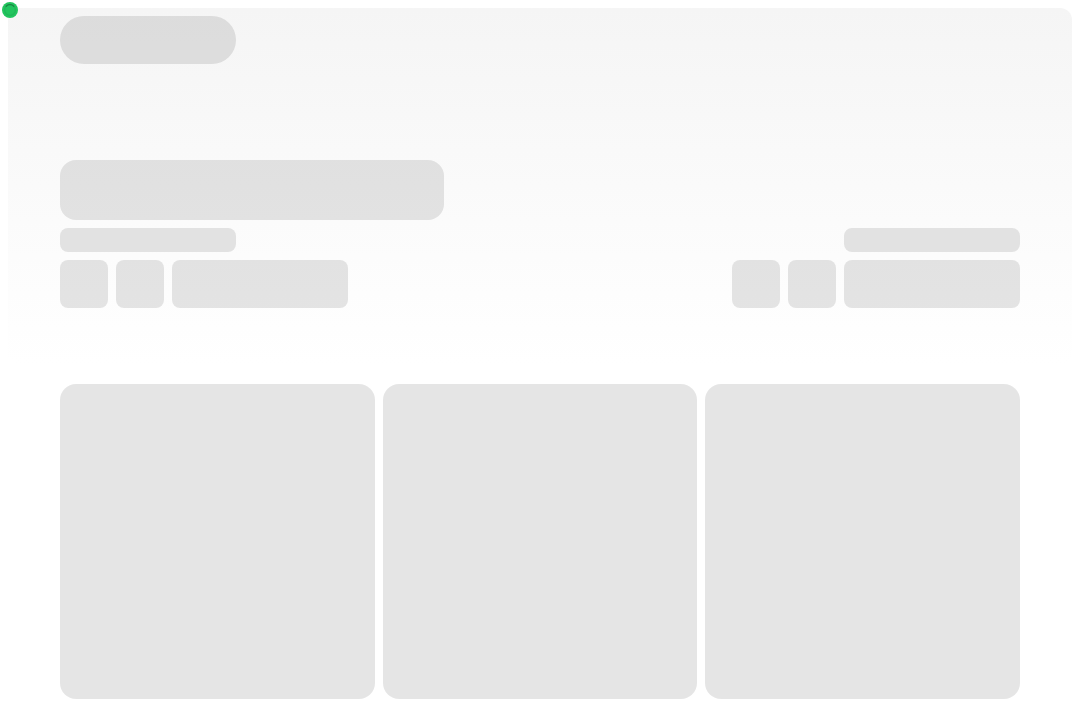 scroll, scrollTop: 0, scrollLeft: 0, axis: both 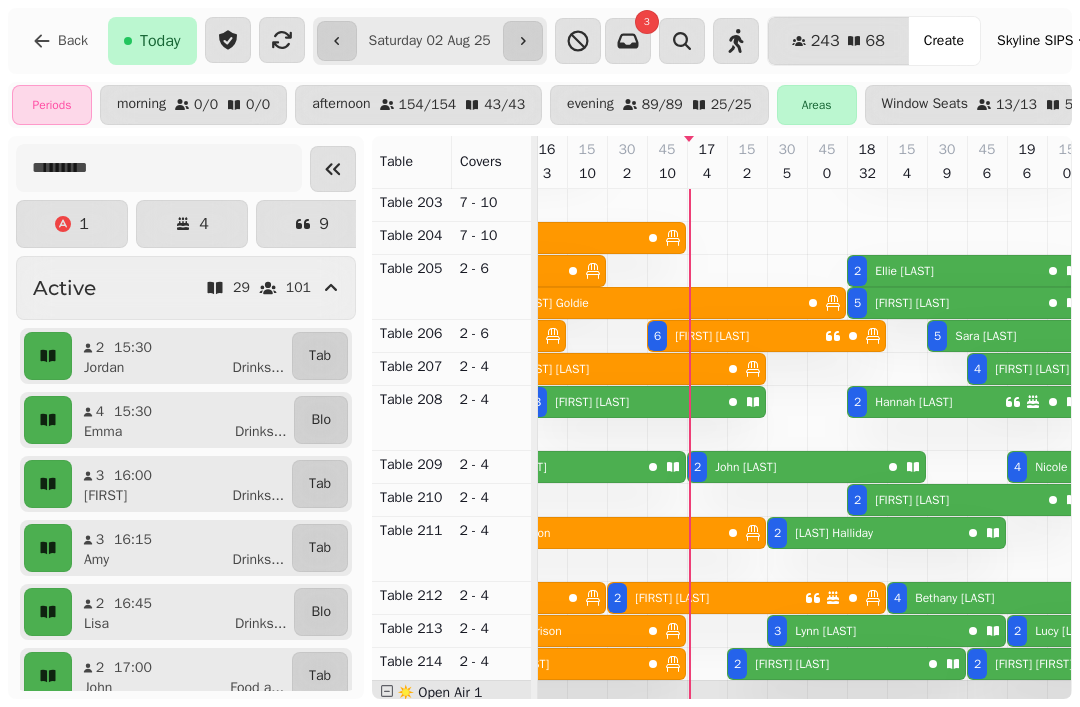 click on "2 [FIRST]   [LAST]" at bounding box center (864, 533) 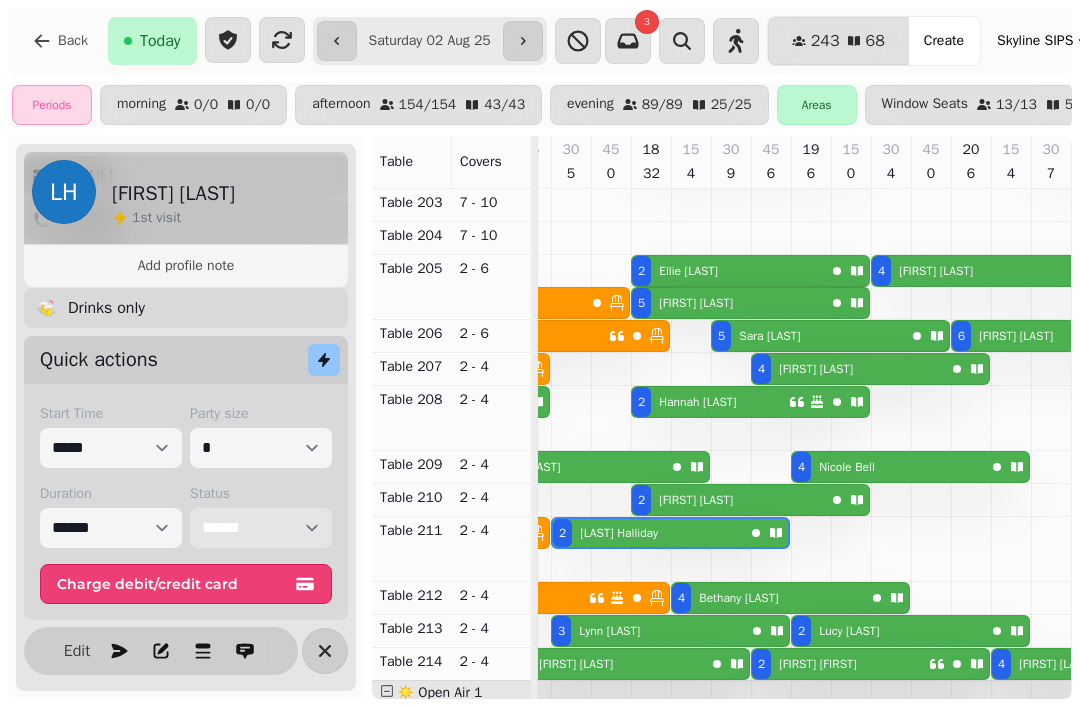 click on "**********" at bounding box center [261, 528] 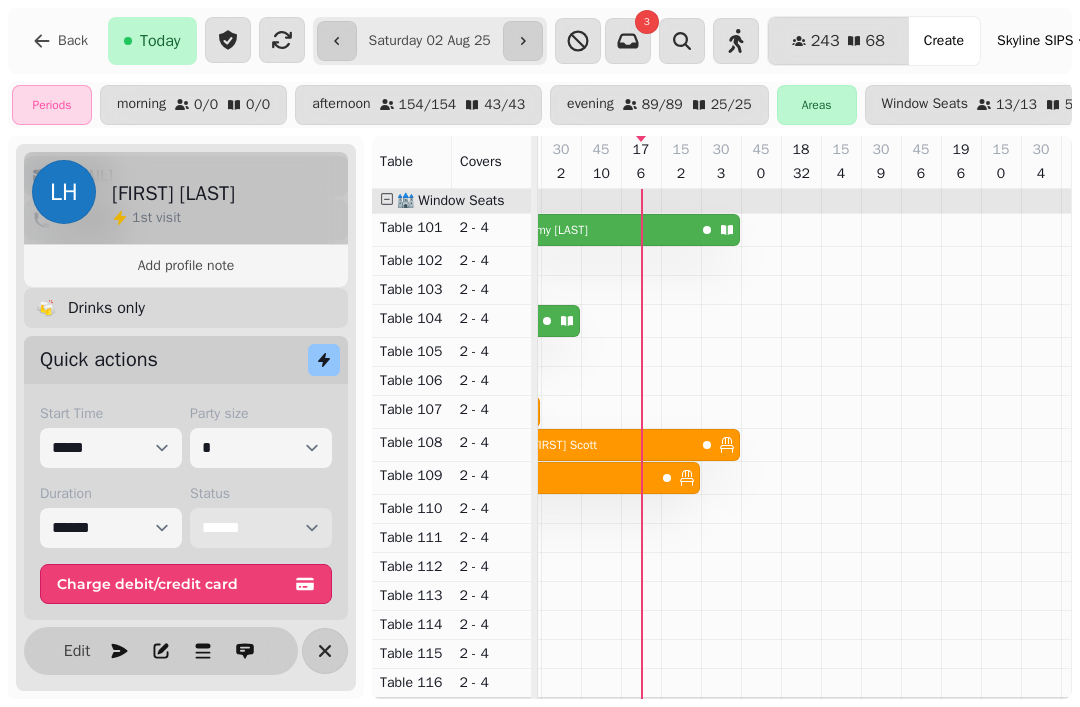scroll, scrollTop: 2, scrollLeft: 574, axis: both 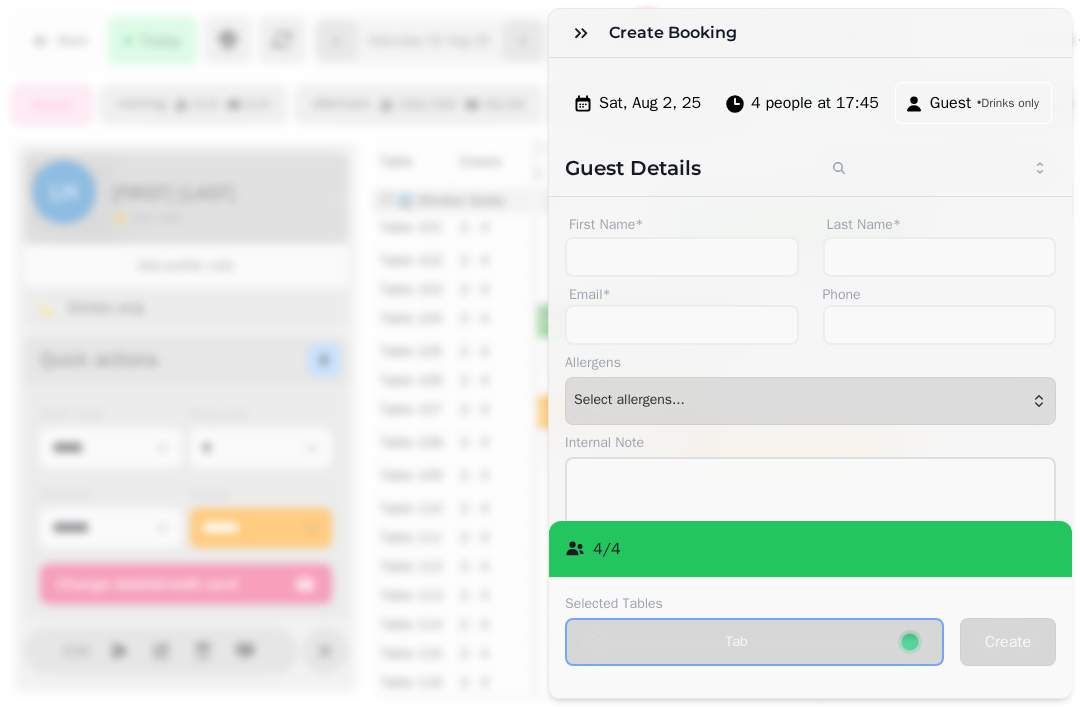 click at bounding box center [581, 33] 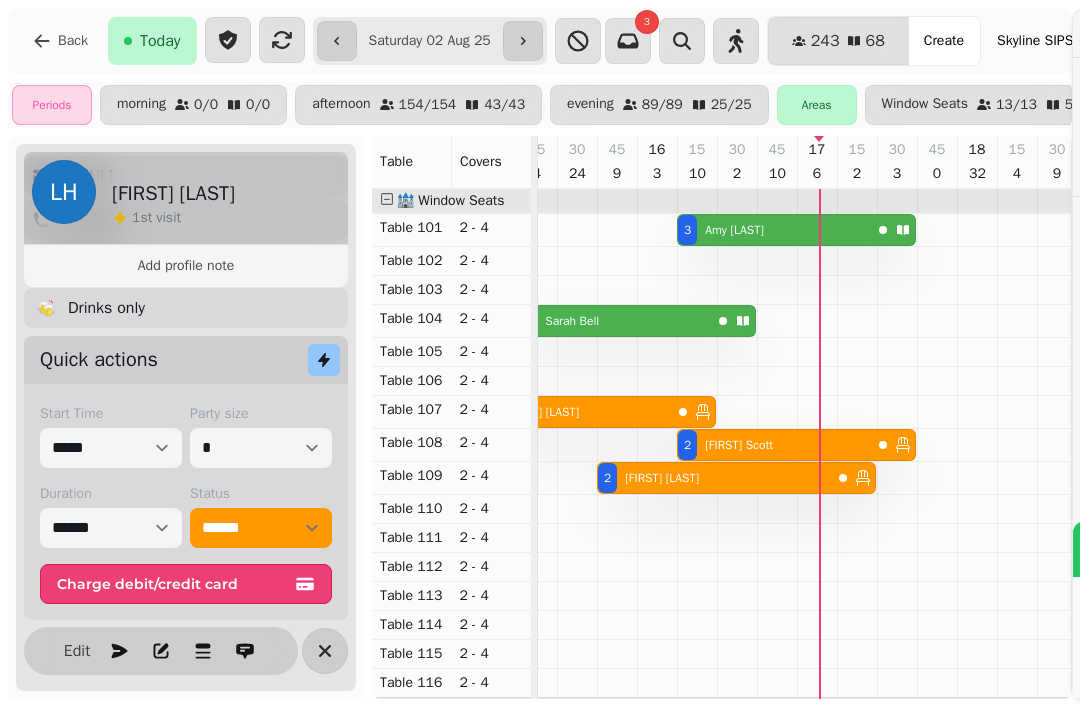 click on "Create Booking Sat, Aug 2, 25 4 people at 17:45 Guest •  Drinks only Guest Details First Name* Last Name* Email* Phone Allergens Allergens Milk Eggs Fish Molluscs Crustaceans Lupin Gluten Nuts Tree nuts Sesame Celery Soya Sulphur dioxide Mustard Continue ( Select allergens... ) Select allergens... Internal Note Locked Lock the booking to prevent further changes and stop updates Wheelchair One or more members of party requires wheelchair access Buggy One or more members of party requires buggy access Highchair One or more members of party requires a highchair Marketing opt-in Does user agree to opt into marketing? Confirmation email Guest shall receive email confirmation of this change 4 / 4 Selected Tables Tab   Create" at bounding box center [540, 361] 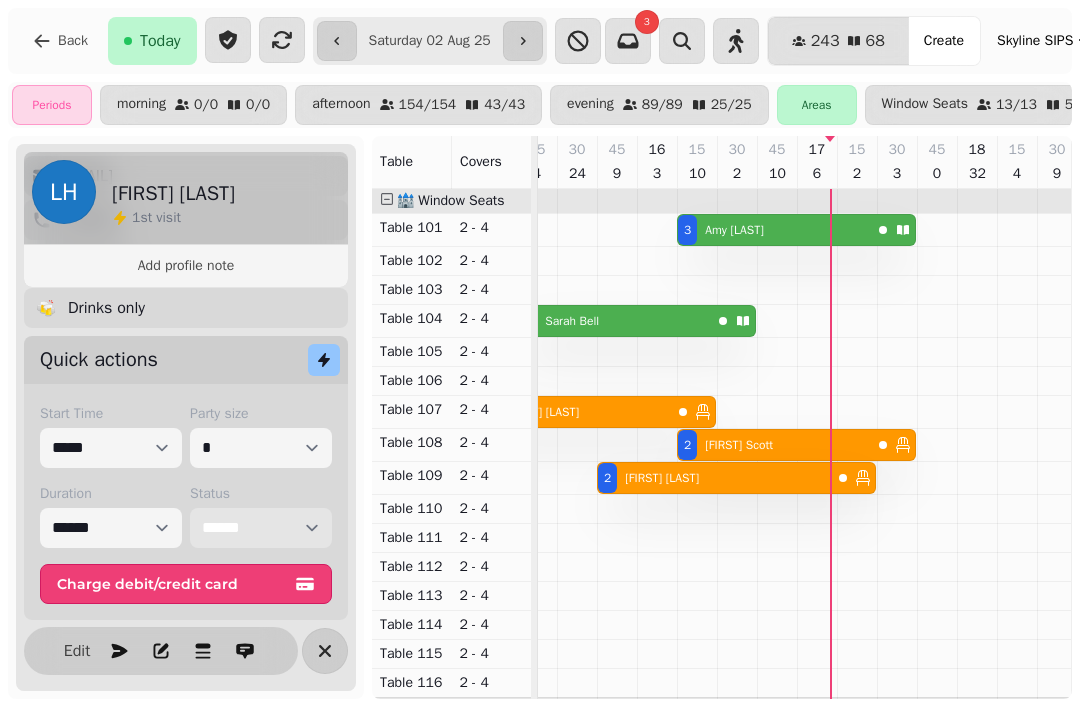 scroll, scrollTop: 0, scrollLeft: 530, axis: horizontal 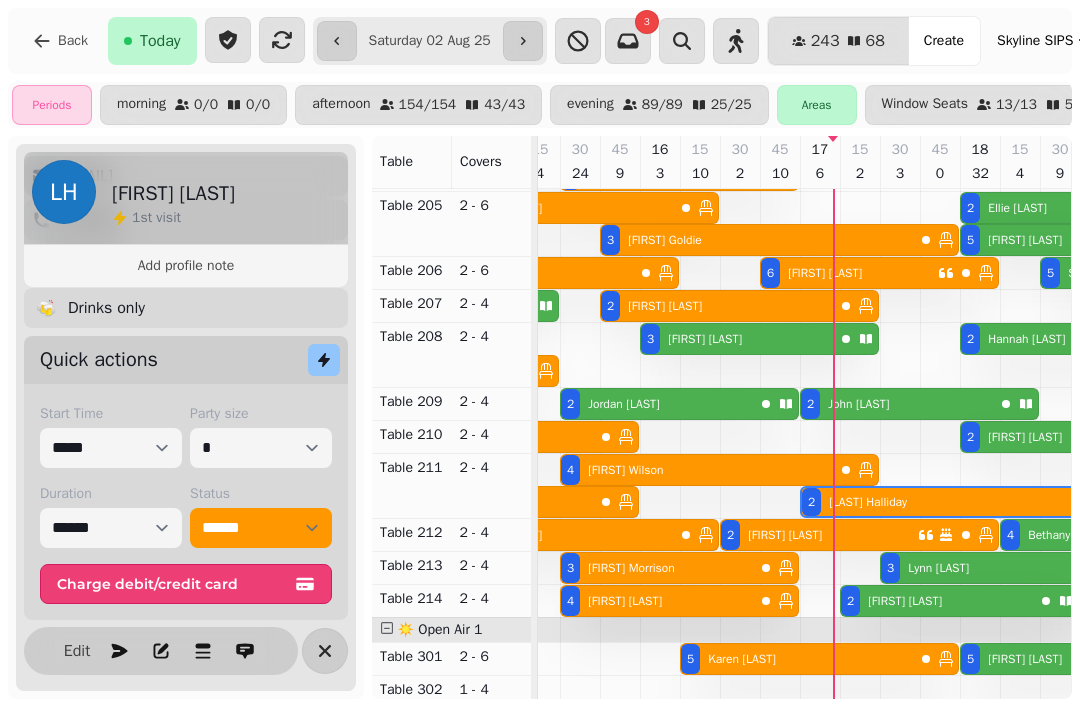 click on "2 John   Reid" at bounding box center (897, 404) 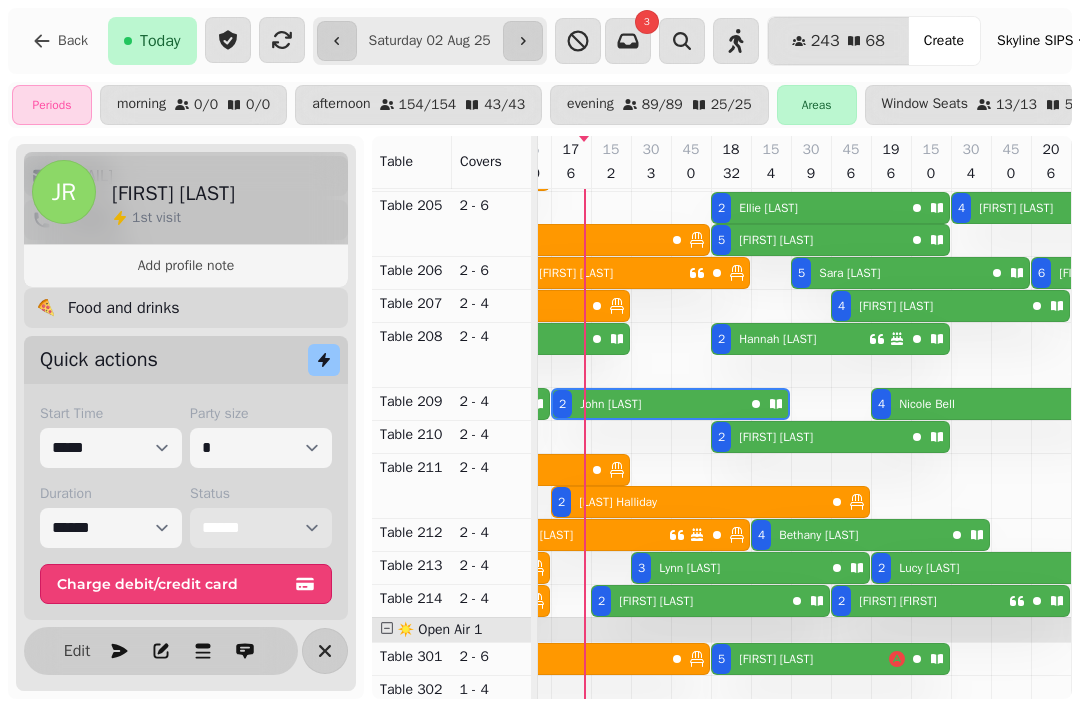 click on "**********" at bounding box center (261, 528) 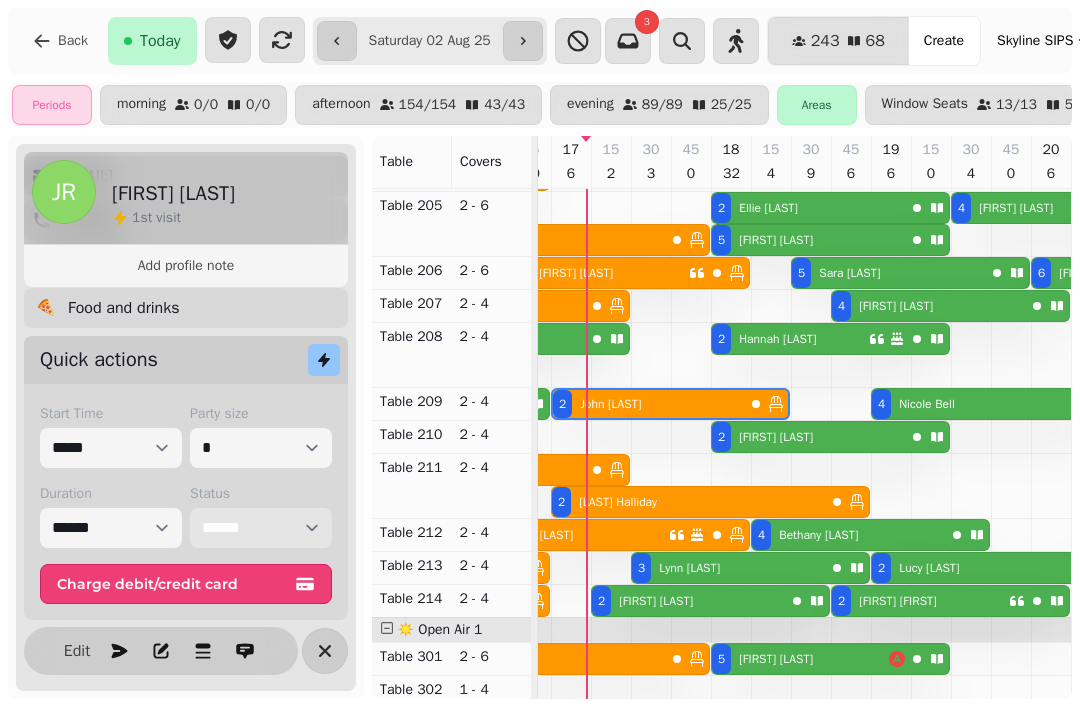 scroll, scrollTop: 668, scrollLeft: 713, axis: both 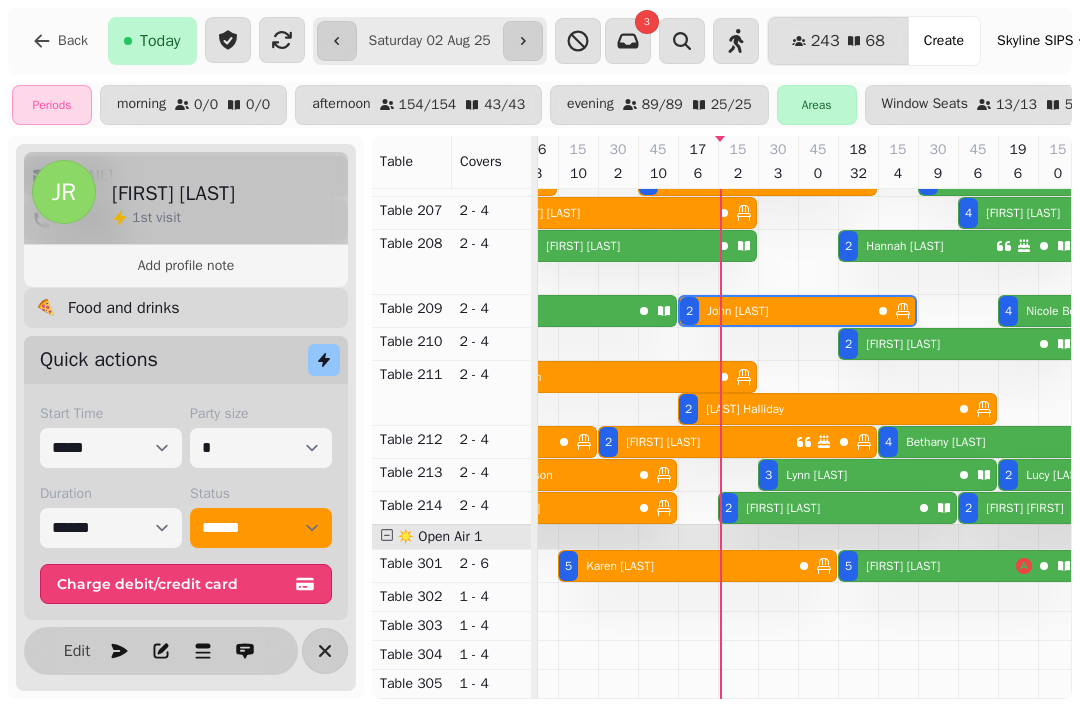 click on "Zieda   Taylor" at bounding box center [903, 566] 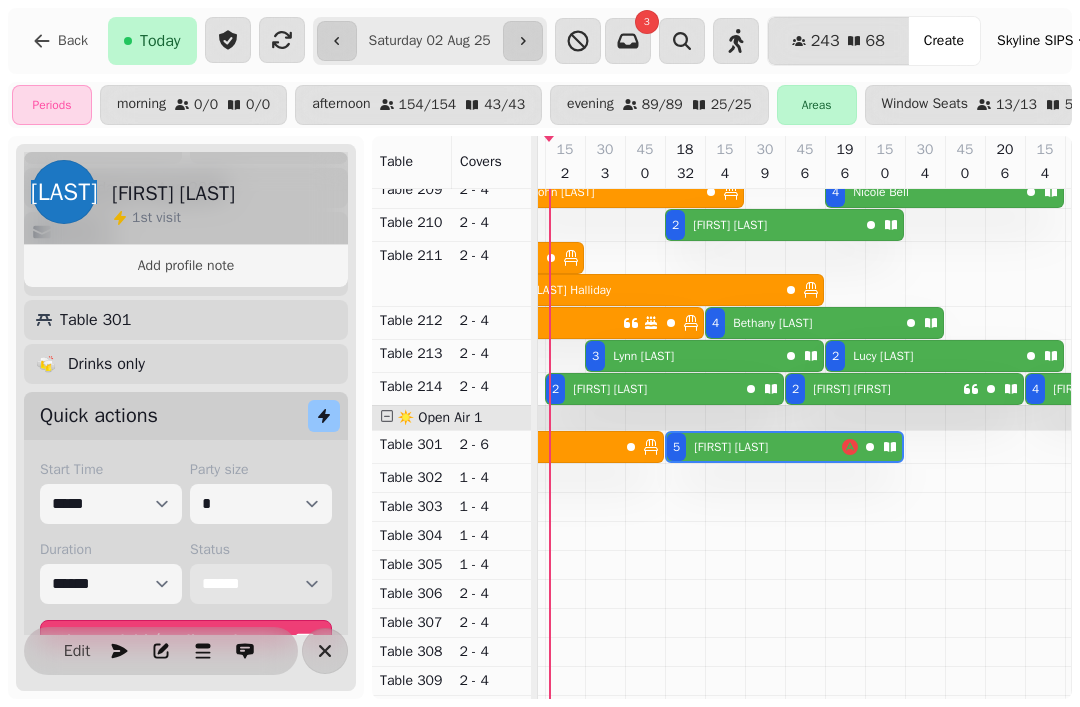 click on "**********" at bounding box center (261, 584) 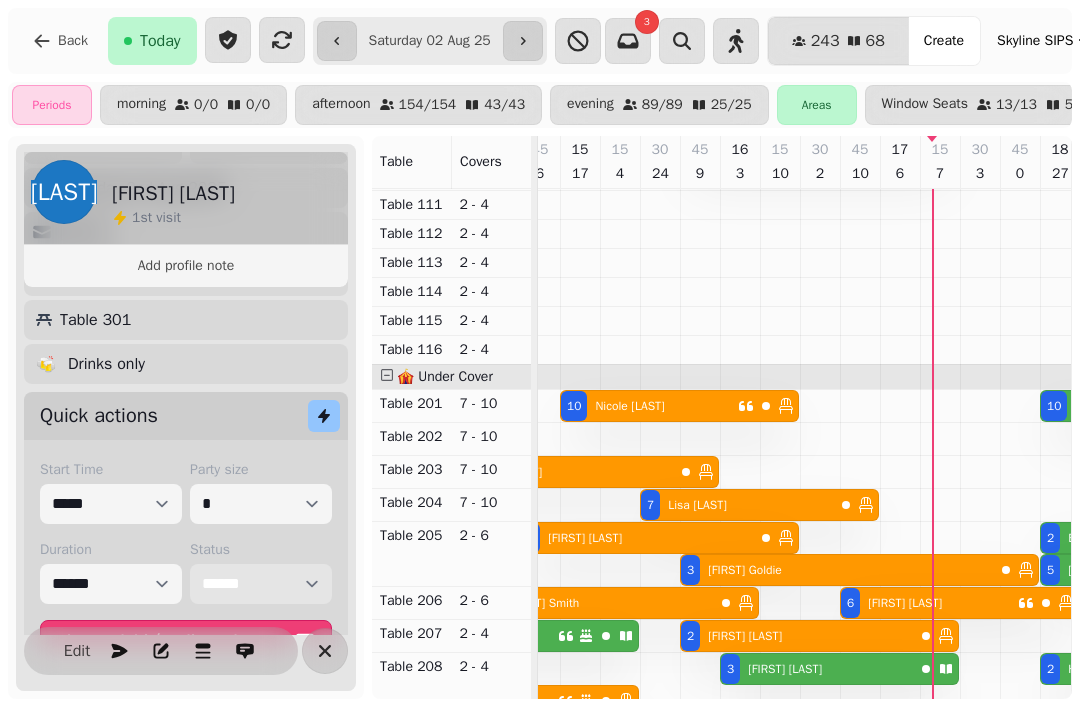 scroll, scrollTop: 335, scrollLeft: 452, axis: both 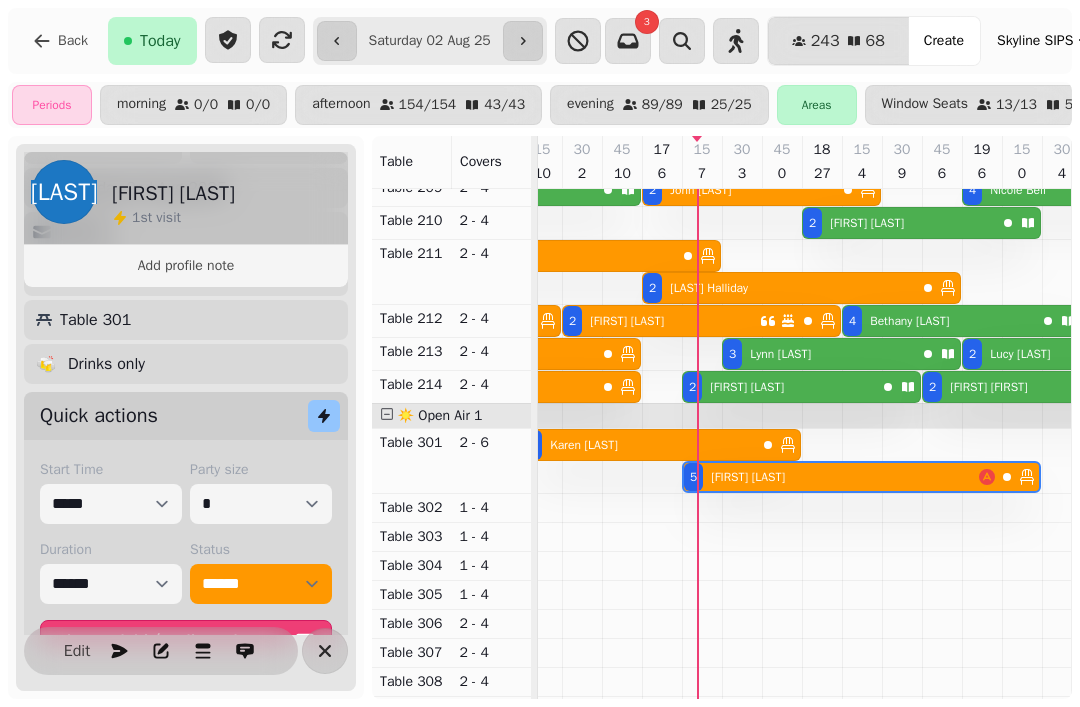 click on "Lynn   Laws" at bounding box center [780, 354] 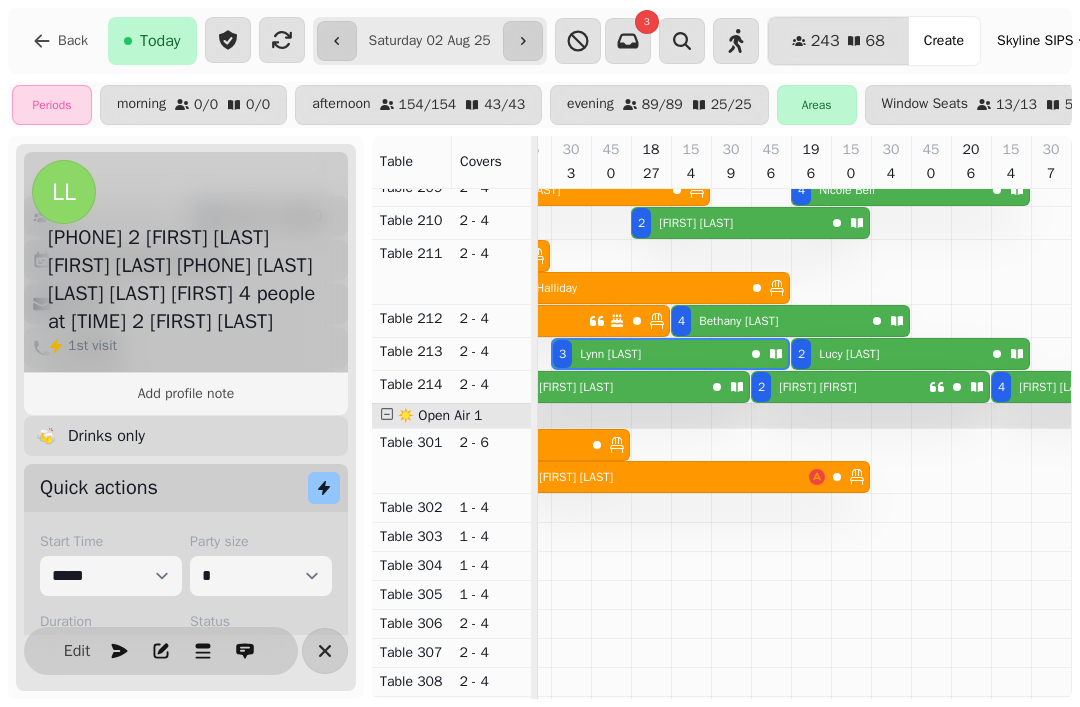 click on "**********" at bounding box center [261, 656] 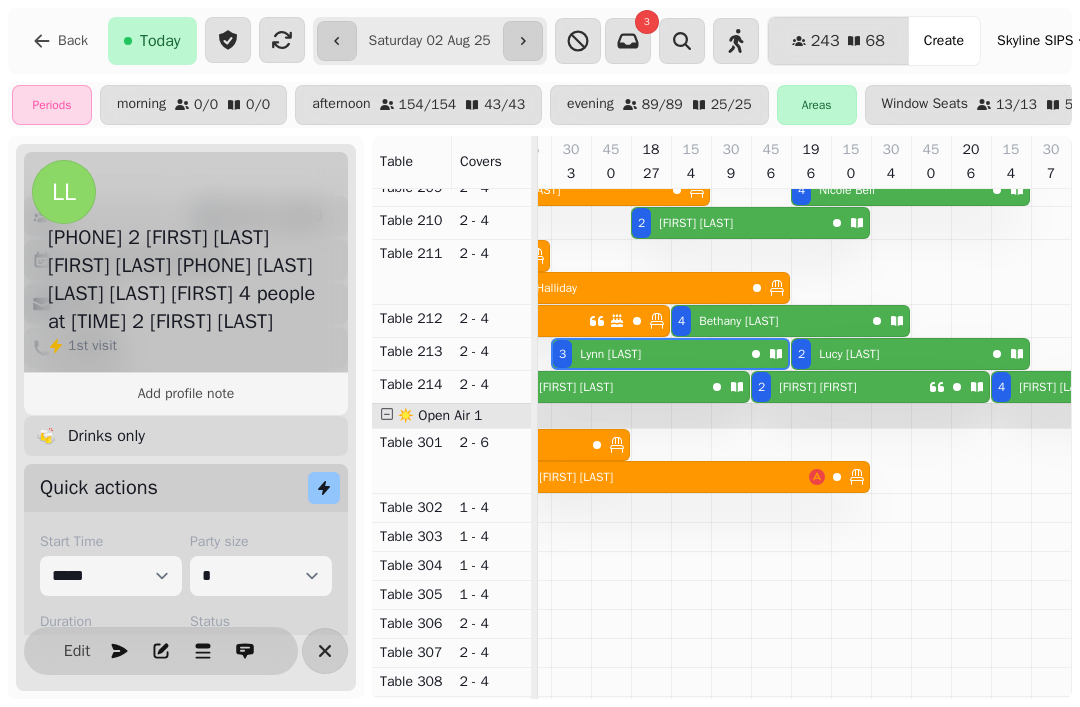select on "******" 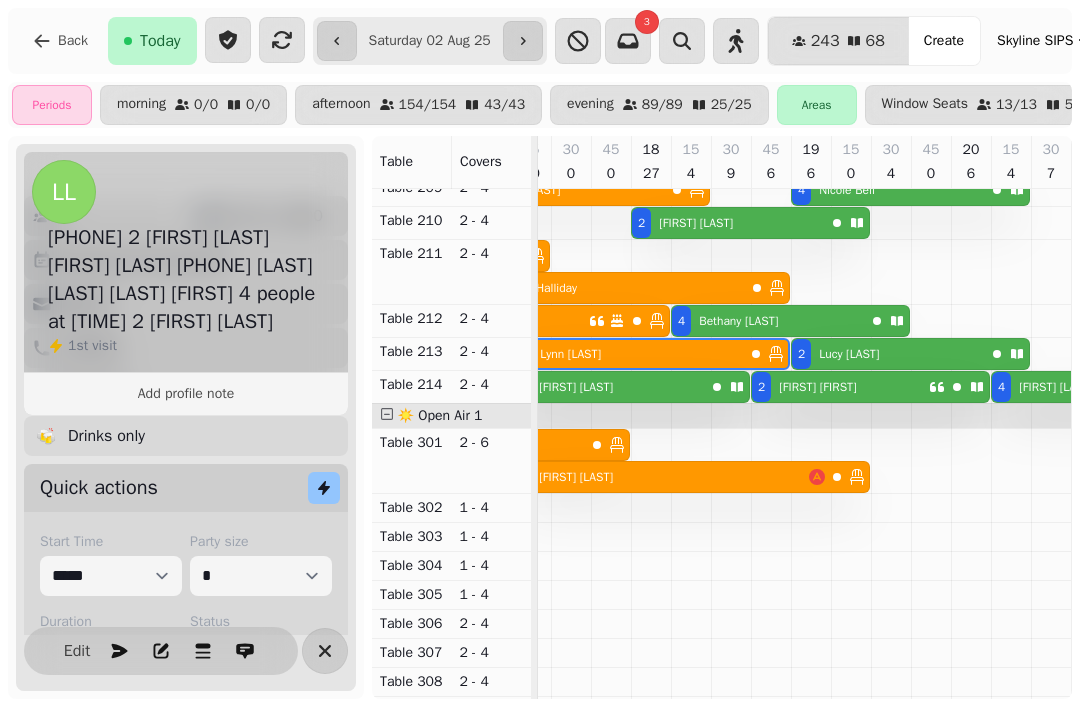 select on "**********" 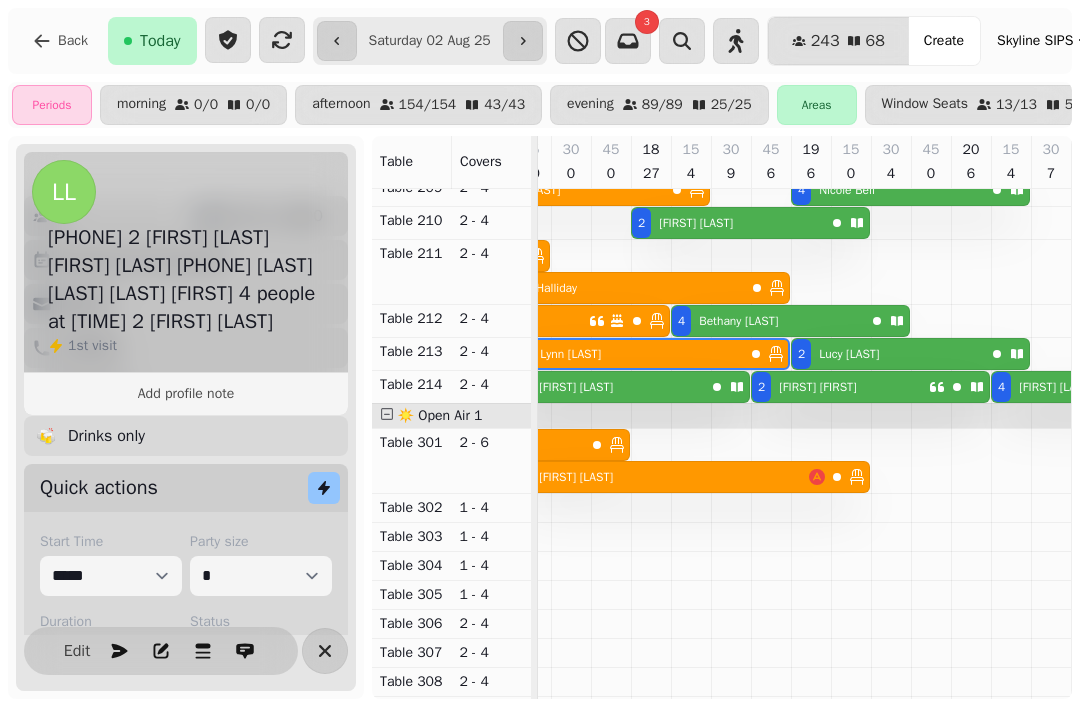 select on "*" 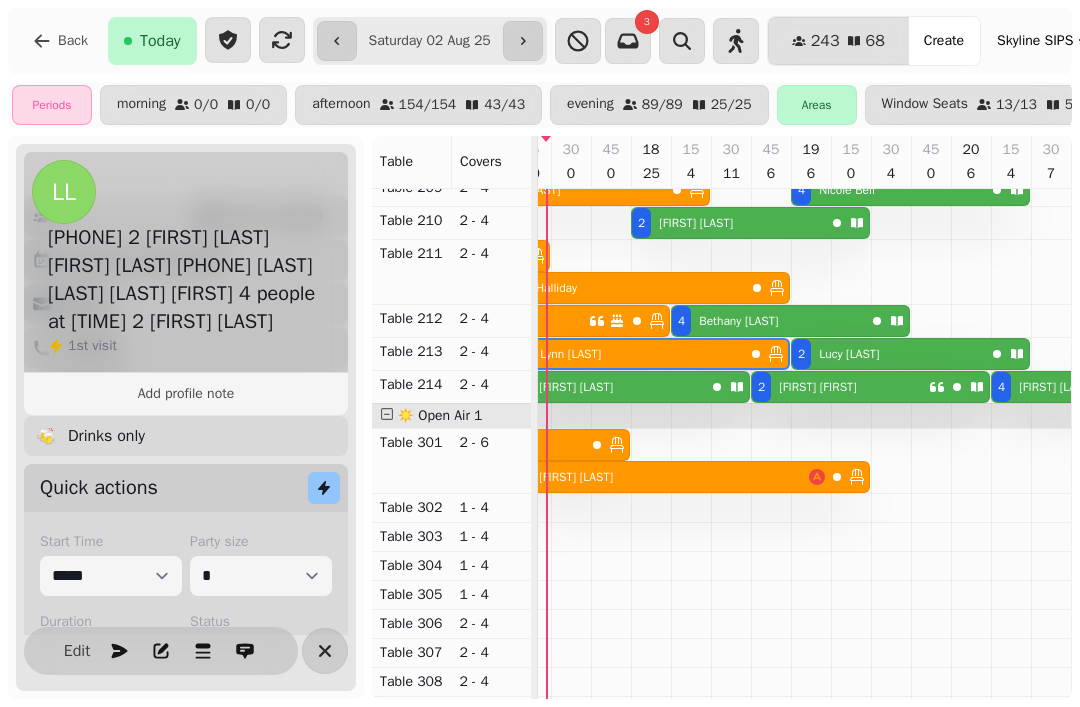 scroll, scrollTop: 832, scrollLeft: 830, axis: both 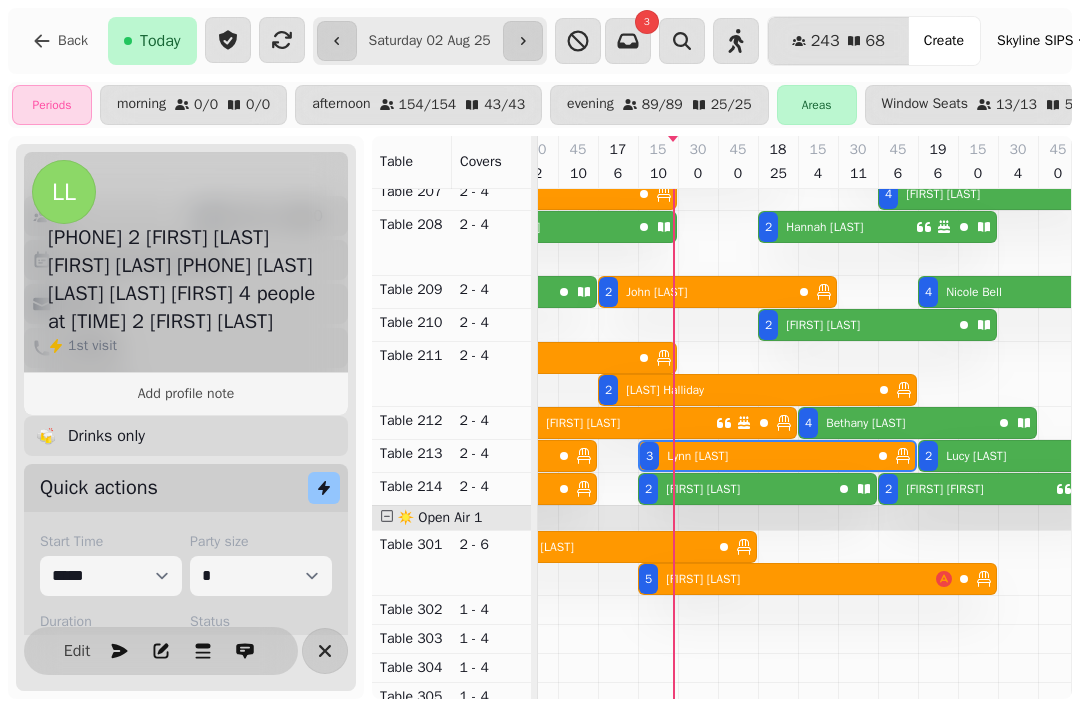 click on "2 Alannah   Johnson" at bounding box center [735, 489] 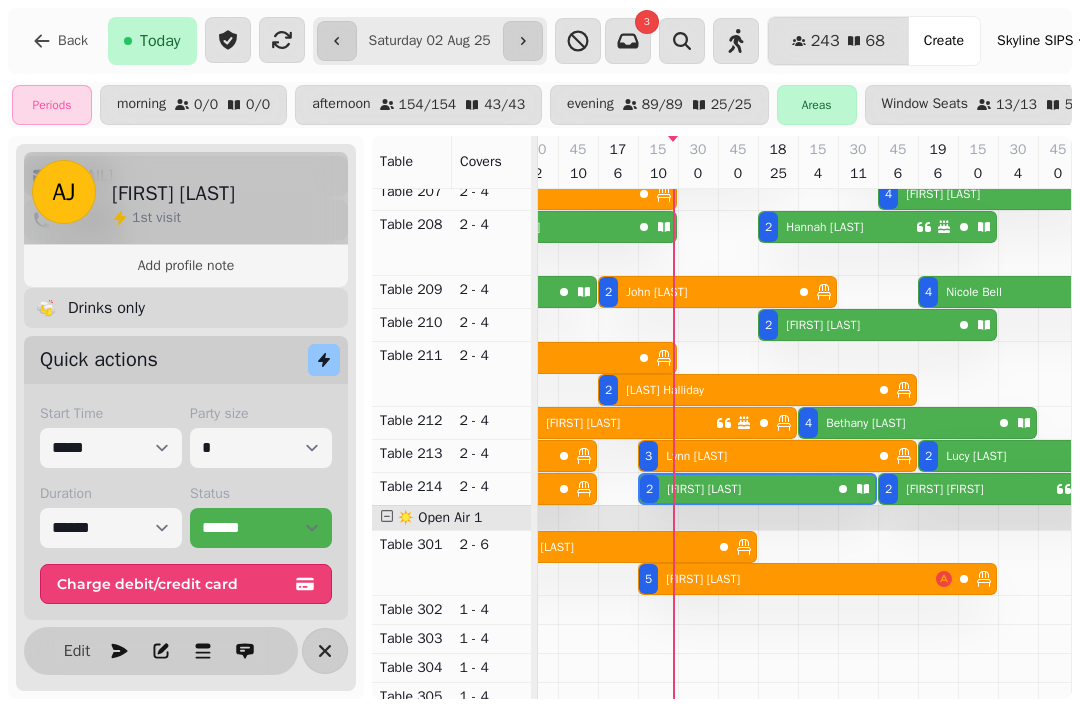scroll, scrollTop: 0, scrollLeft: 827, axis: horizontal 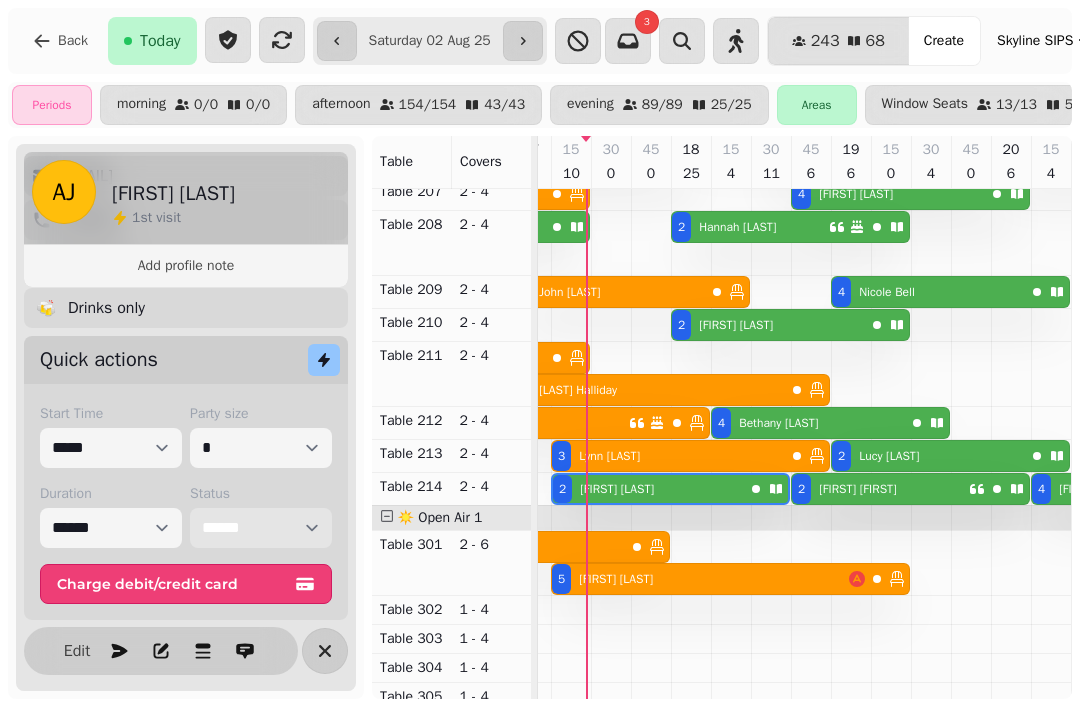 click on "**********" at bounding box center [261, 528] 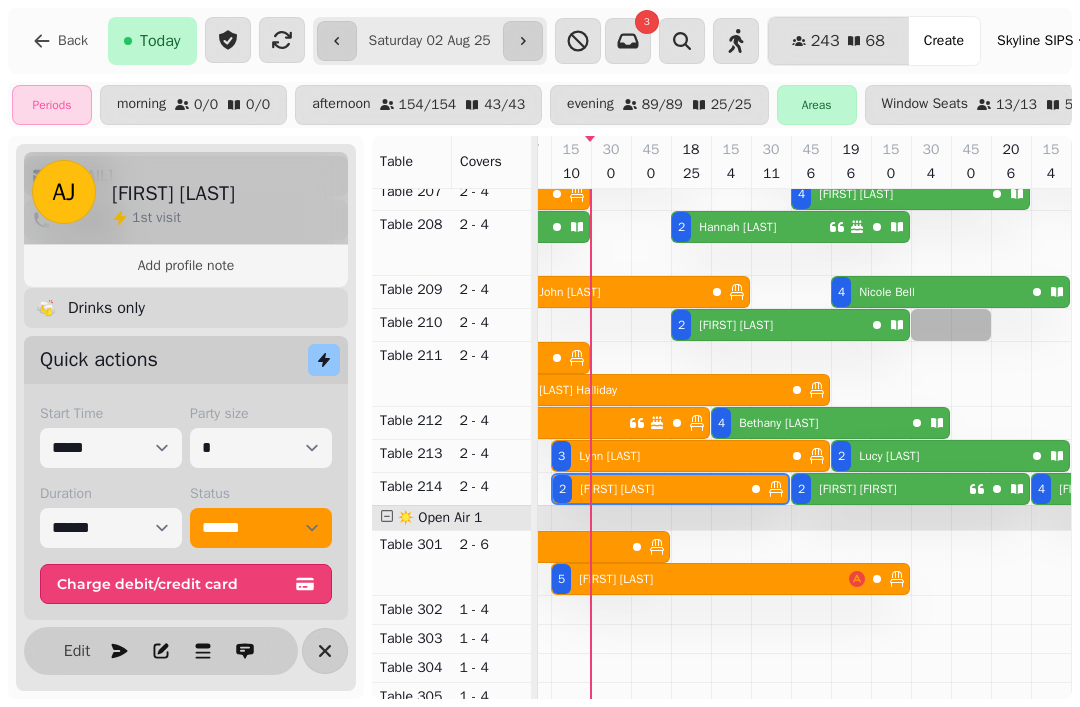 scroll, scrollTop: 588, scrollLeft: 791, axis: both 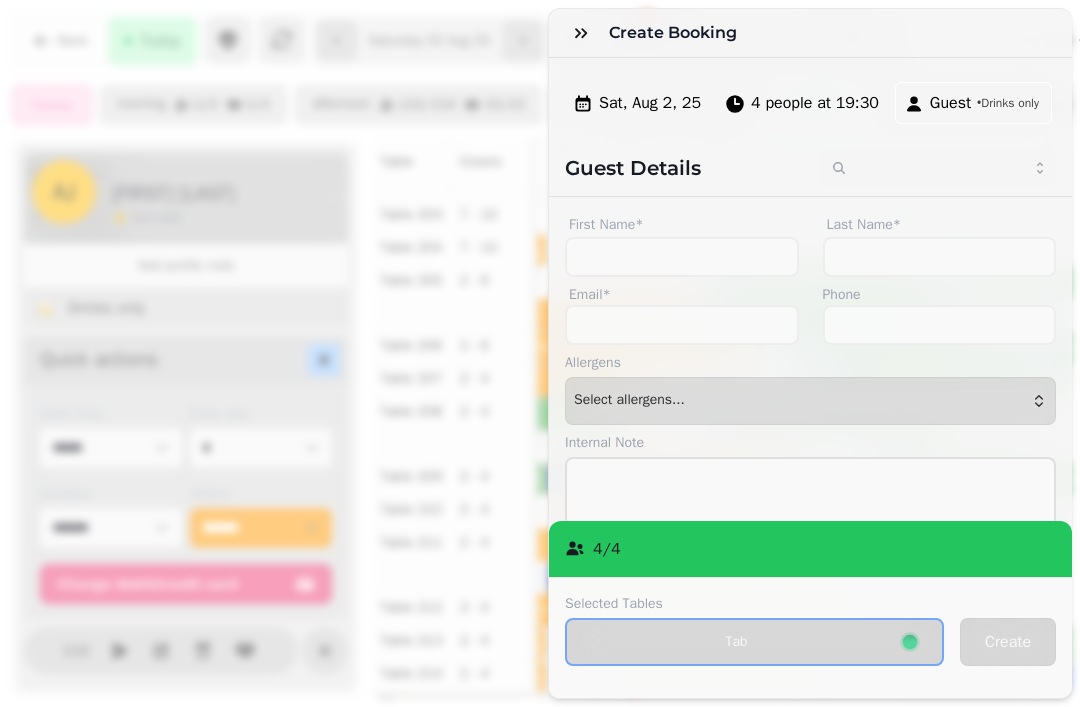 click at bounding box center [581, 33] 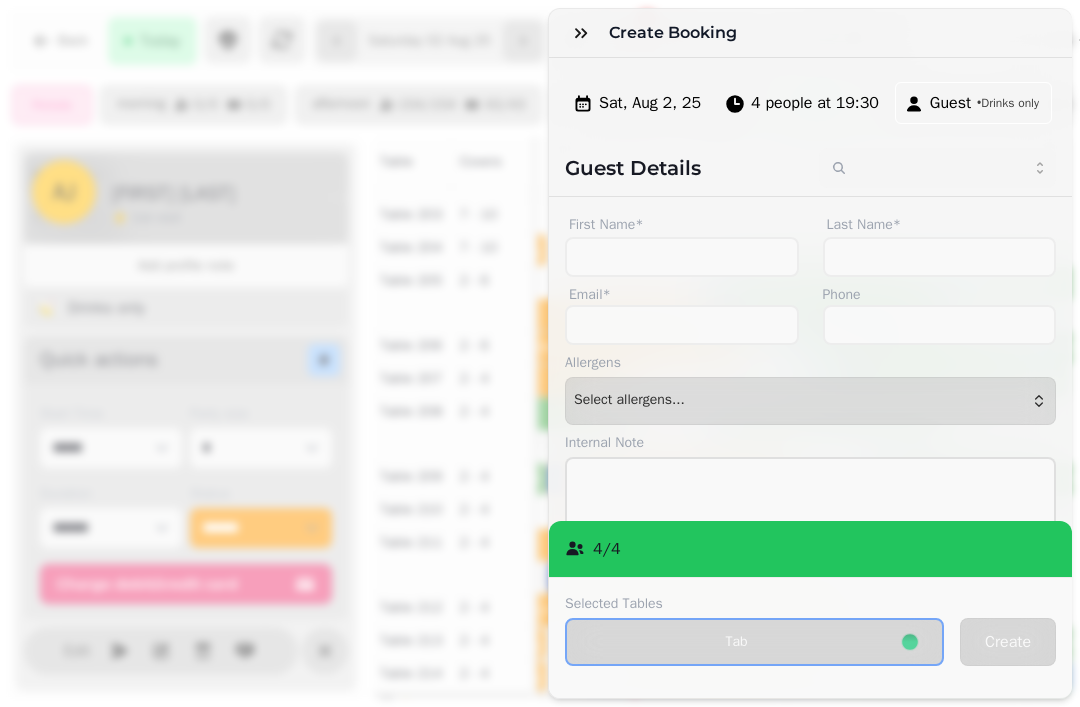 click 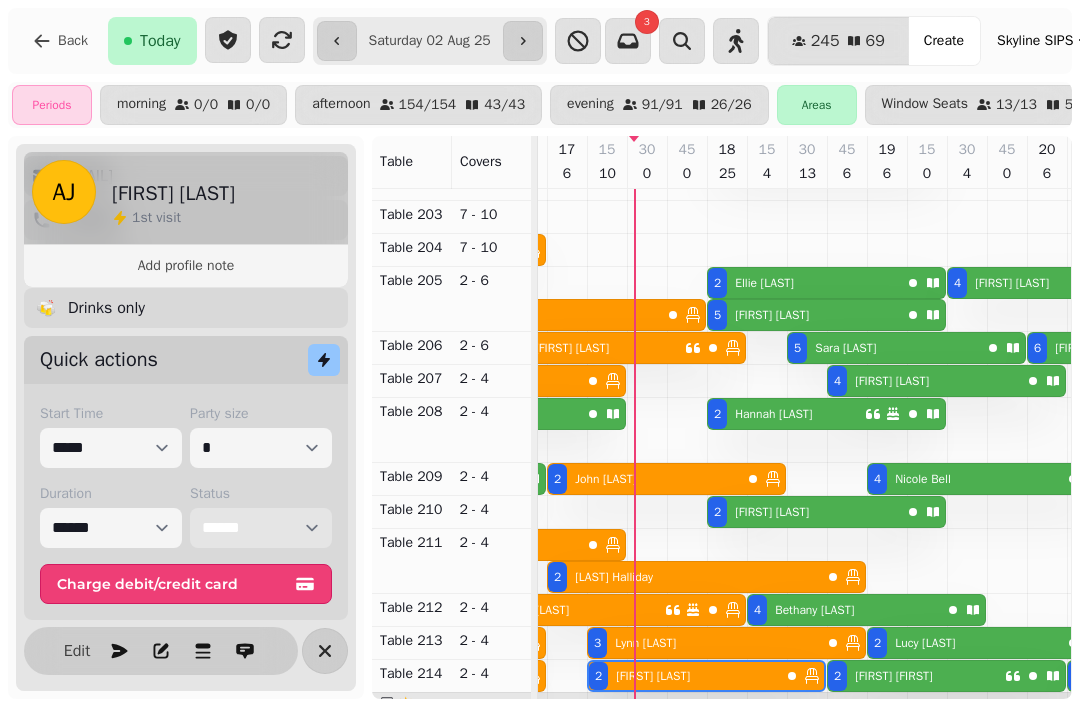 scroll, scrollTop: 680, scrollLeft: 707, axis: both 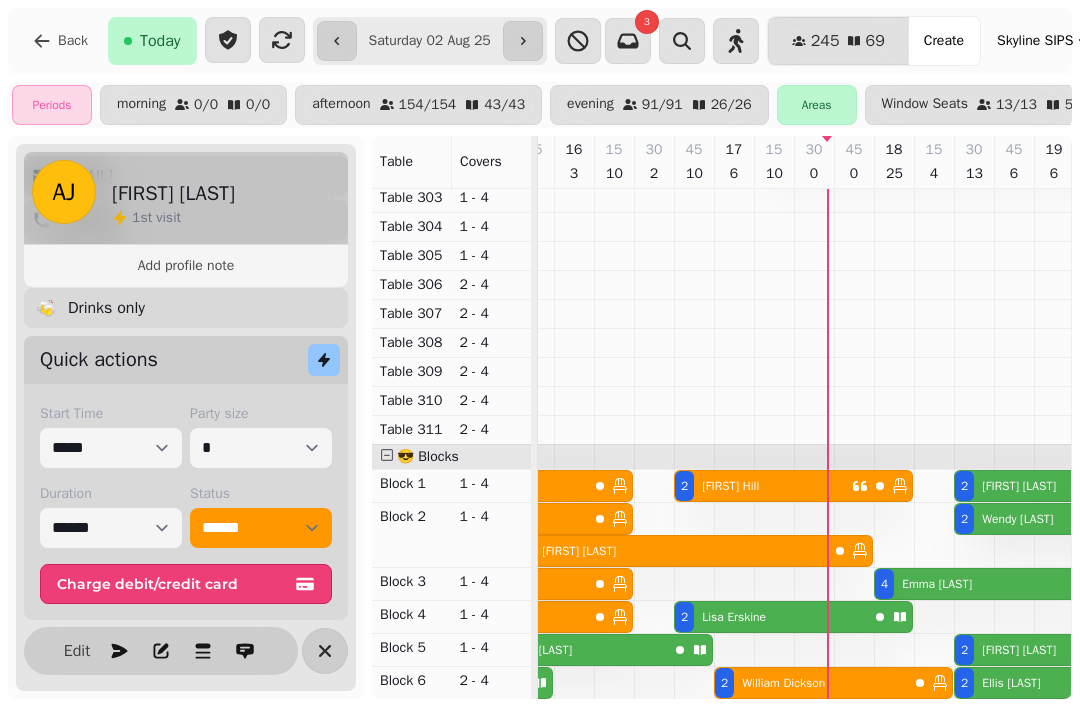 select on "**********" 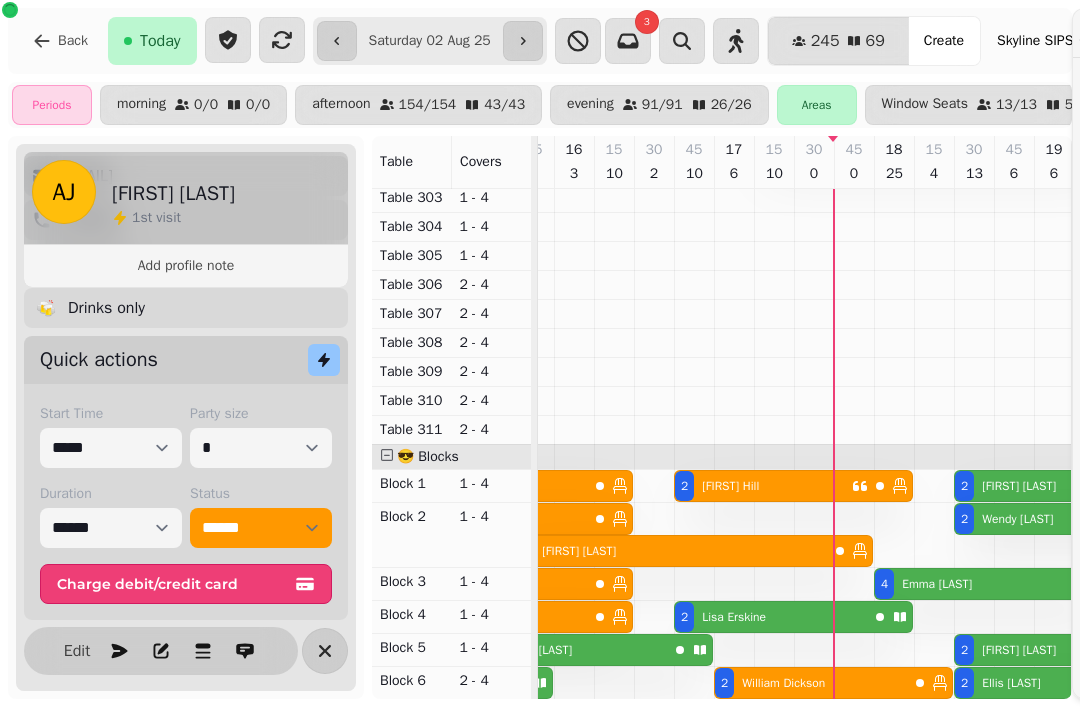 scroll, scrollTop: 1216, scrollLeft: 624, axis: both 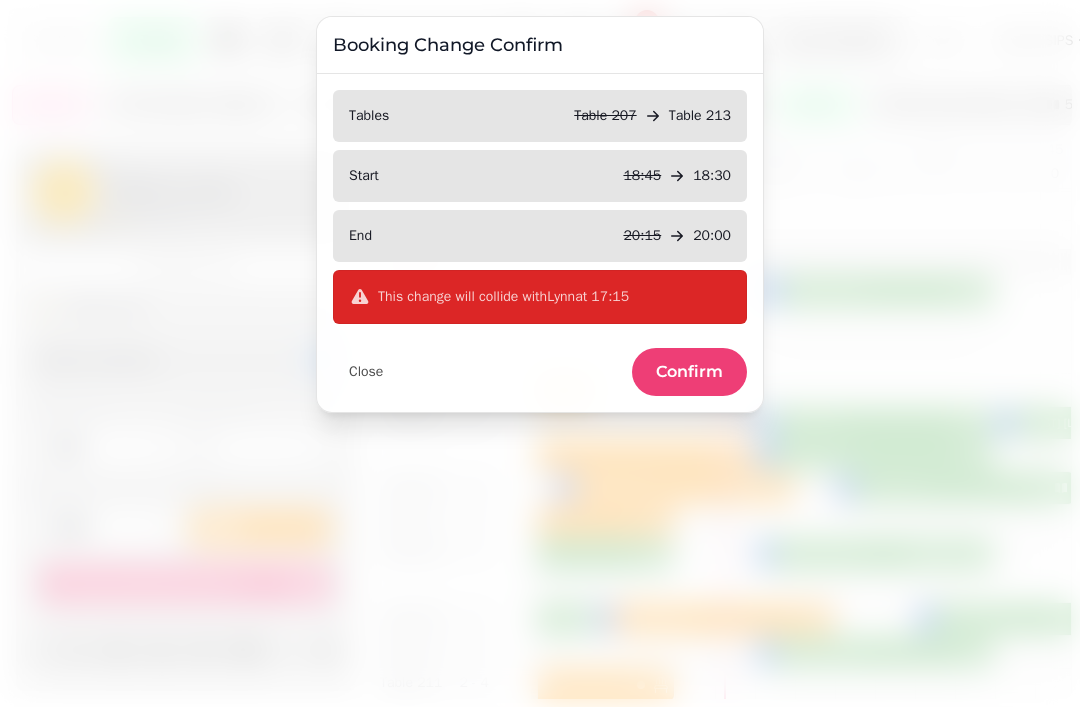 click on "Tables Table 207 Table 213 Start 18:45 18:30 End 20:15 20:00 This change will collide with  Lynn  at   17:15 Close Confirm" at bounding box center [540, 243] 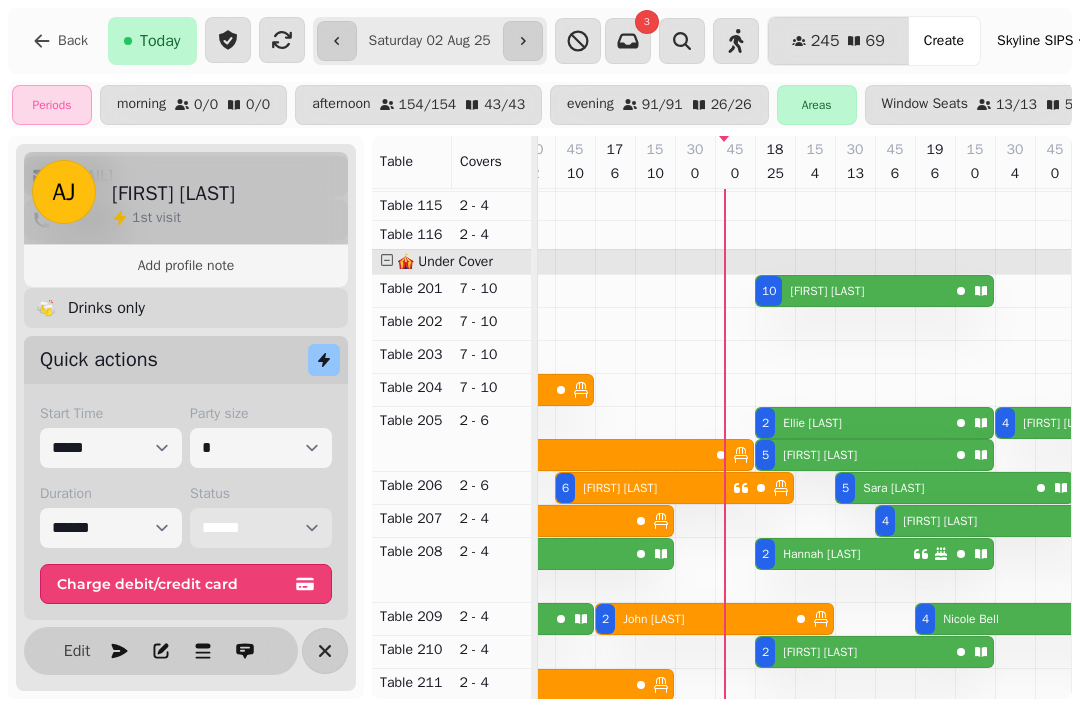 scroll, scrollTop: 491, scrollLeft: 747, axis: both 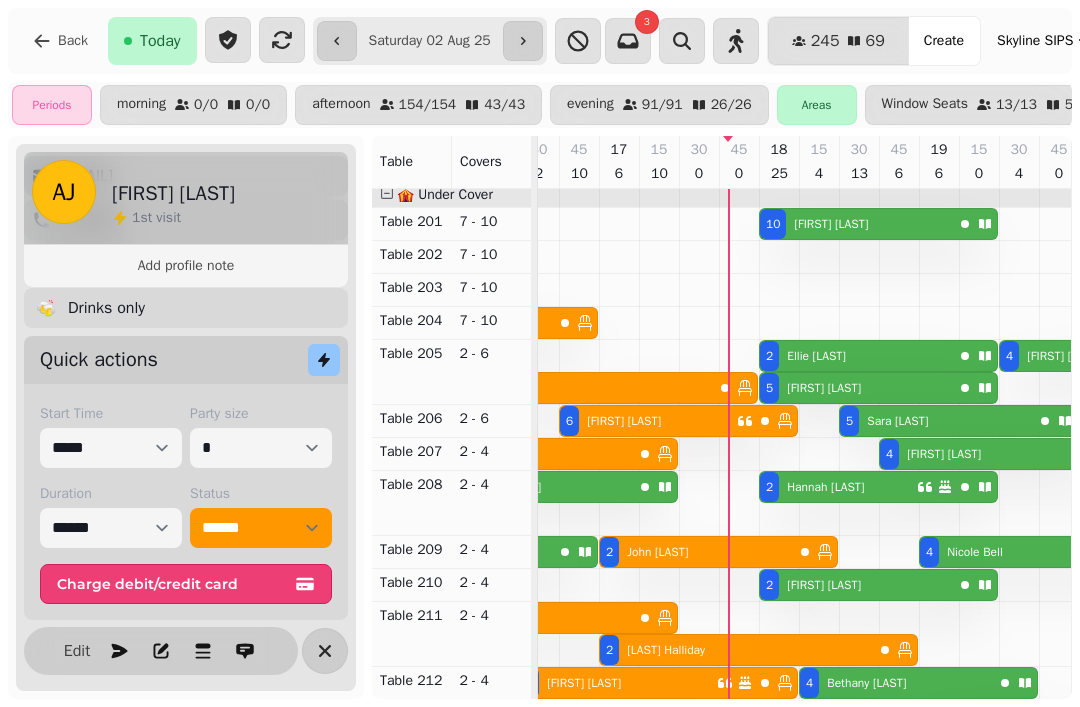click on "2 Ellie   Donaldson" at bounding box center [856, 356] 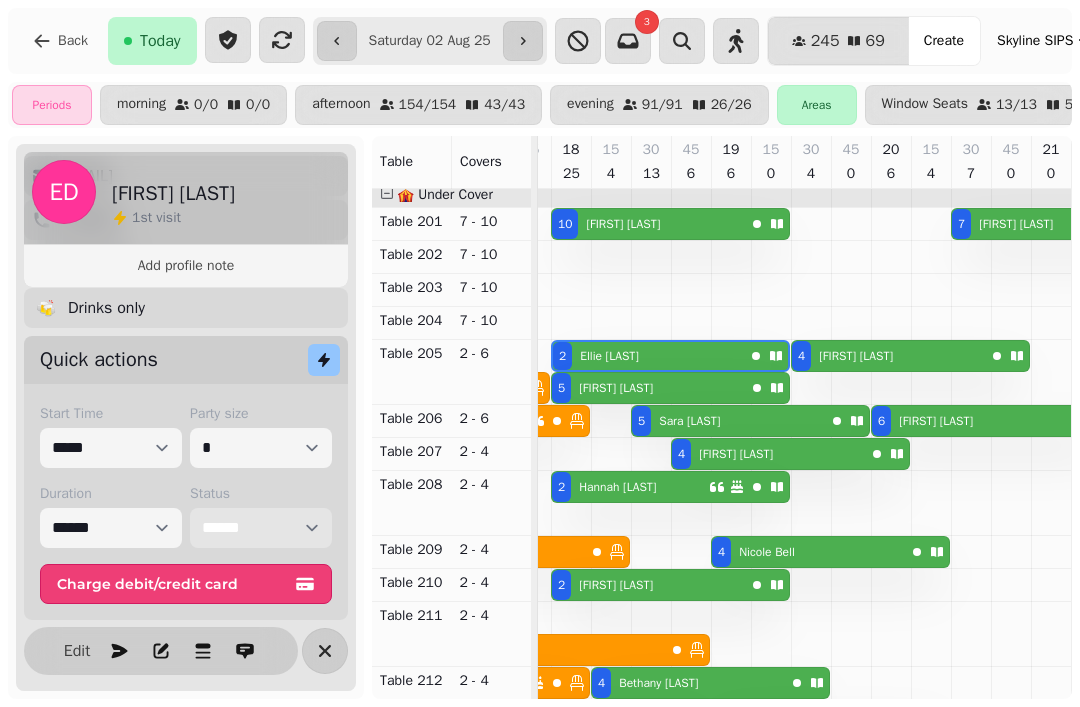 click on "**********" at bounding box center [261, 528] 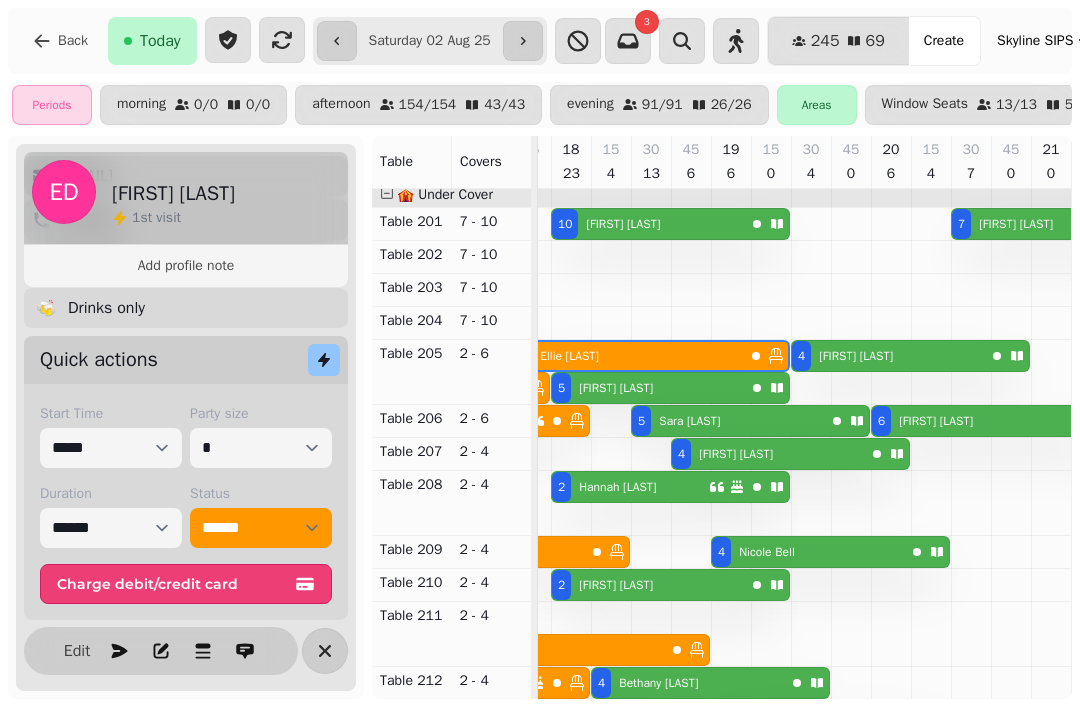 click on "2 Kirsty   Calder" at bounding box center [648, 585] 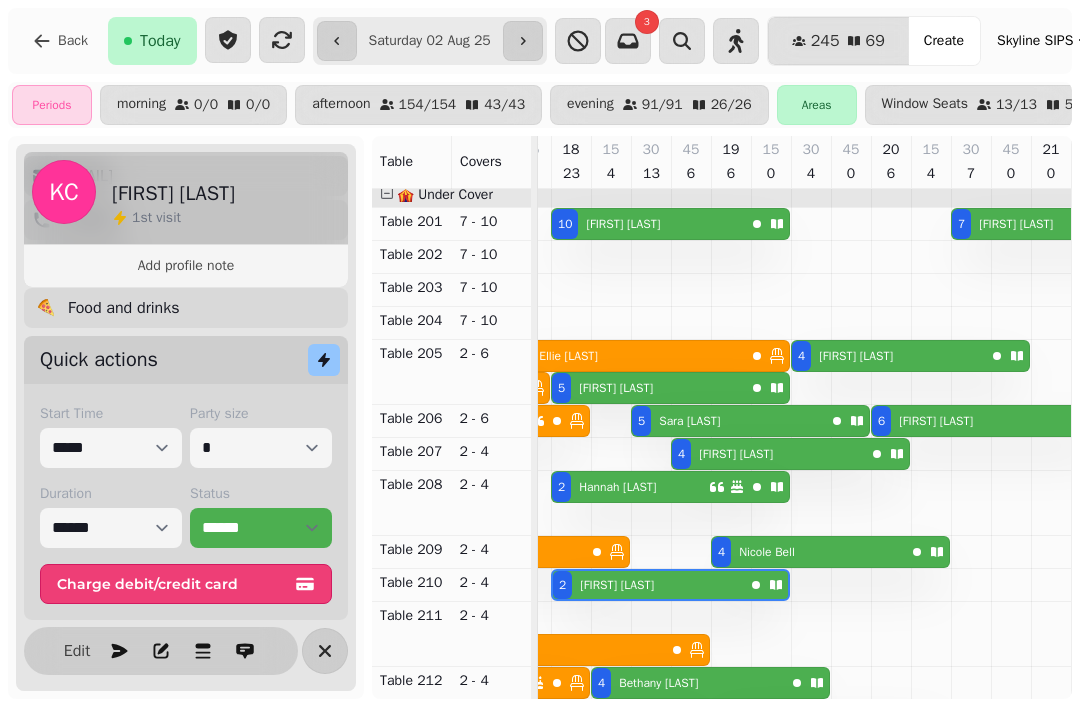 click on "2 Kirsty   Calder" at bounding box center [670, 585] 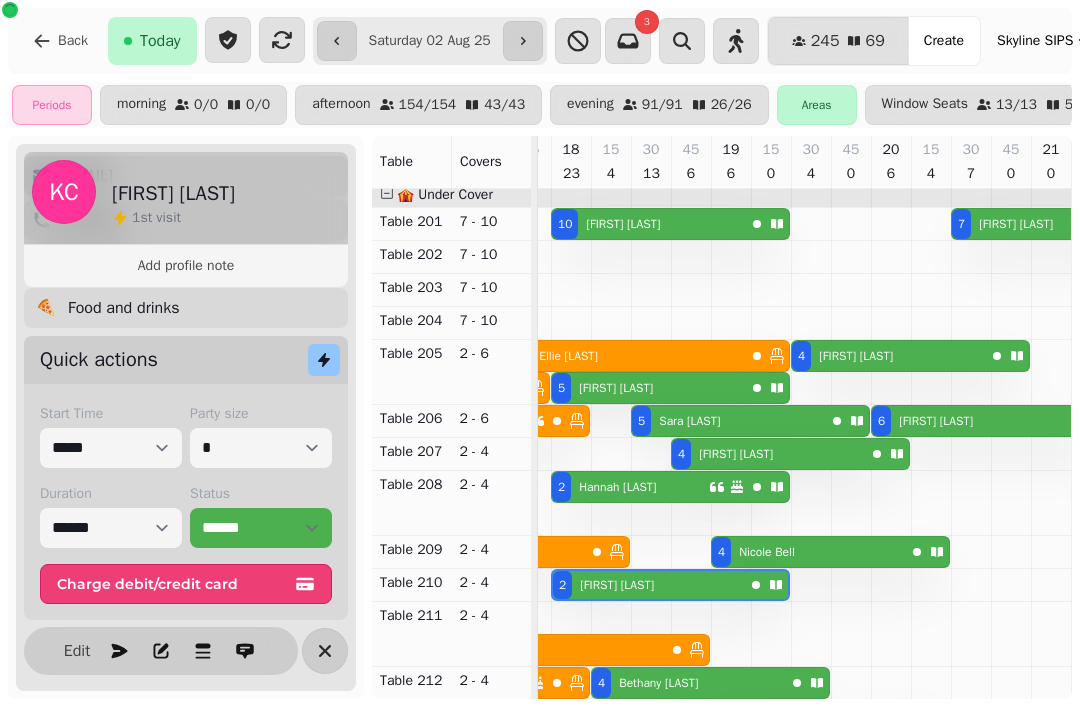 click on "2 Kirsty   Calder" at bounding box center [648, 585] 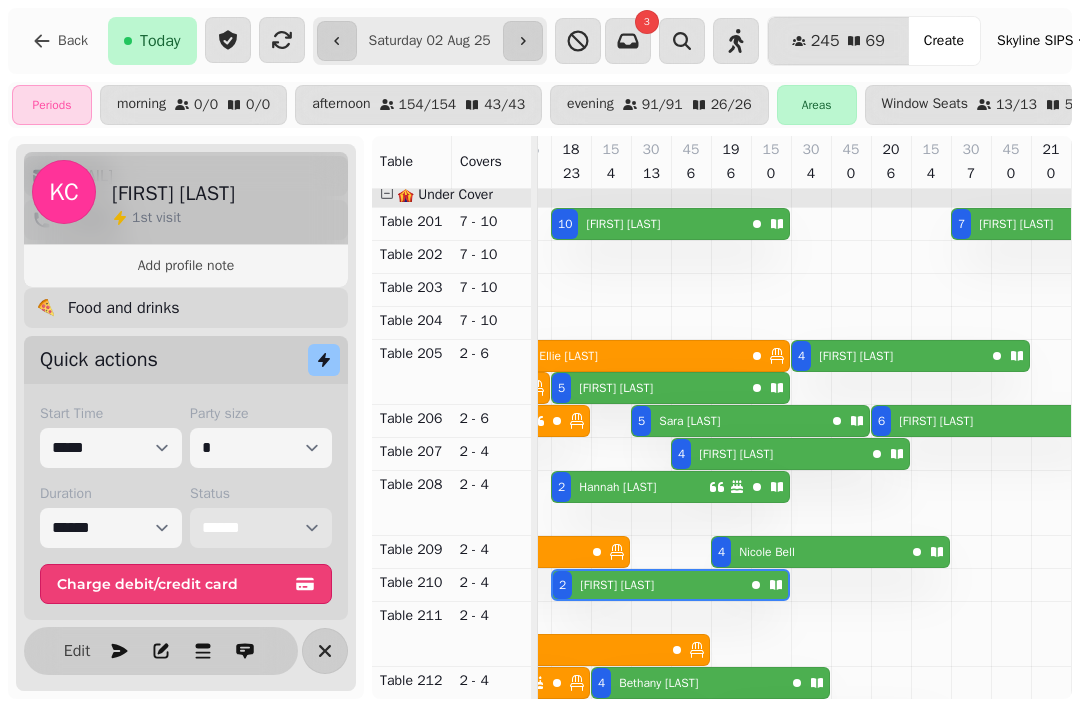 click on "**********" at bounding box center [261, 528] 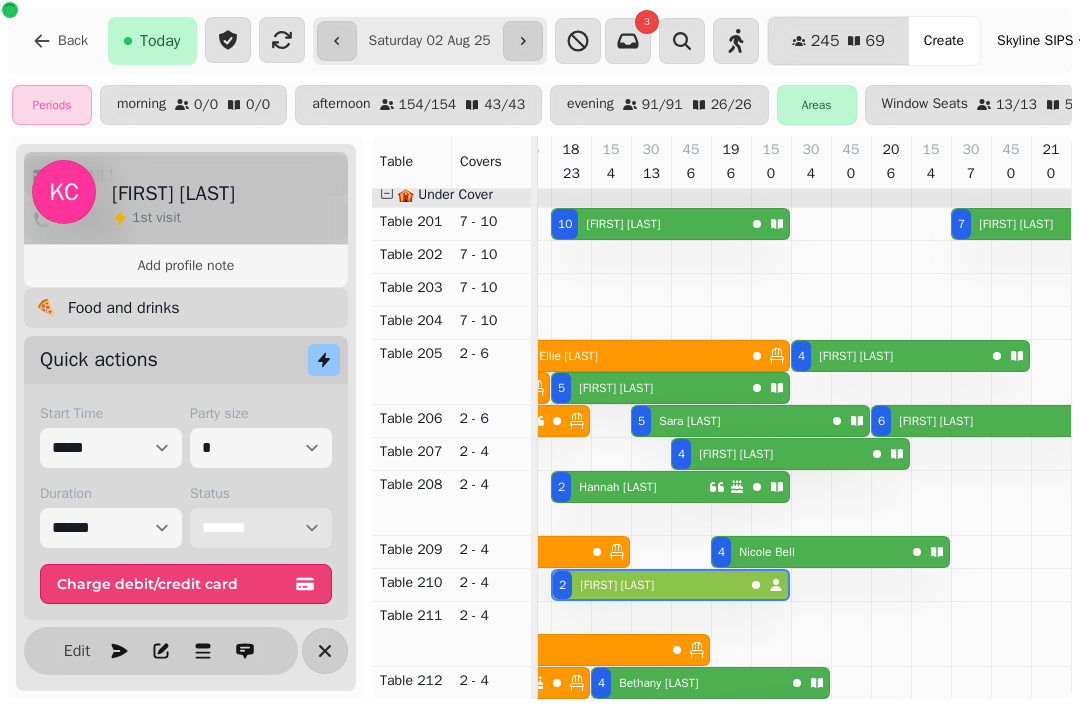 click on "**********" at bounding box center [261, 528] 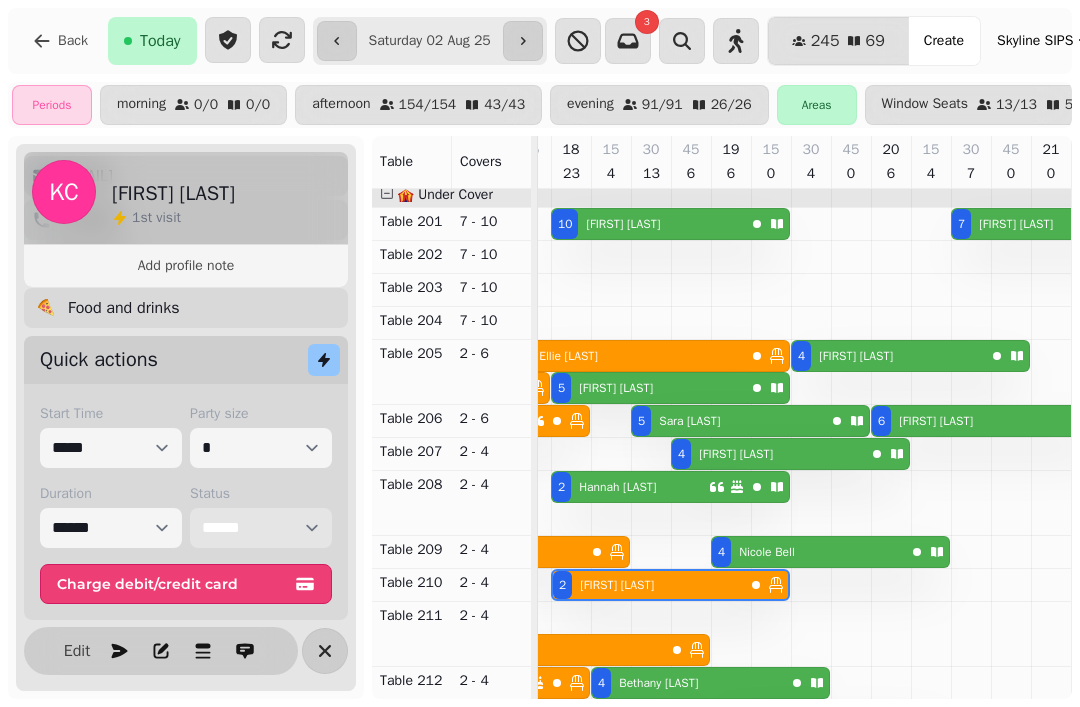 scroll, scrollTop: 889, scrollLeft: 946, axis: both 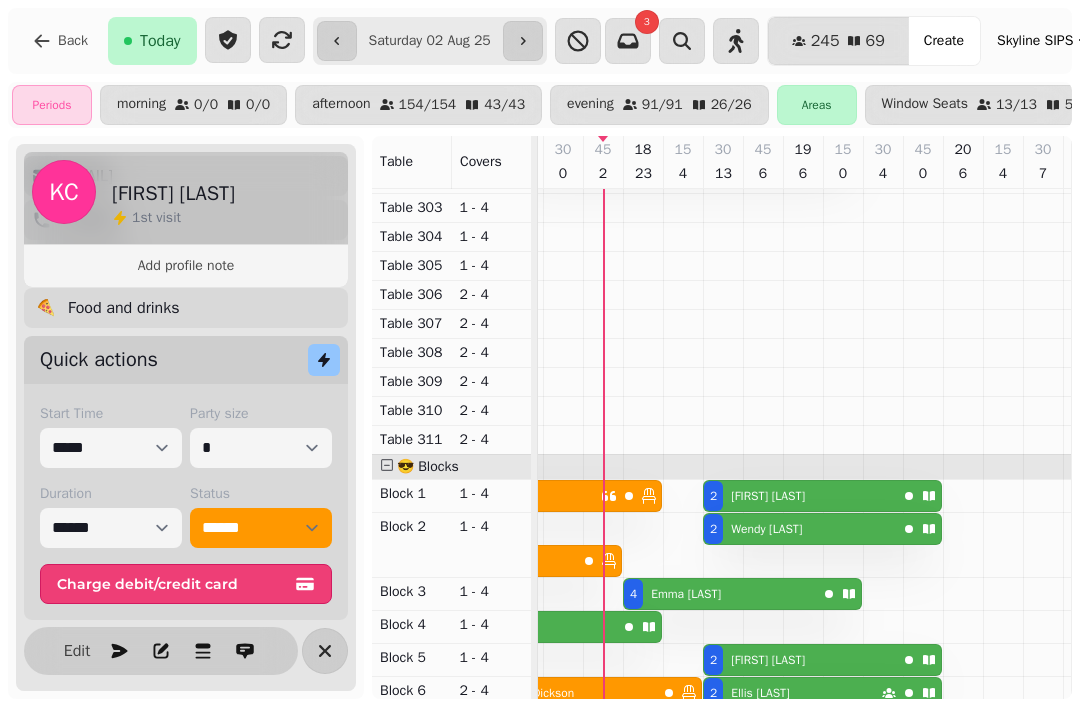 click on "4 Emma   Dugdale" at bounding box center (720, 594) 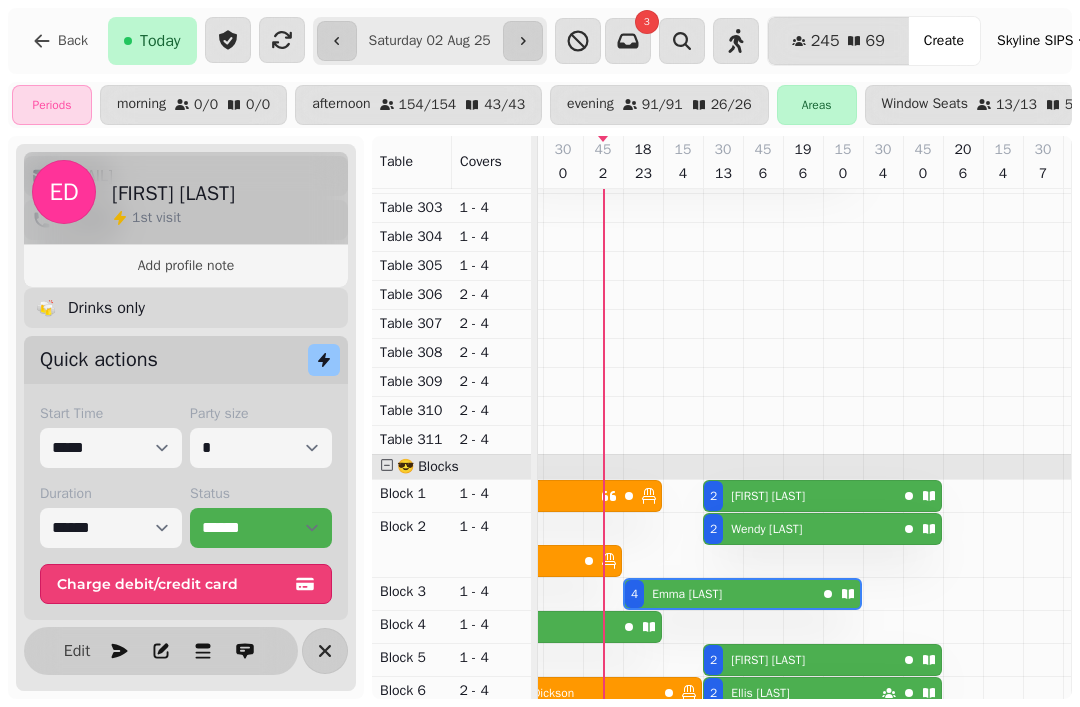 click on "4 Emma   Dugdale" at bounding box center (720, 594) 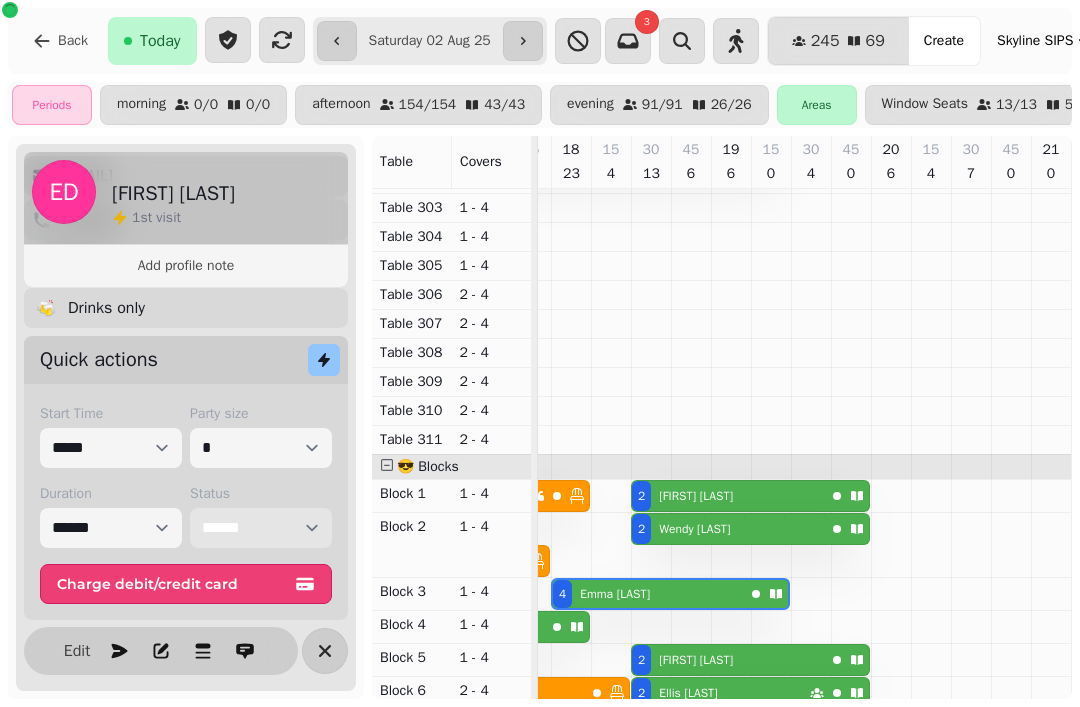 click on "**********" at bounding box center (261, 528) 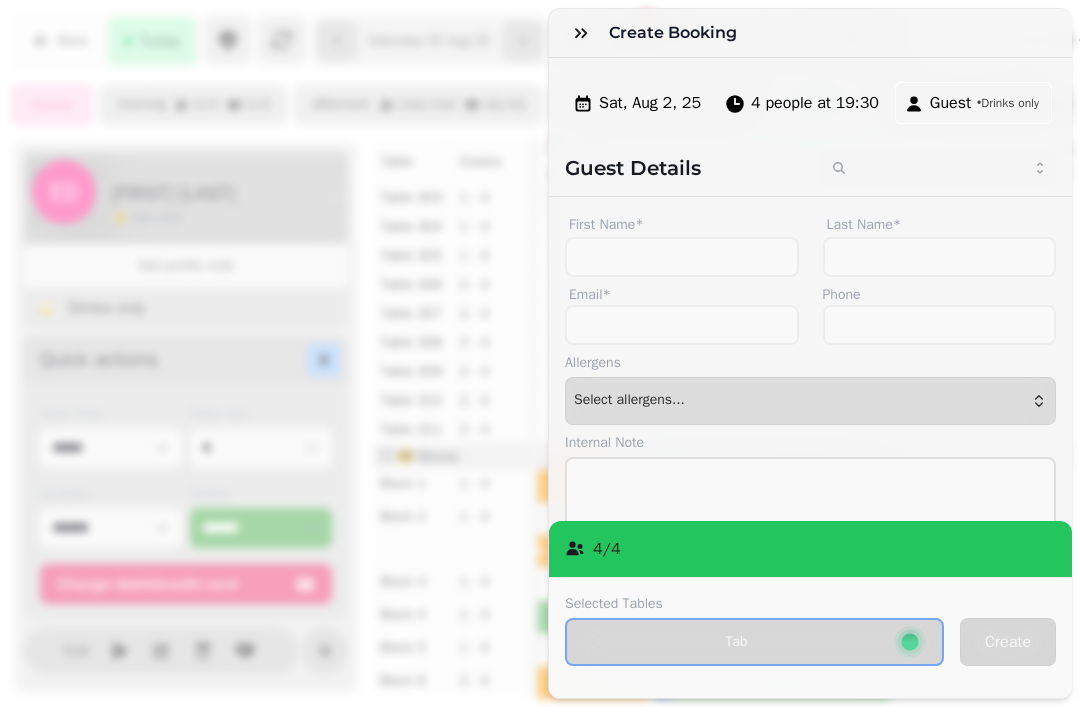 click at bounding box center [581, 33] 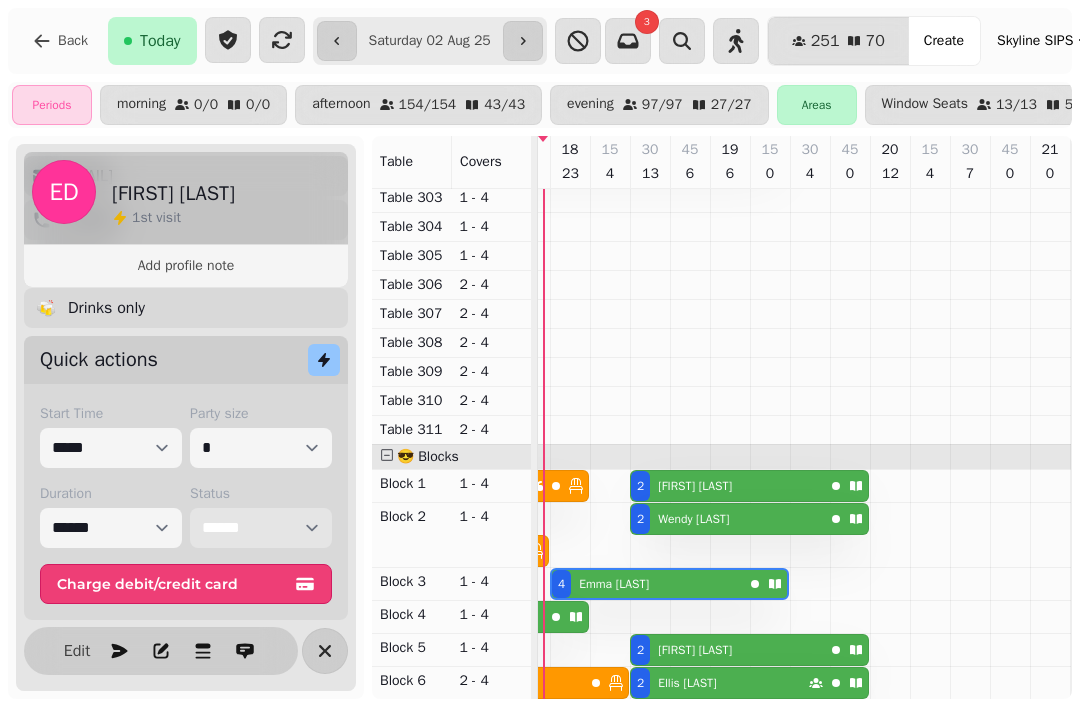 scroll, scrollTop: 1216, scrollLeft: 869, axis: both 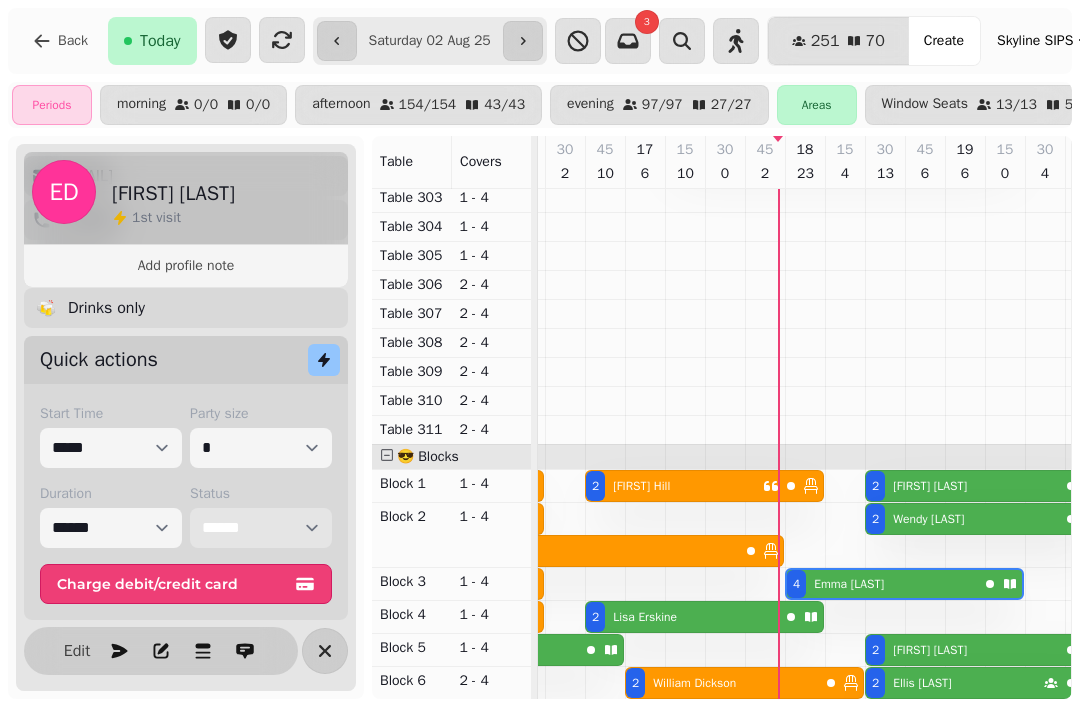 click on "**********" at bounding box center [261, 528] 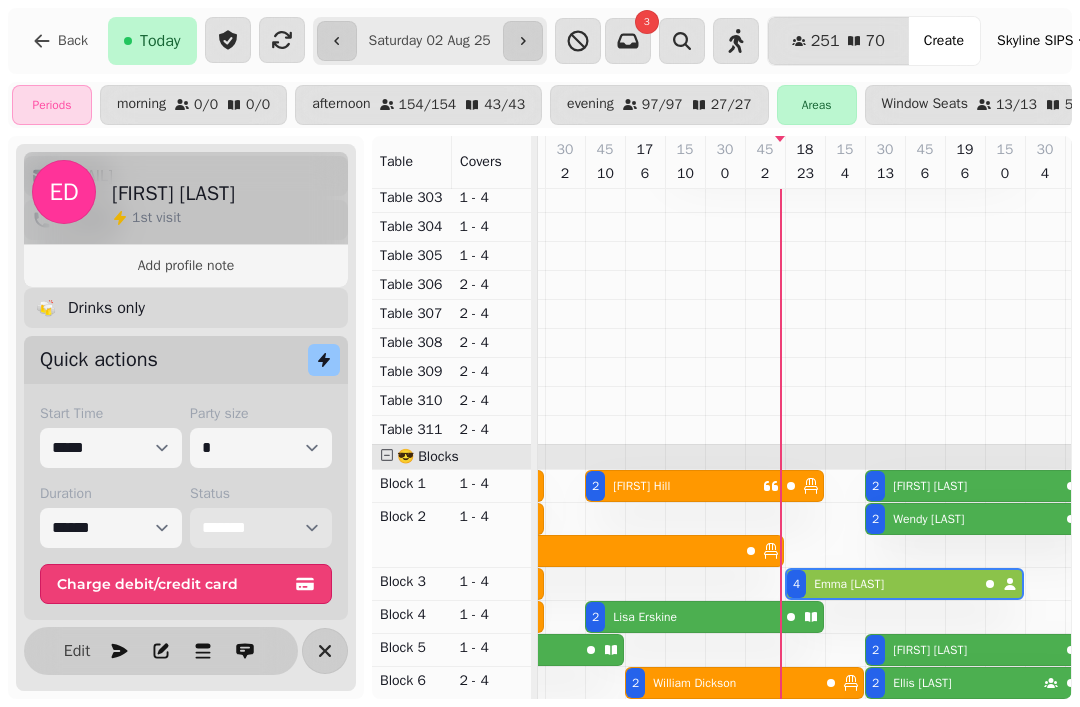 click on "**********" at bounding box center [261, 528] 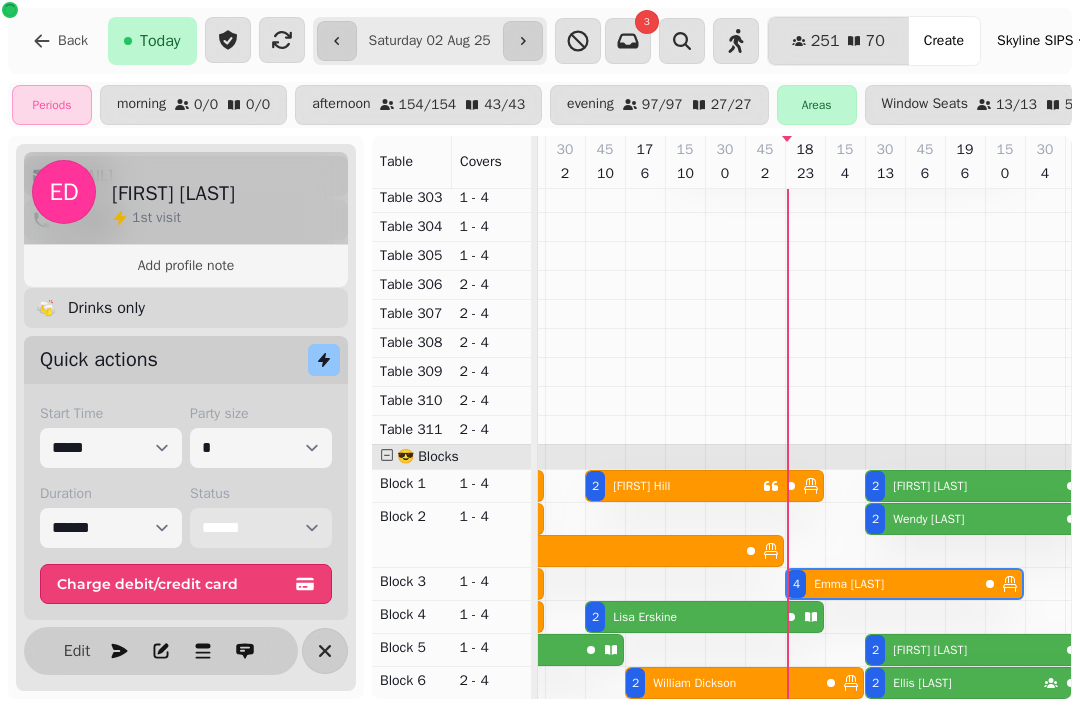 scroll, scrollTop: 1216, scrollLeft: 716, axis: both 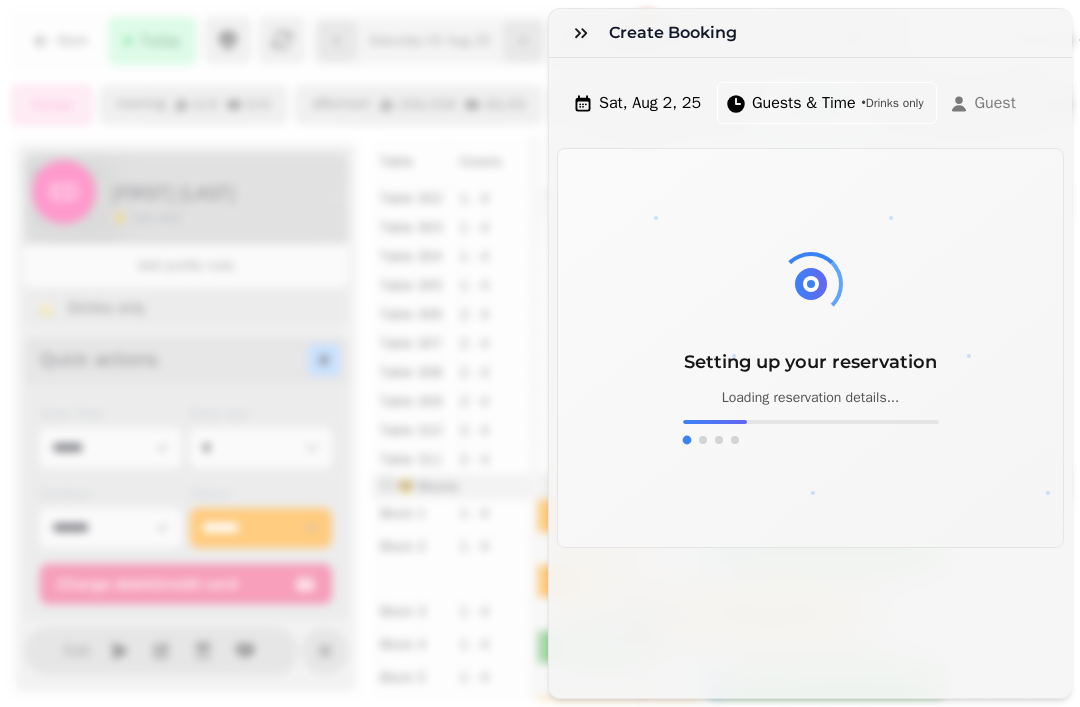click 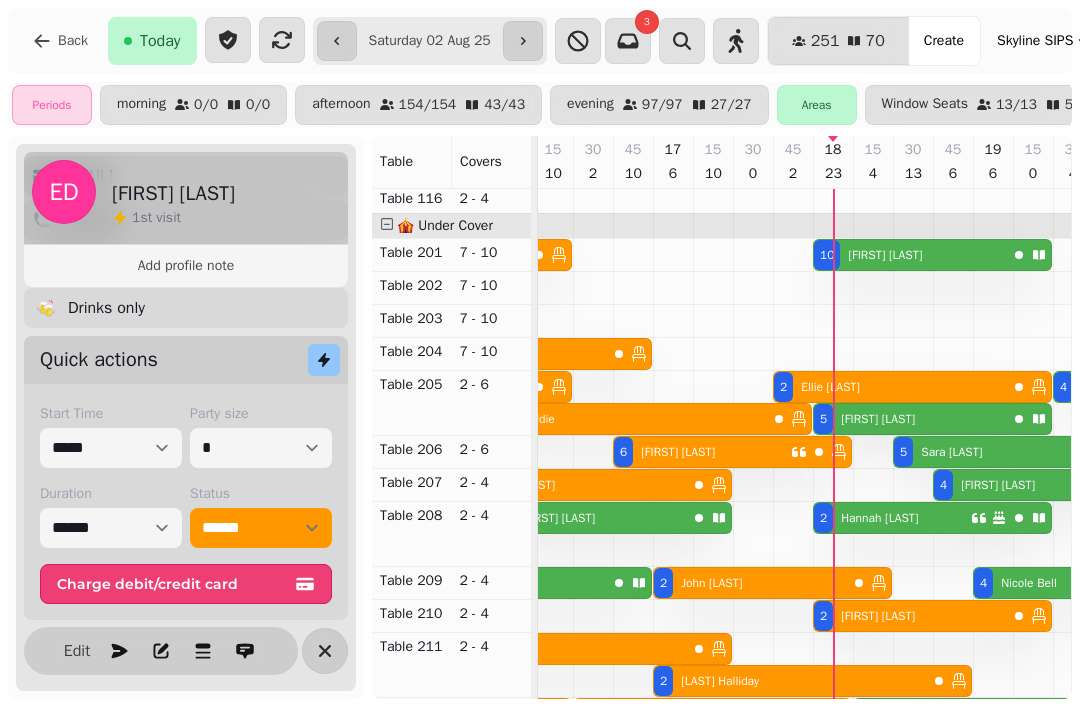click on "10 Jessica   Cook" at bounding box center (910, 255) 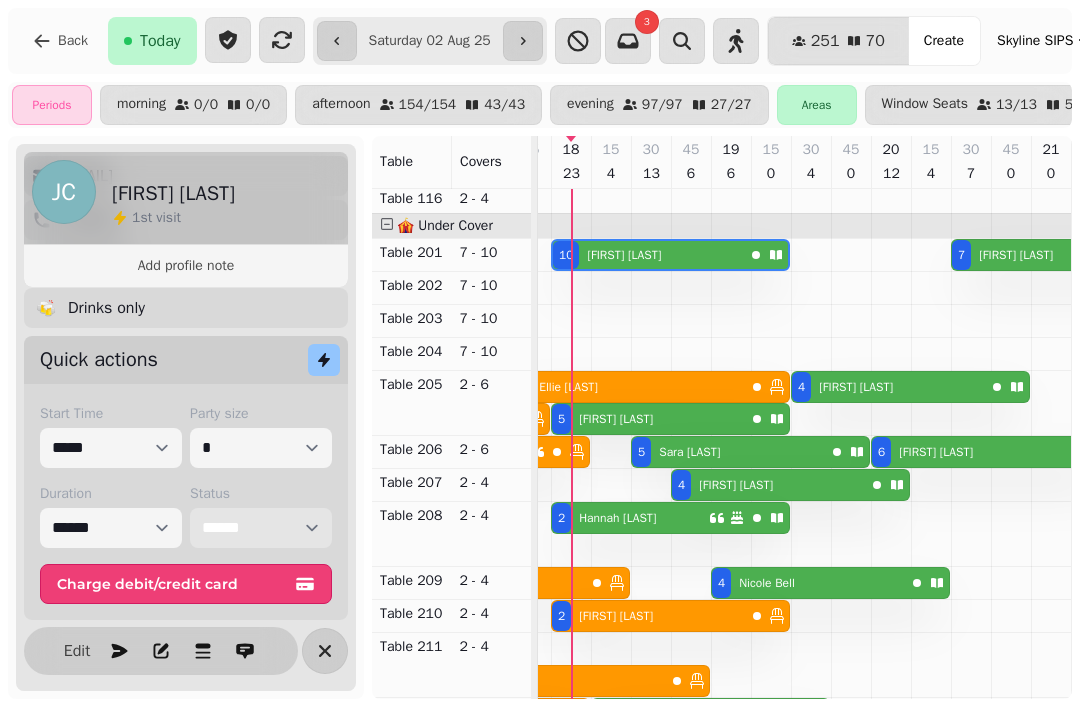 click on "**********" at bounding box center (261, 528) 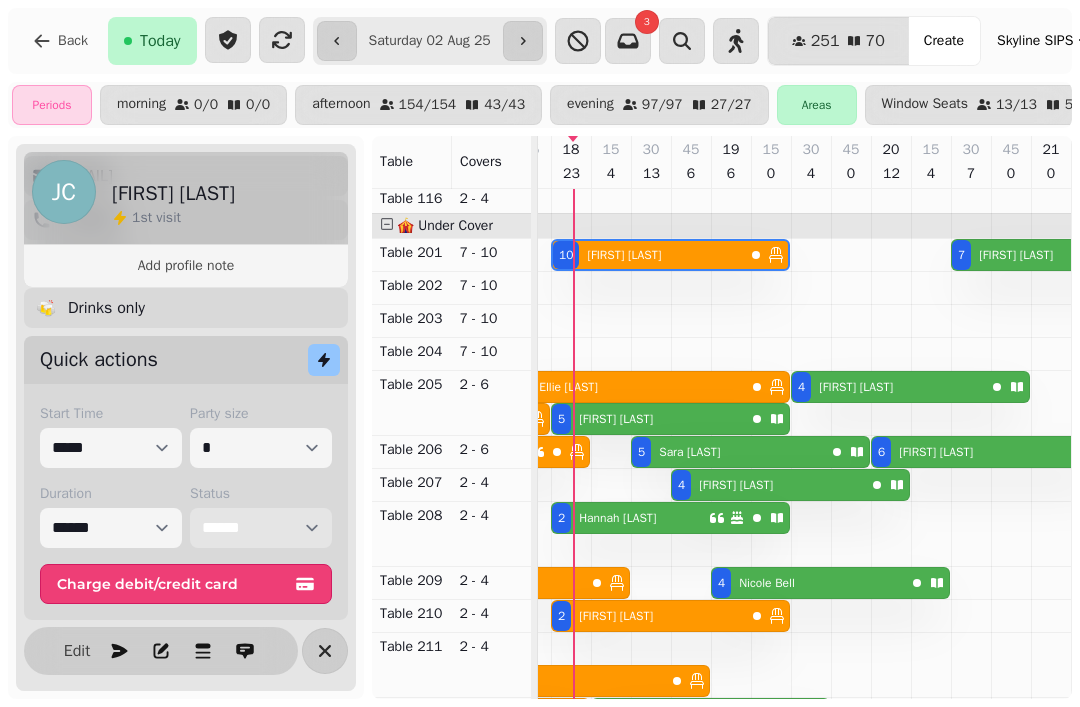scroll, scrollTop: 326, scrollLeft: 939, axis: both 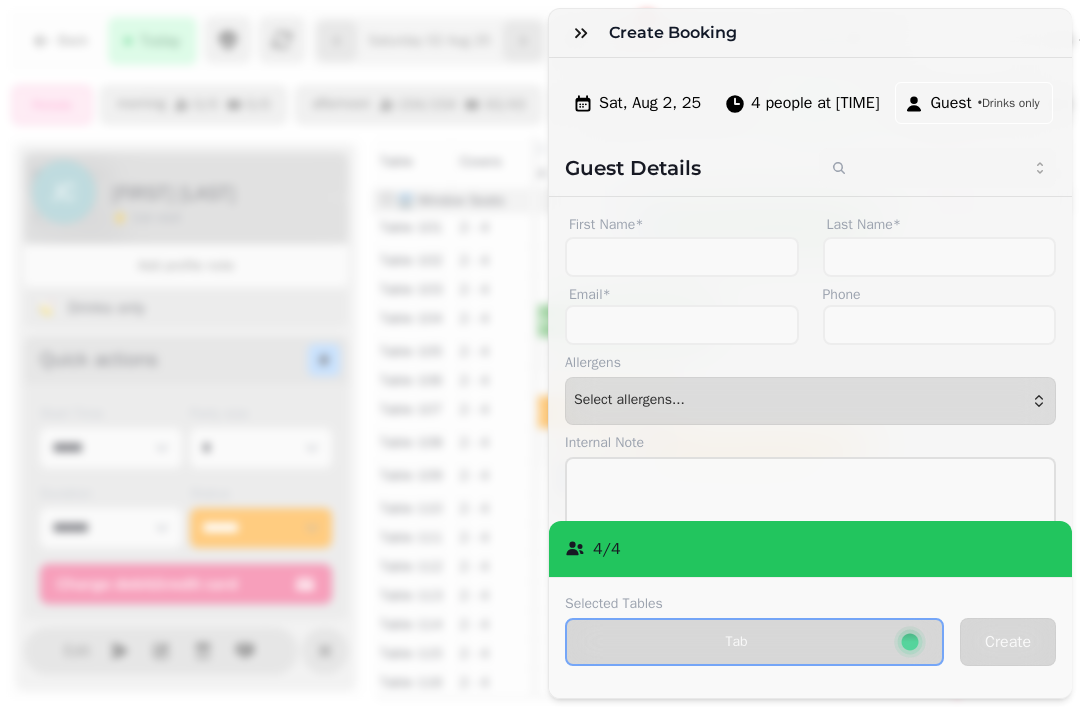 click 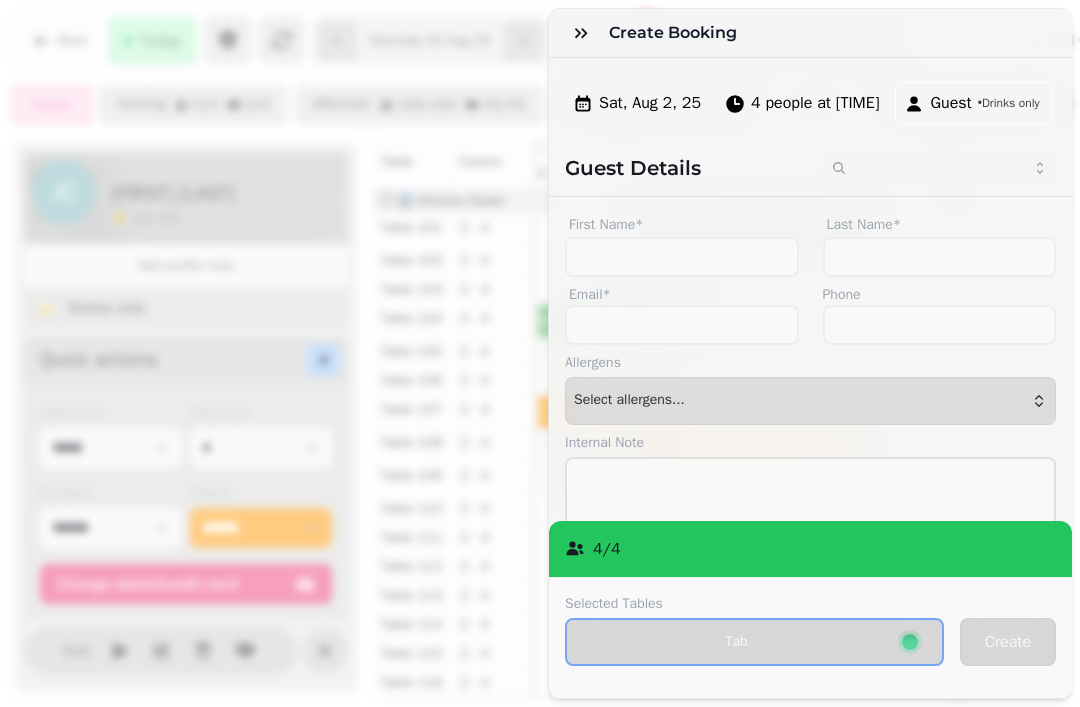 click 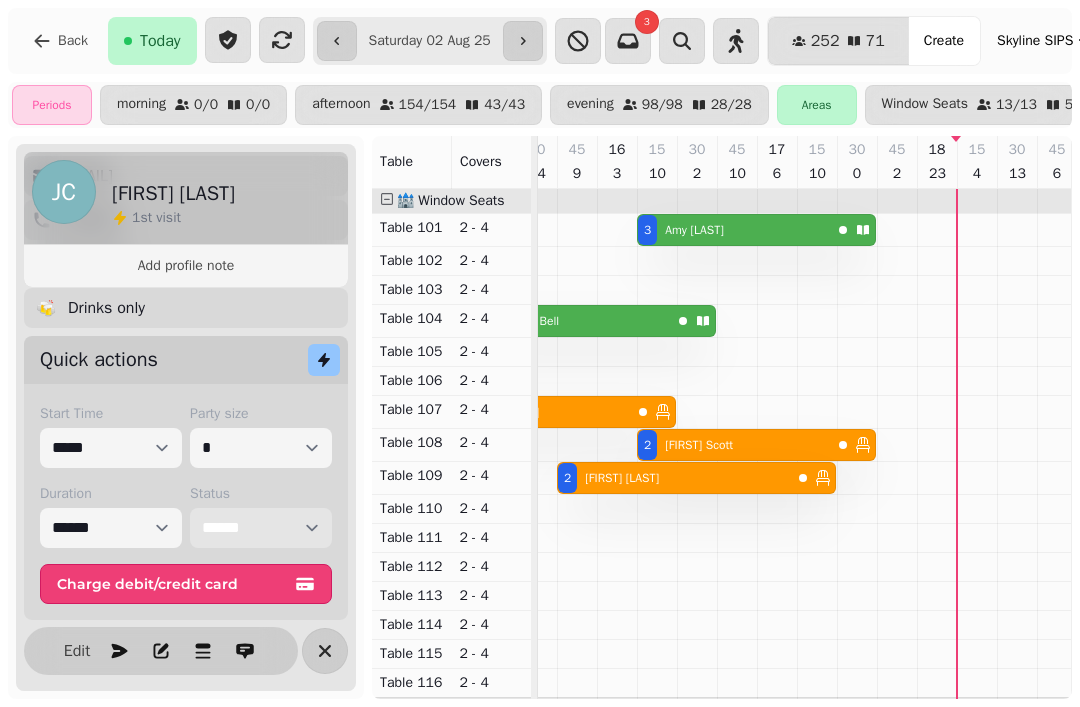 scroll, scrollTop: 412, scrollLeft: 626, axis: both 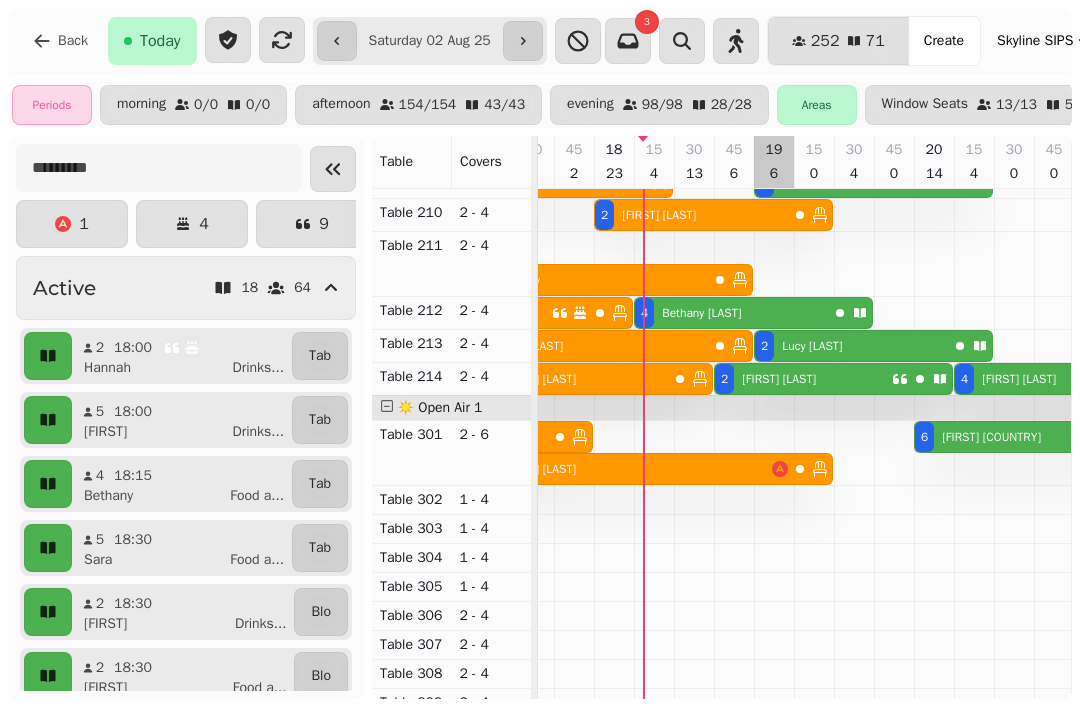 click at bounding box center (774, 167) 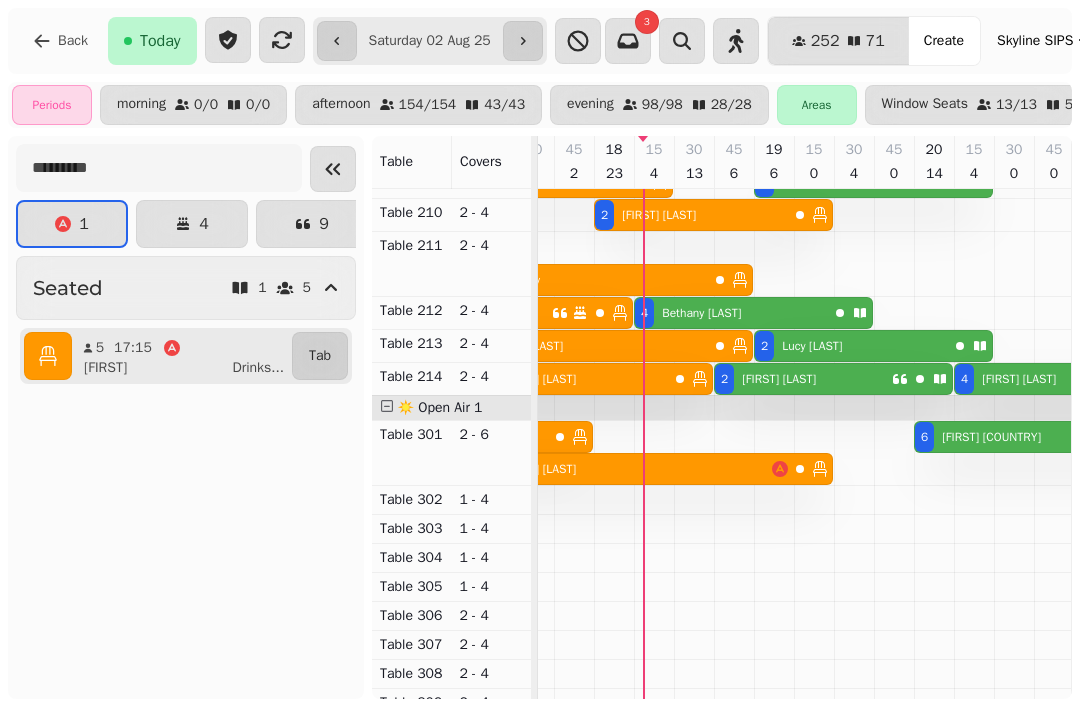click 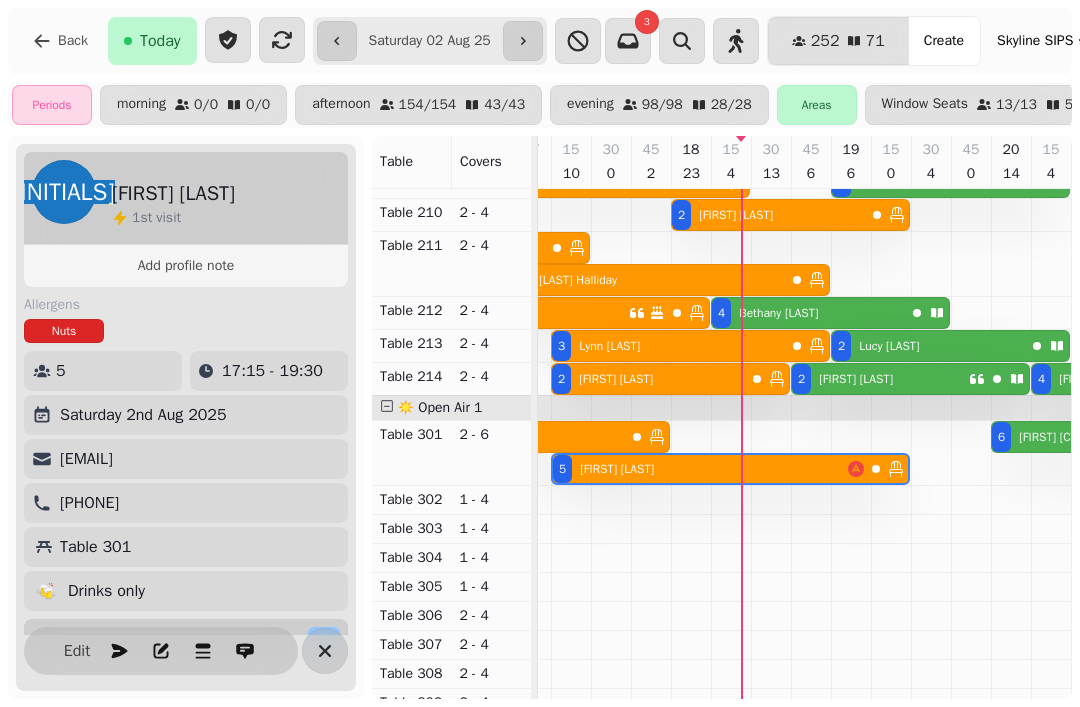scroll, scrollTop: 852, scrollLeft: 822, axis: both 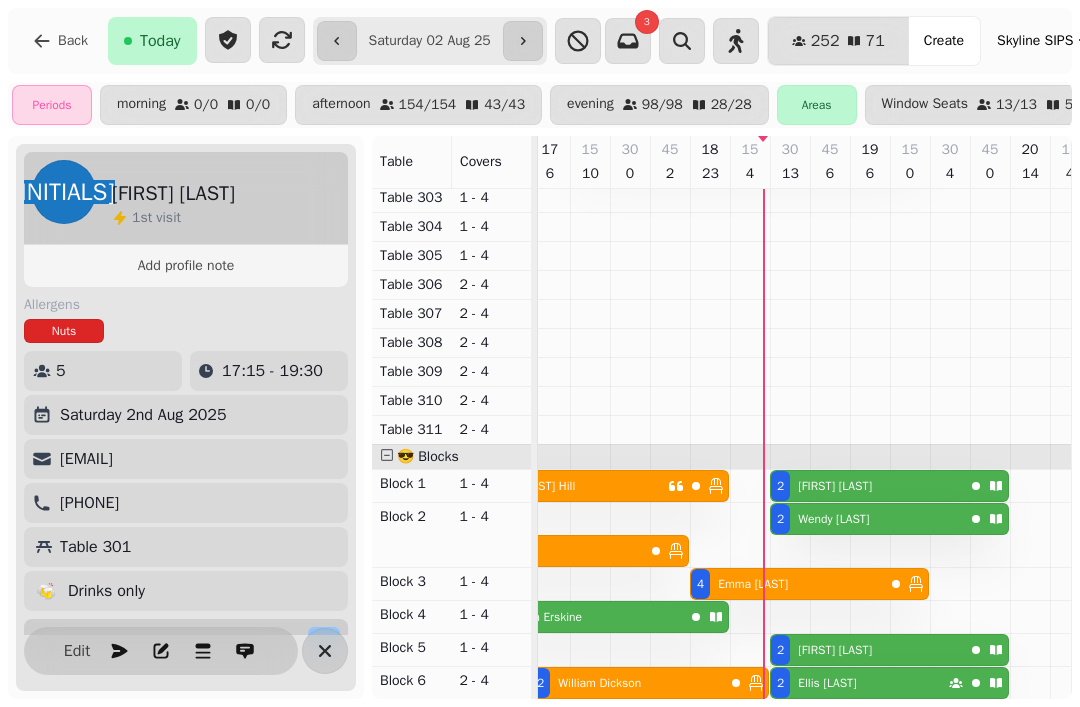 click on "[FIRST] [LAST]" at bounding box center (823, 683) 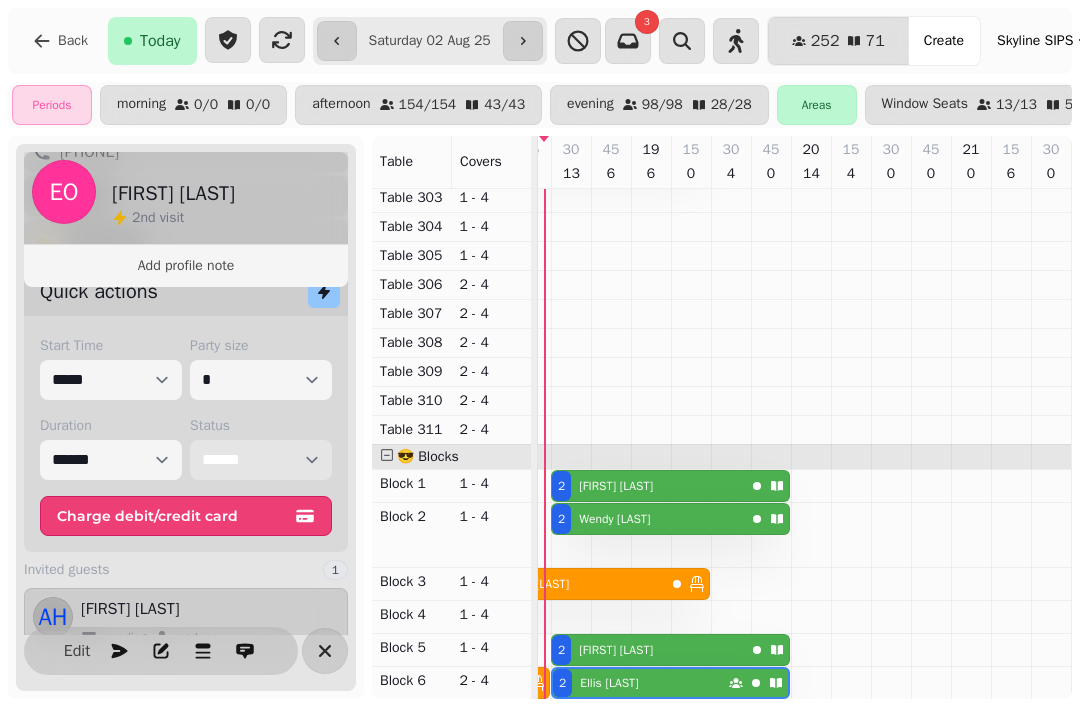 click on "**********" at bounding box center [261, 460] 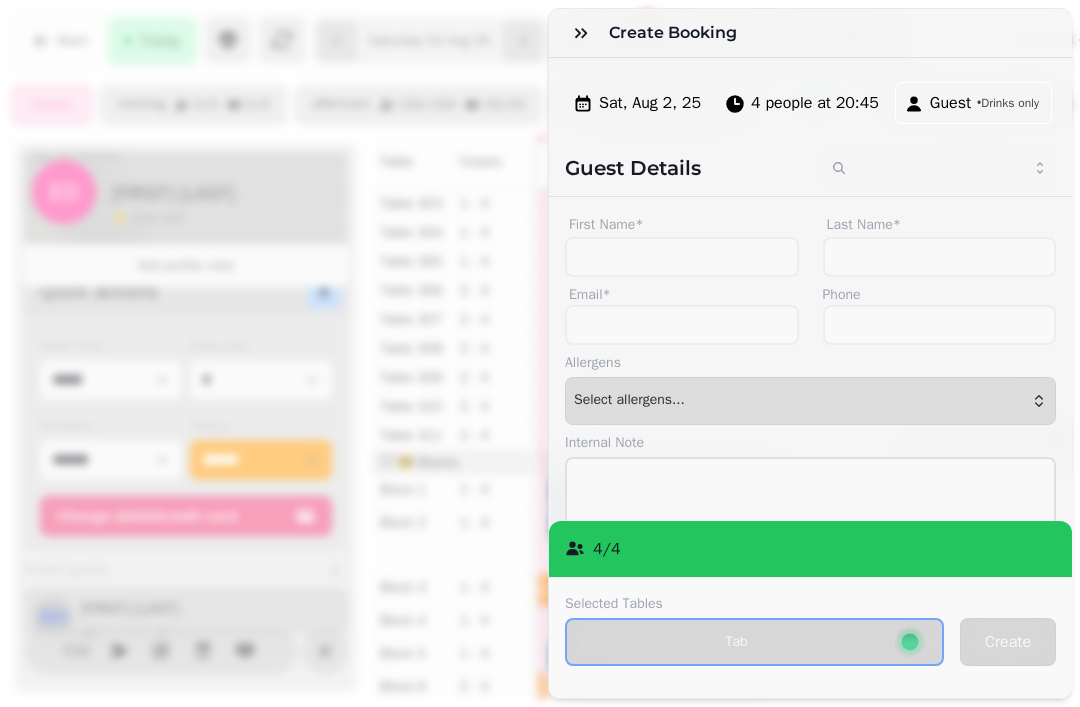 click 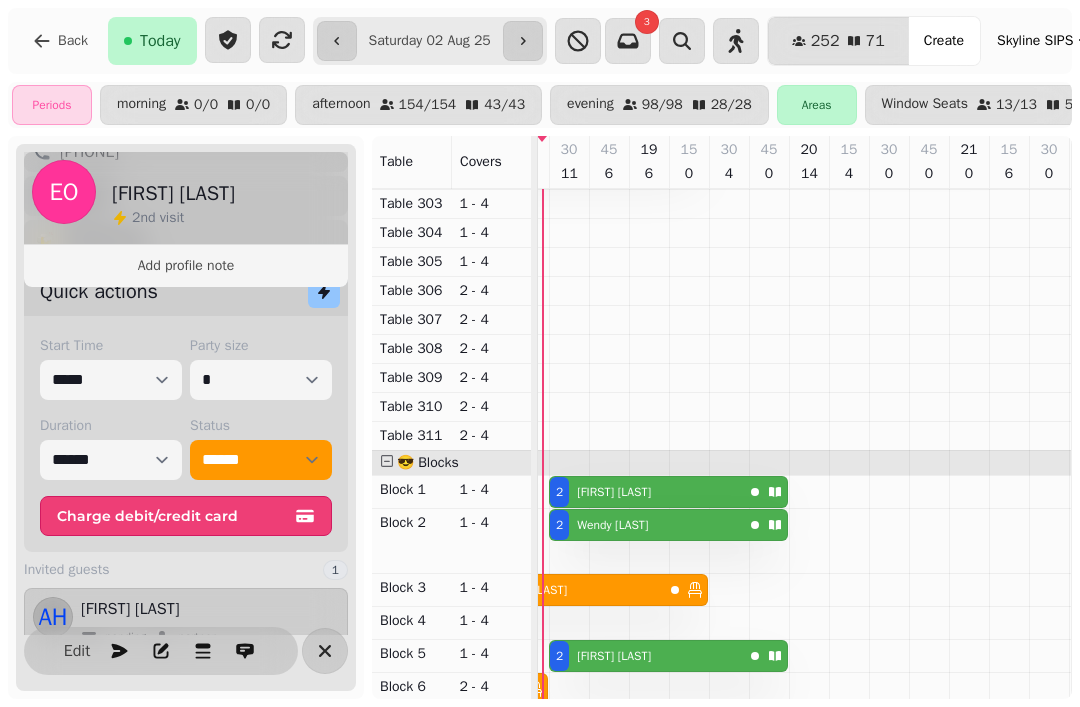 click on "[NUMBER] [FIRST] [LAST]" at bounding box center [646, 656] 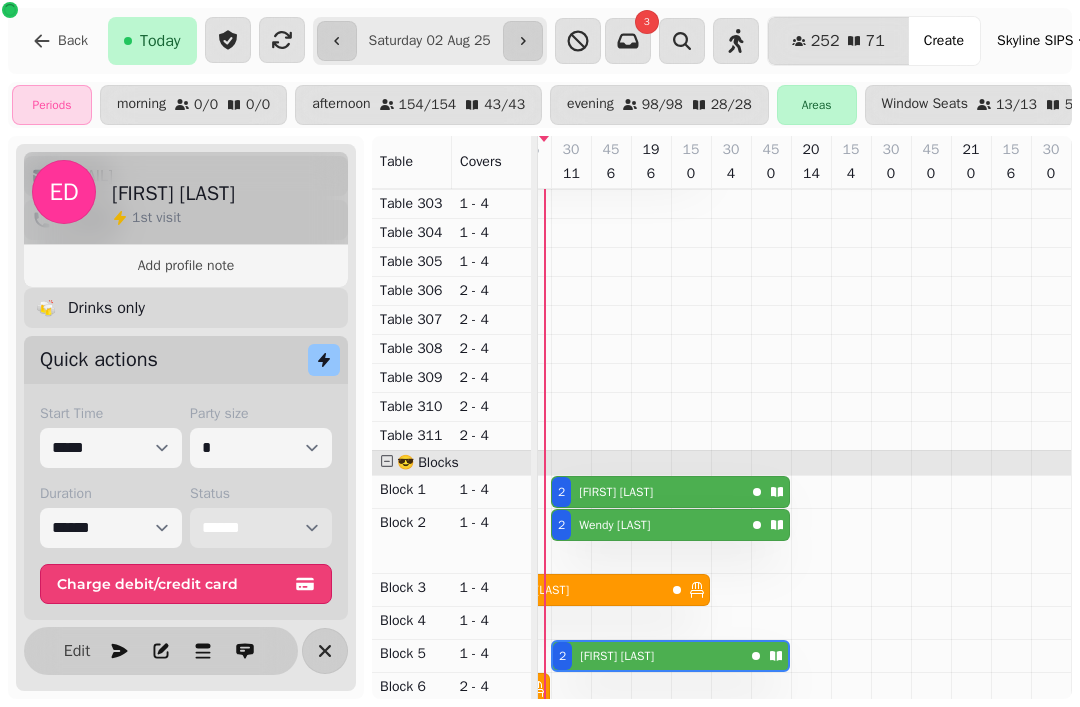 click on "**********" at bounding box center [261, 528] 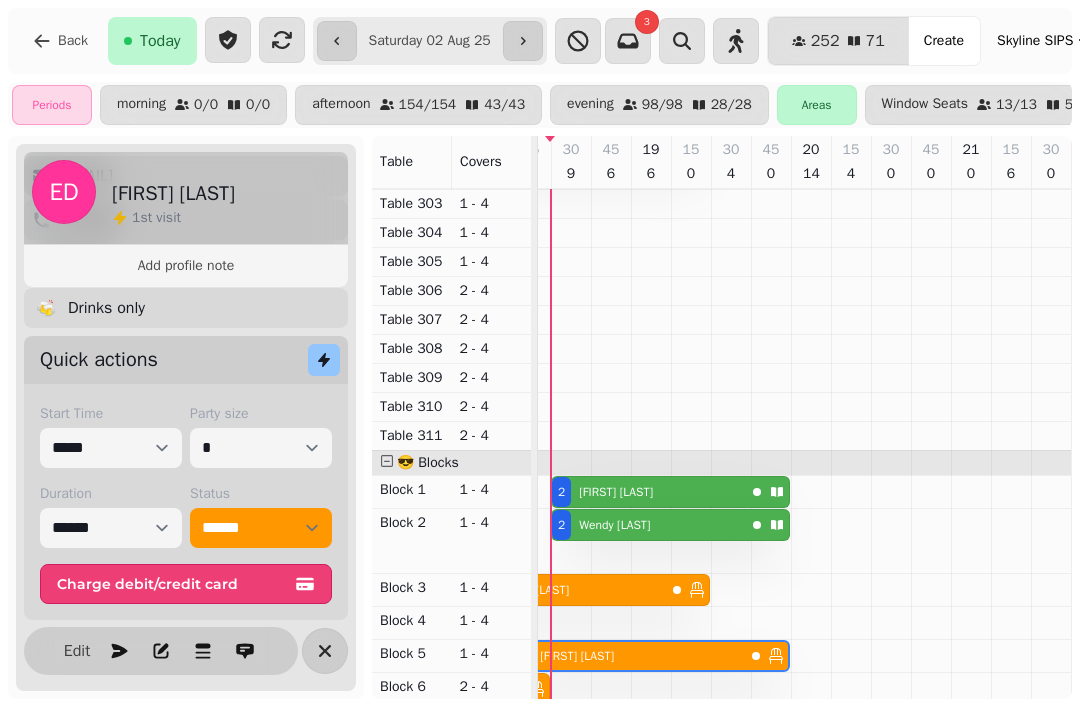 click on "[NUMBER] [FIRST] [LAST]" at bounding box center (648, 492) 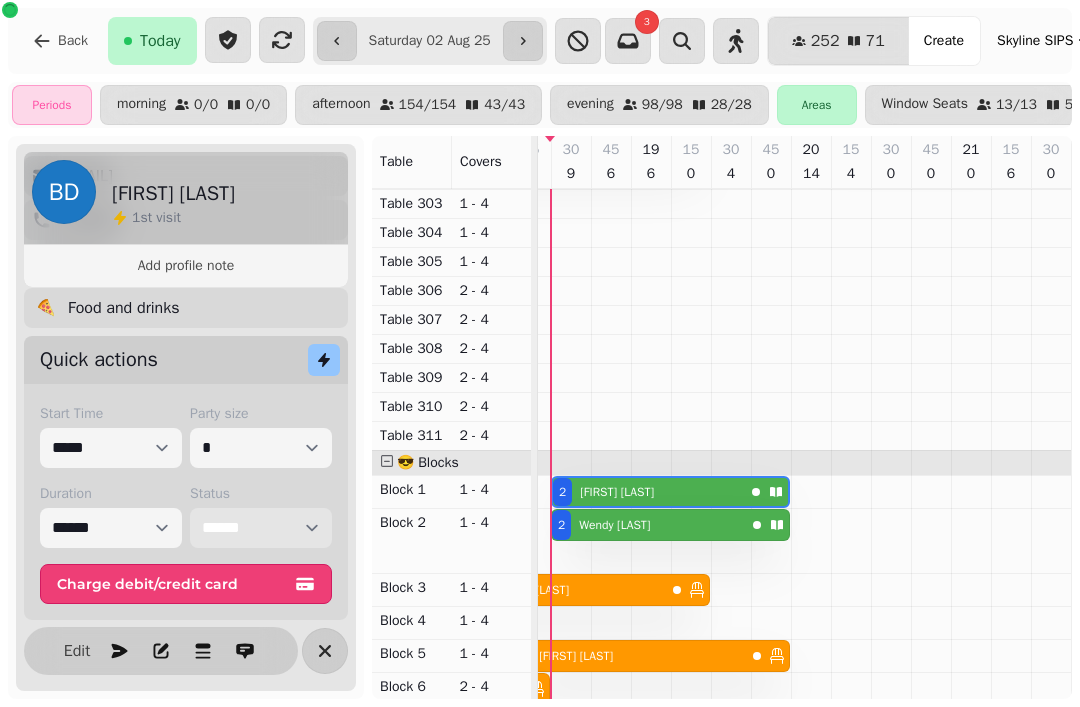 click on "**********" at bounding box center [261, 528] 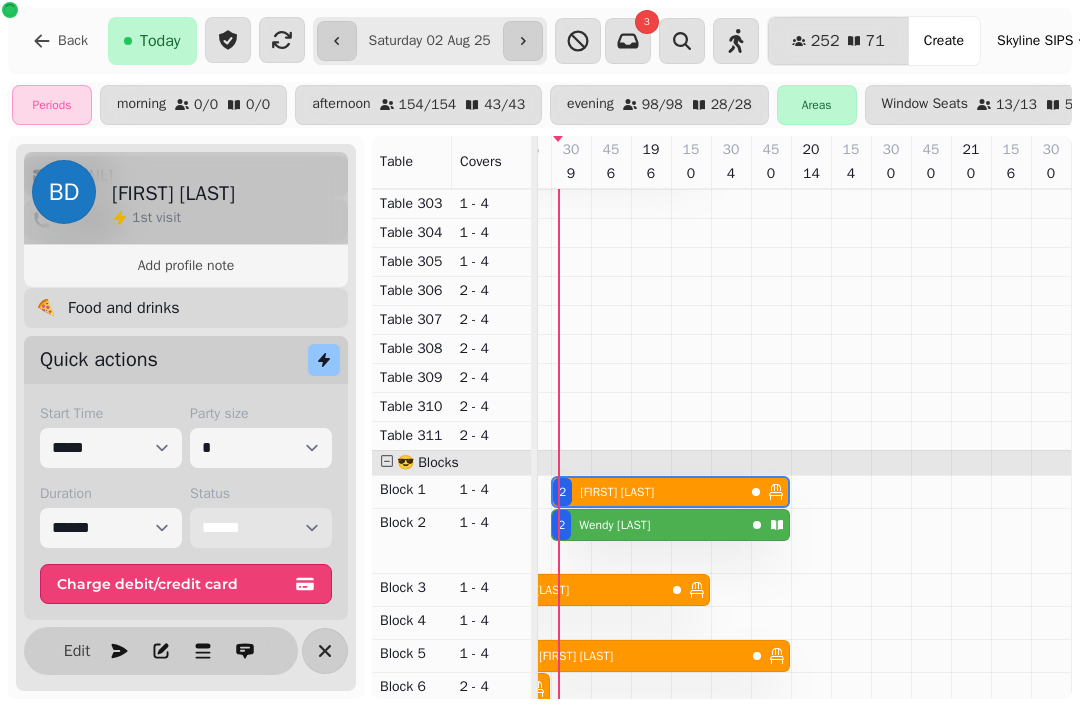scroll, scrollTop: 1237, scrollLeft: 956, axis: both 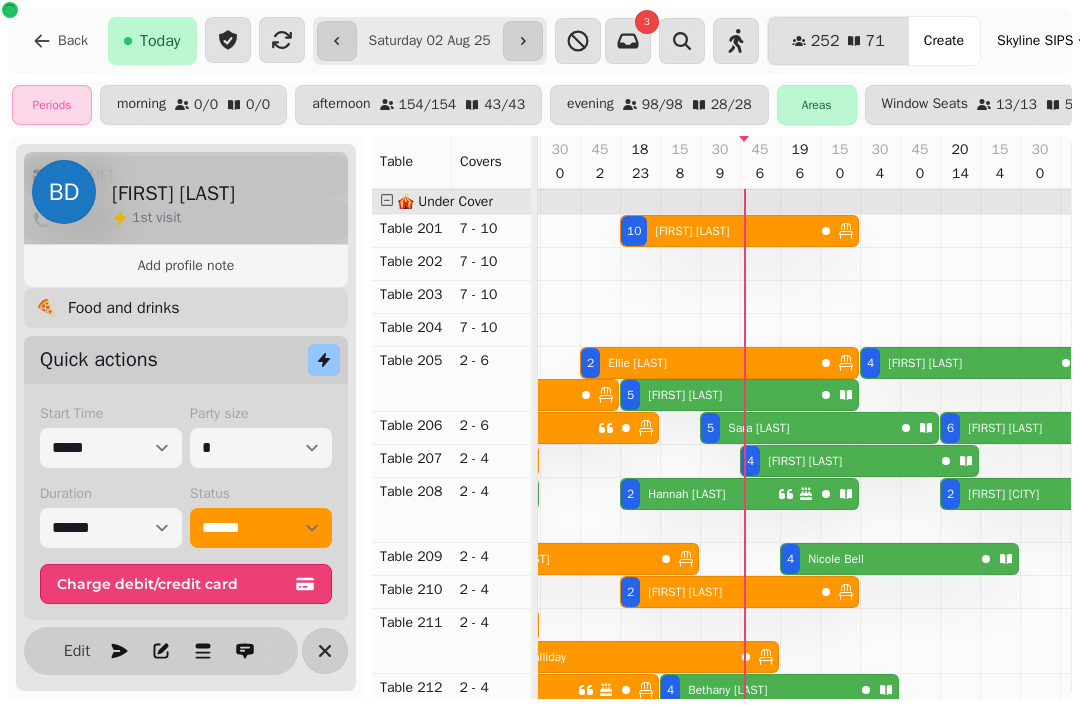 click on "4 Alanah   Harrower" at bounding box center (837, 461) 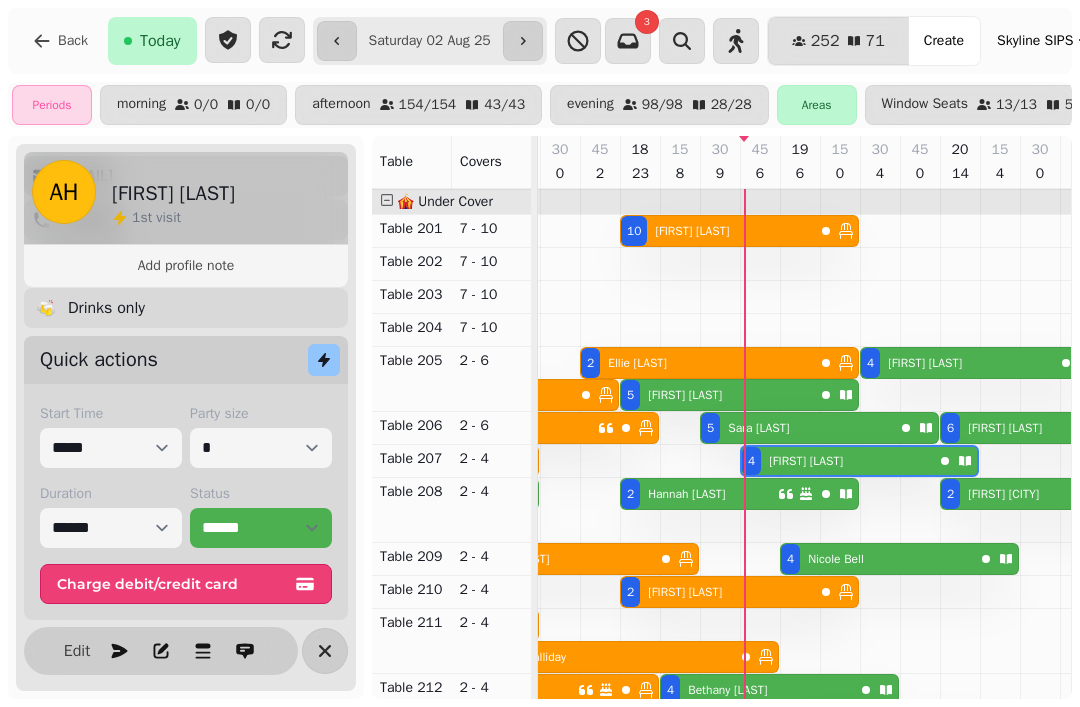 scroll, scrollTop: 0, scrollLeft: 1067, axis: horizontal 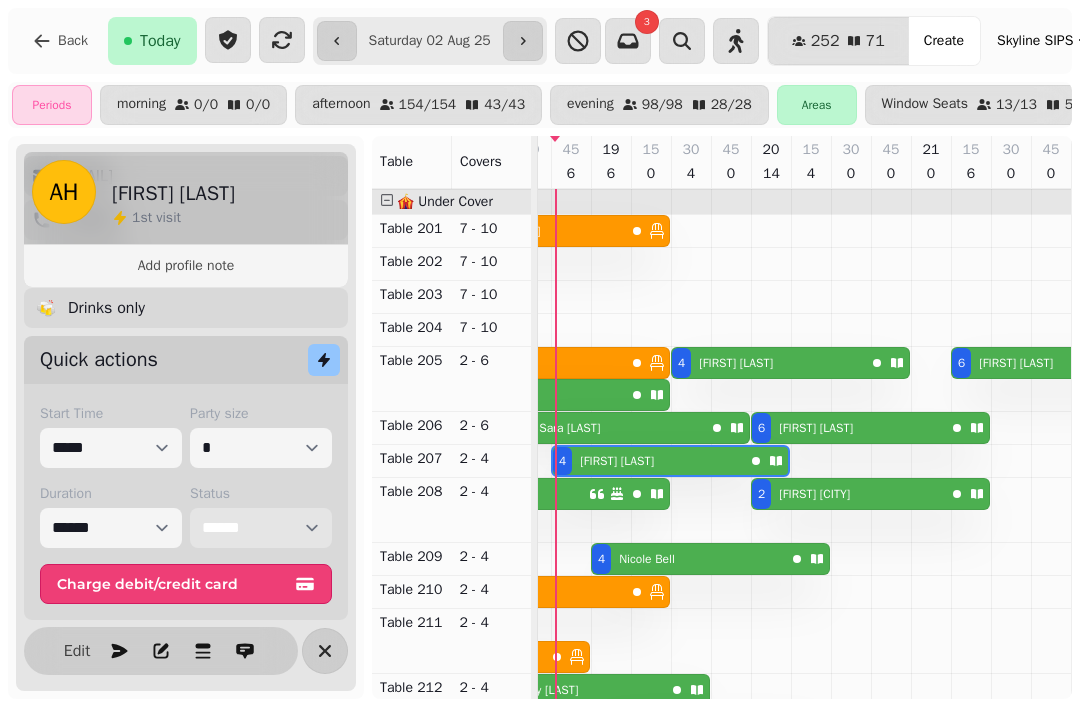 click on "**********" at bounding box center (261, 528) 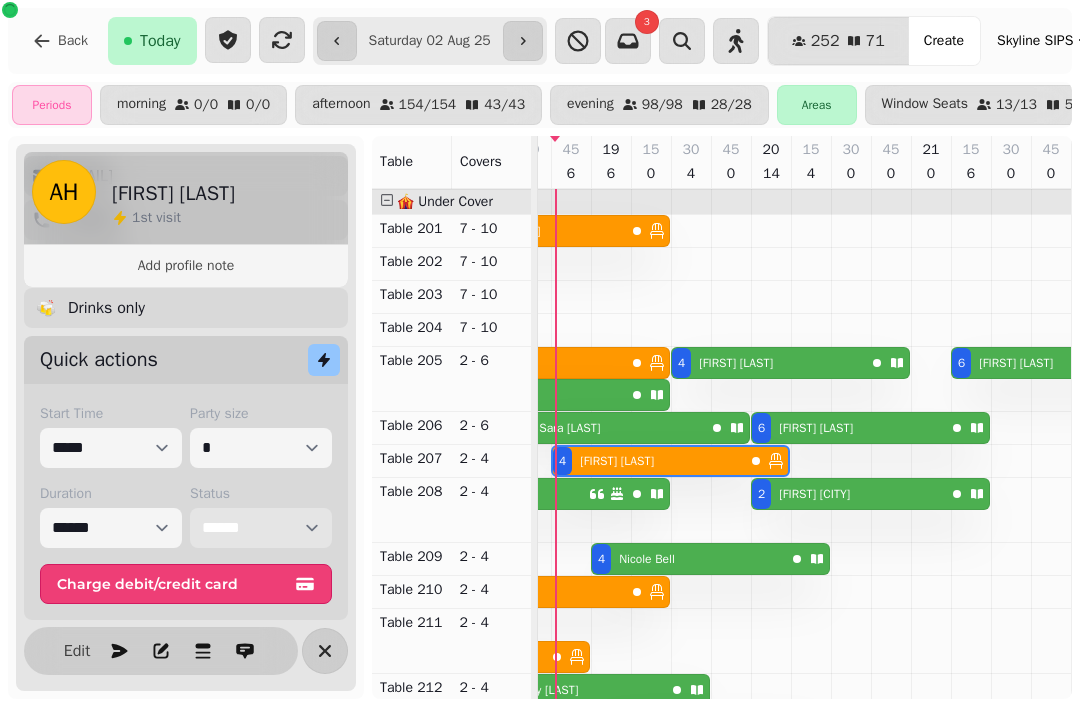 scroll, scrollTop: 502, scrollLeft: 959, axis: both 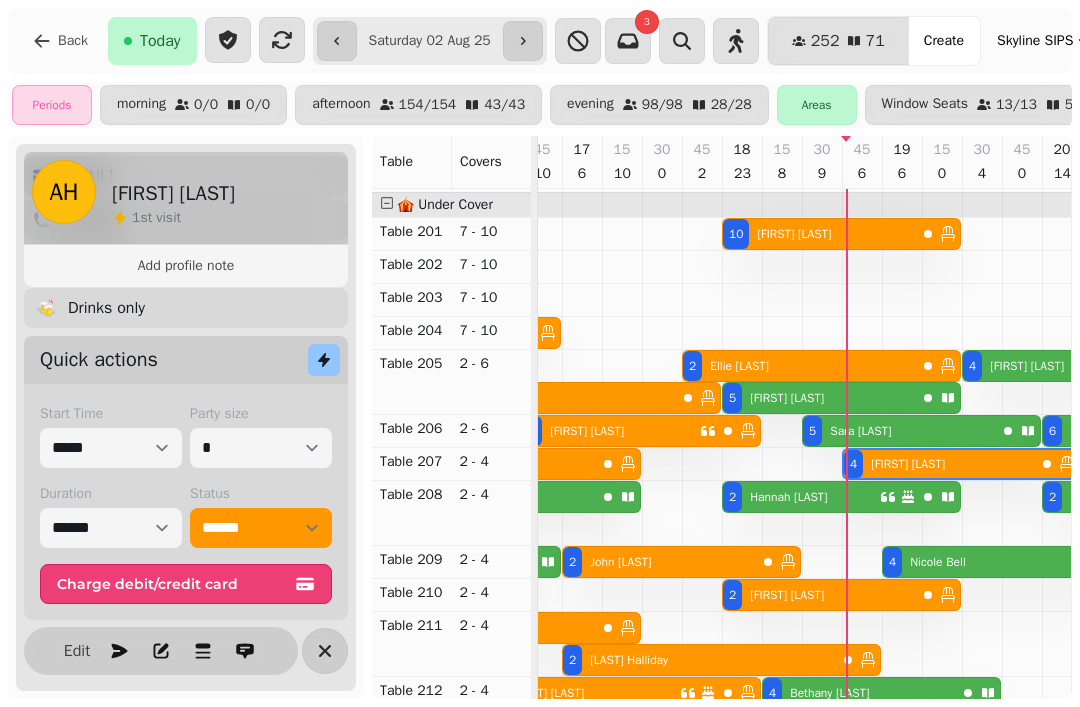 click on "5 Erin   Hounsom" at bounding box center [819, 398] 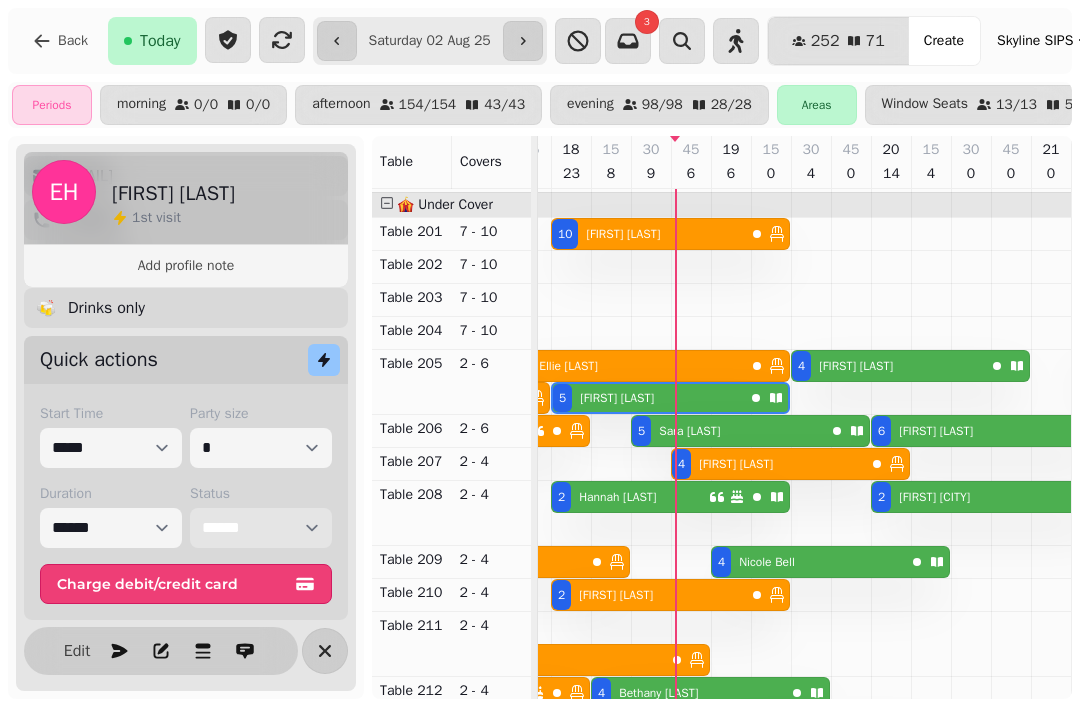 click on "**********" at bounding box center (261, 528) 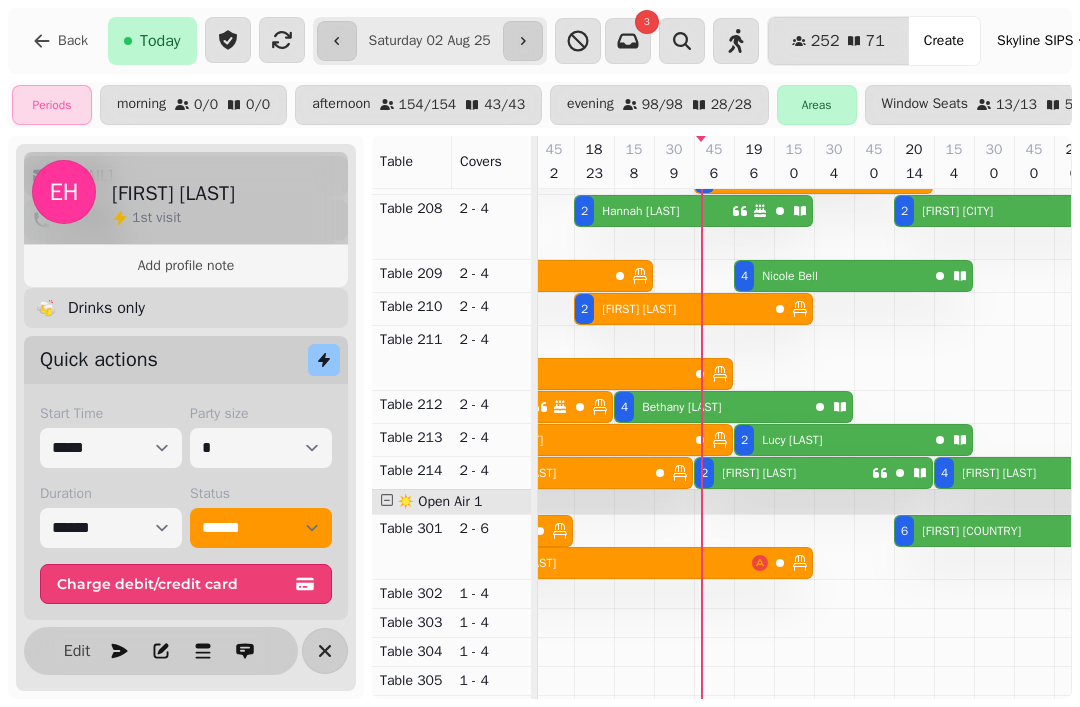 click on "4 Bethany   Johnson" at bounding box center (711, 407) 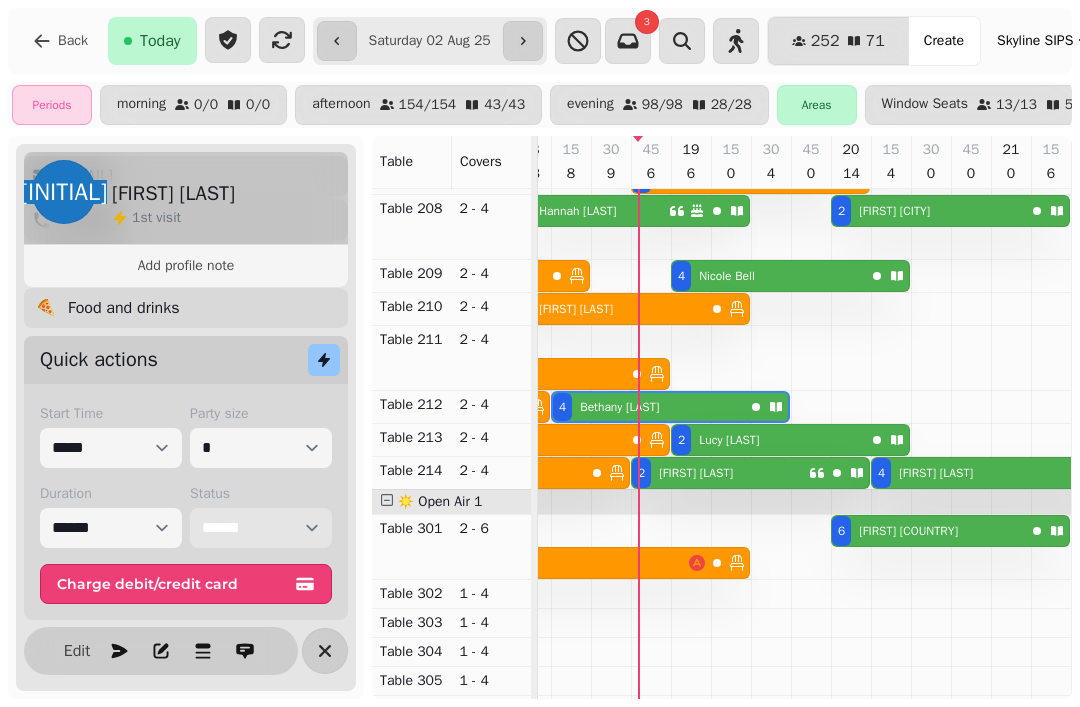 click on "**********" at bounding box center [261, 528] 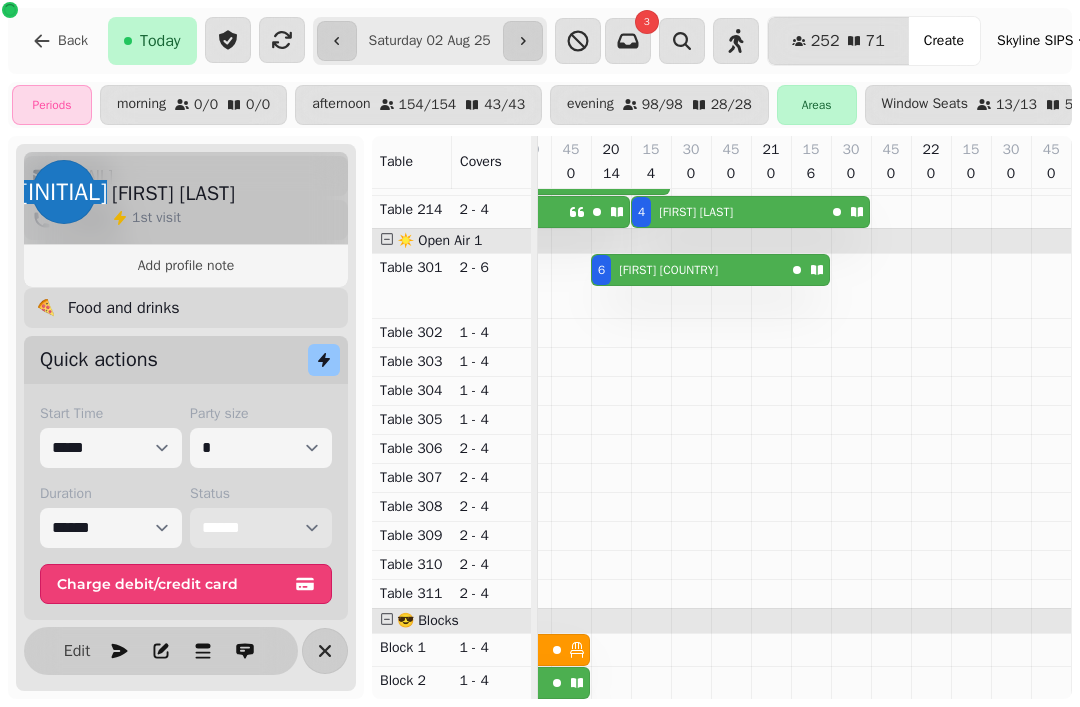 scroll, scrollTop: 884, scrollLeft: 1181, axis: both 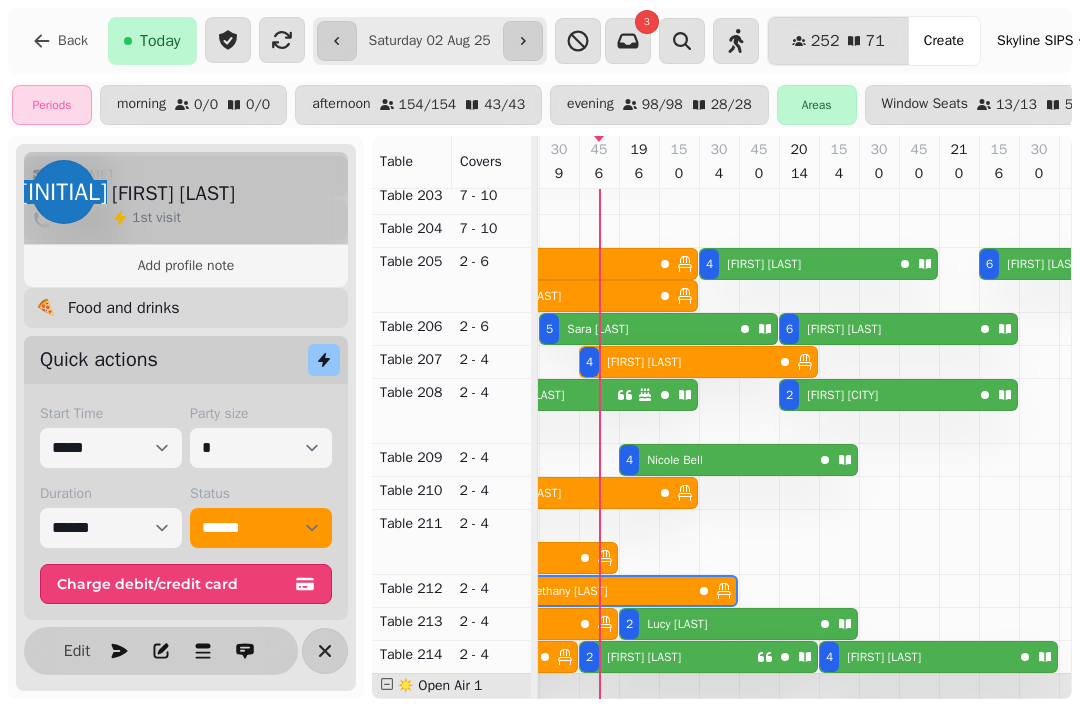 click on "5 Sara   Collier" at bounding box center (636, 329) 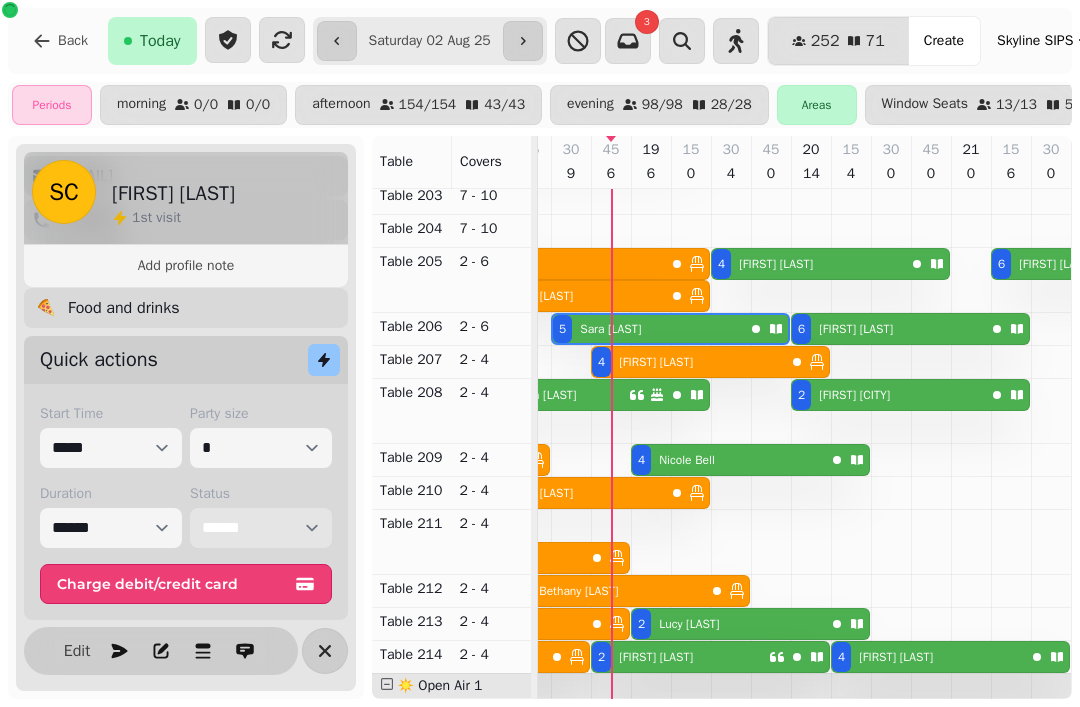 click on "**********" at bounding box center (261, 528) 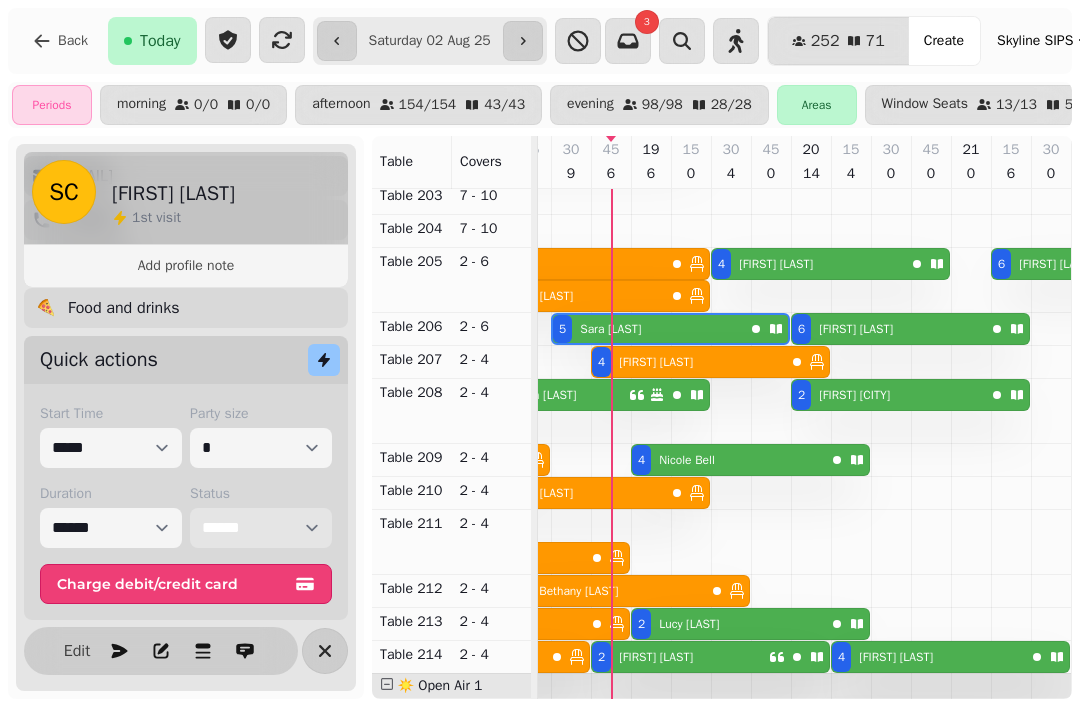 select on "******" 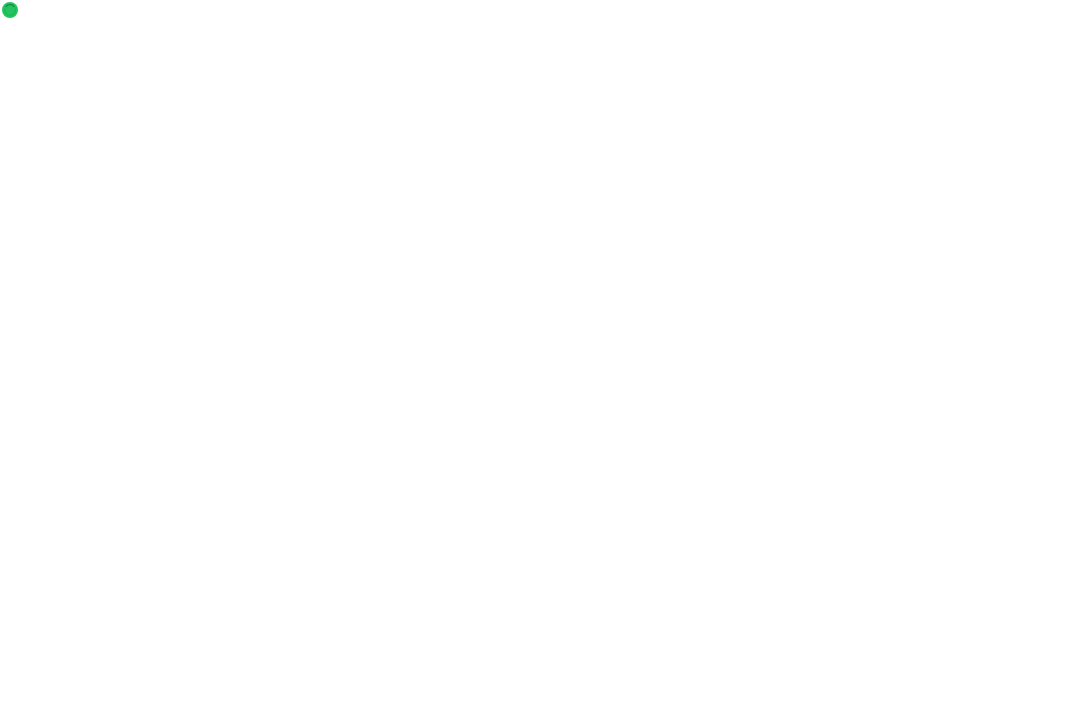 scroll, scrollTop: 0, scrollLeft: 0, axis: both 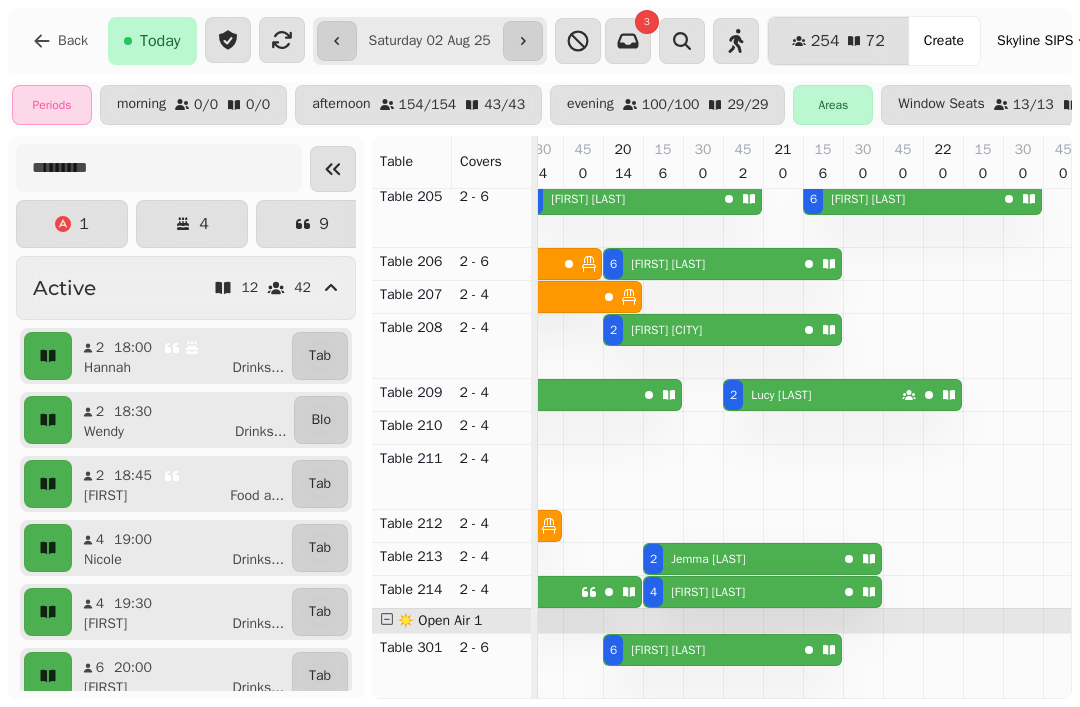click at bounding box center (523, 41) 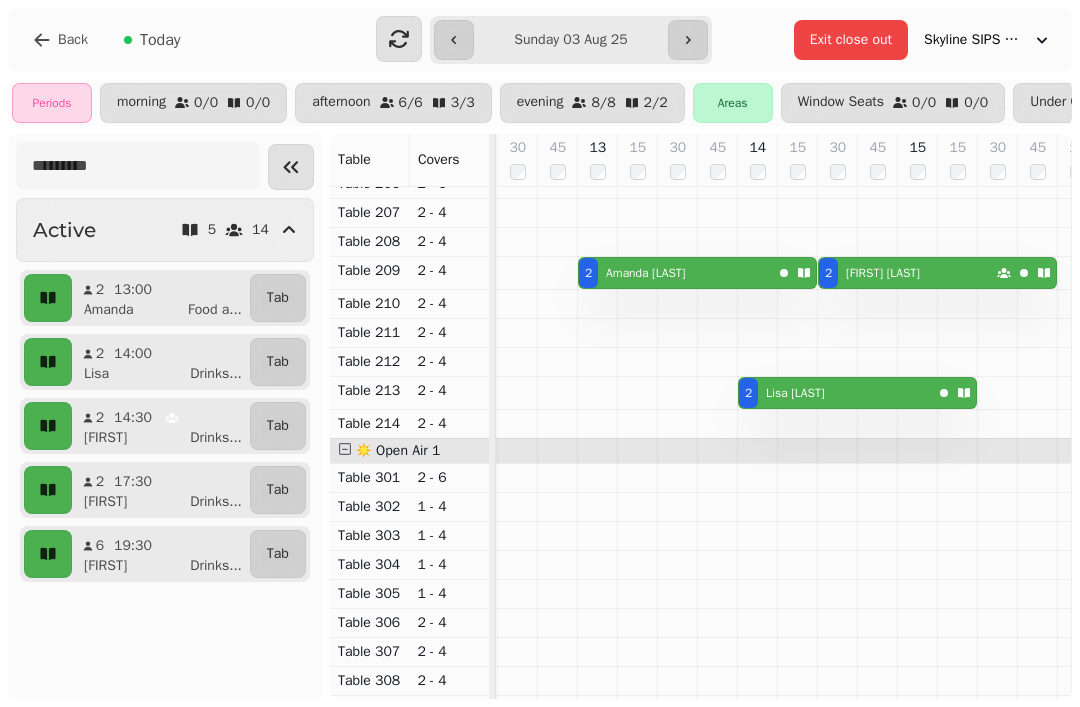 click at bounding box center (454, 40) 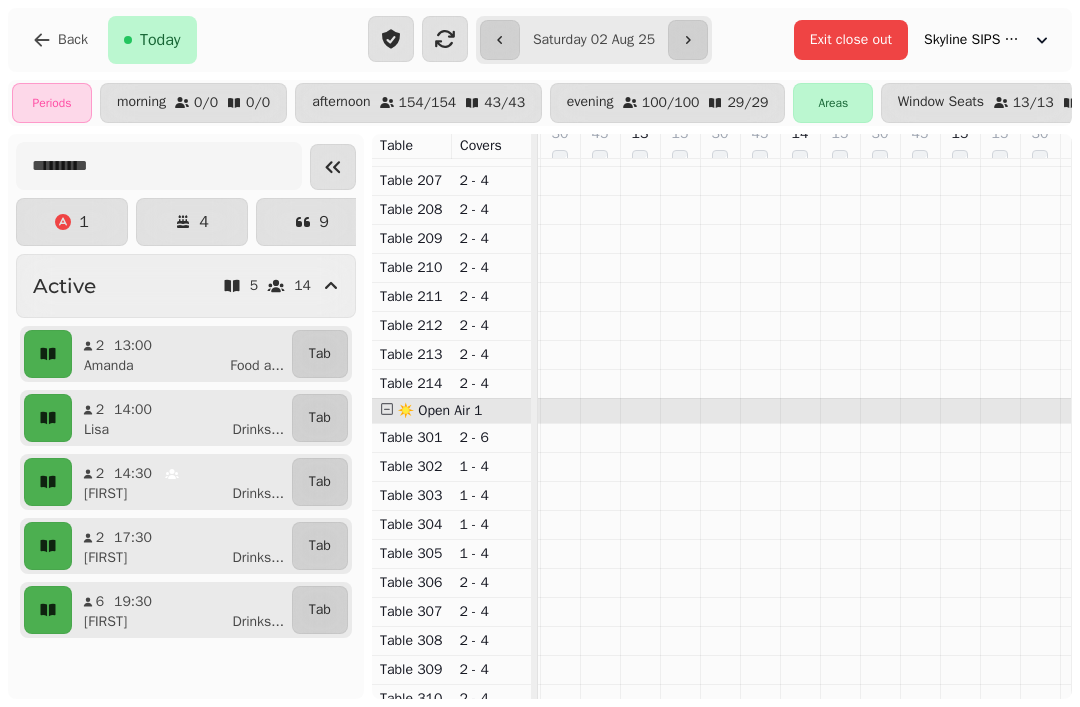 type on "**********" 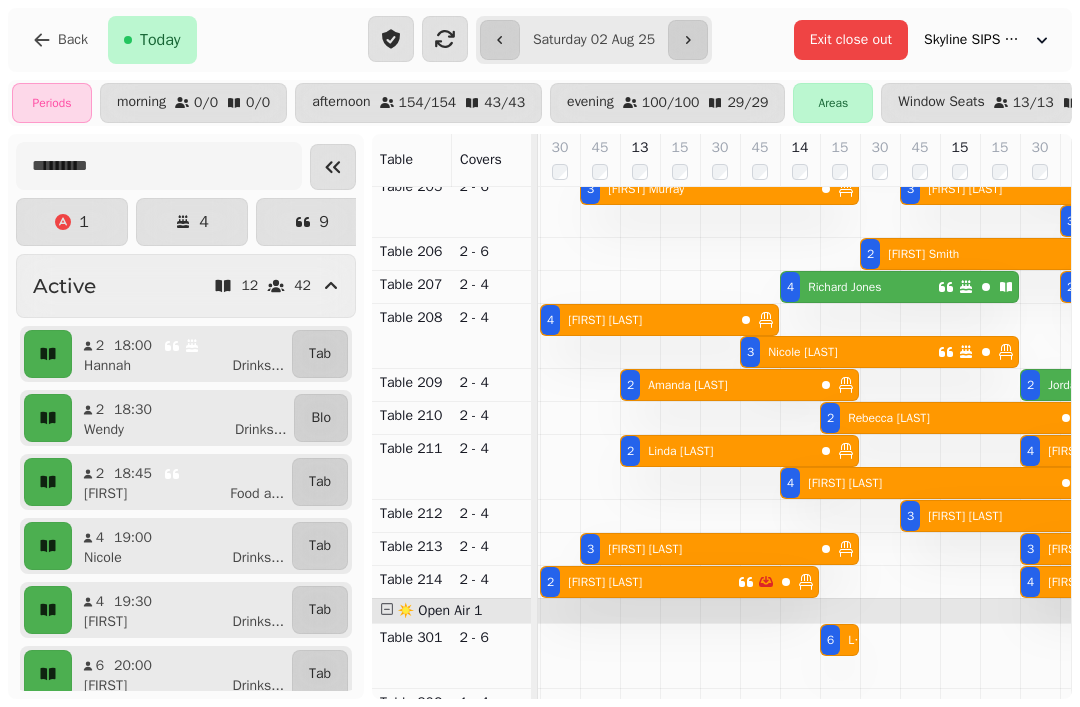 click at bounding box center (445, 39) 